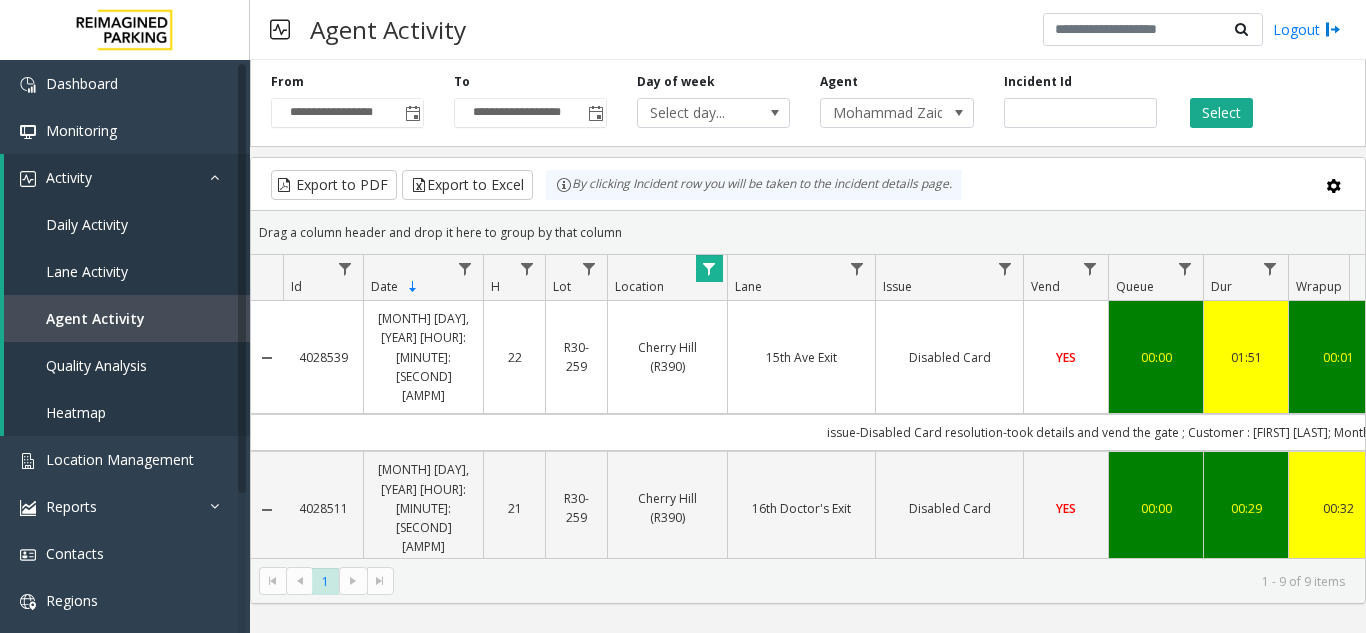 scroll, scrollTop: 0, scrollLeft: 0, axis: both 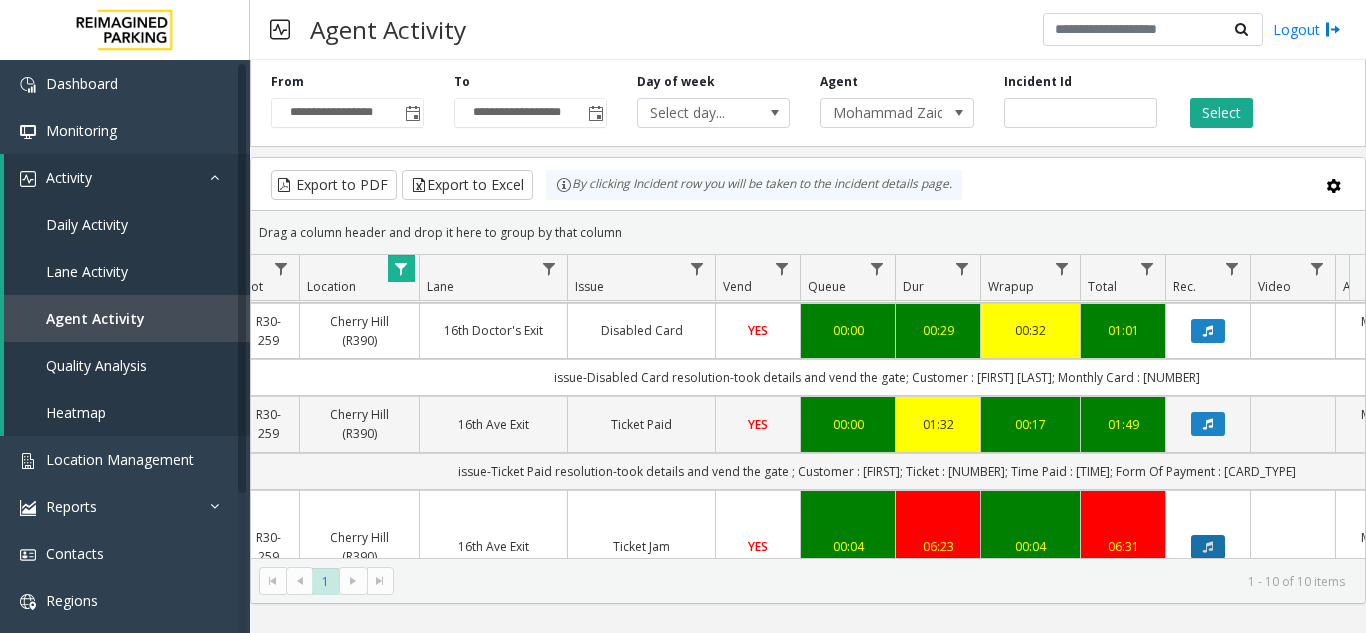 click 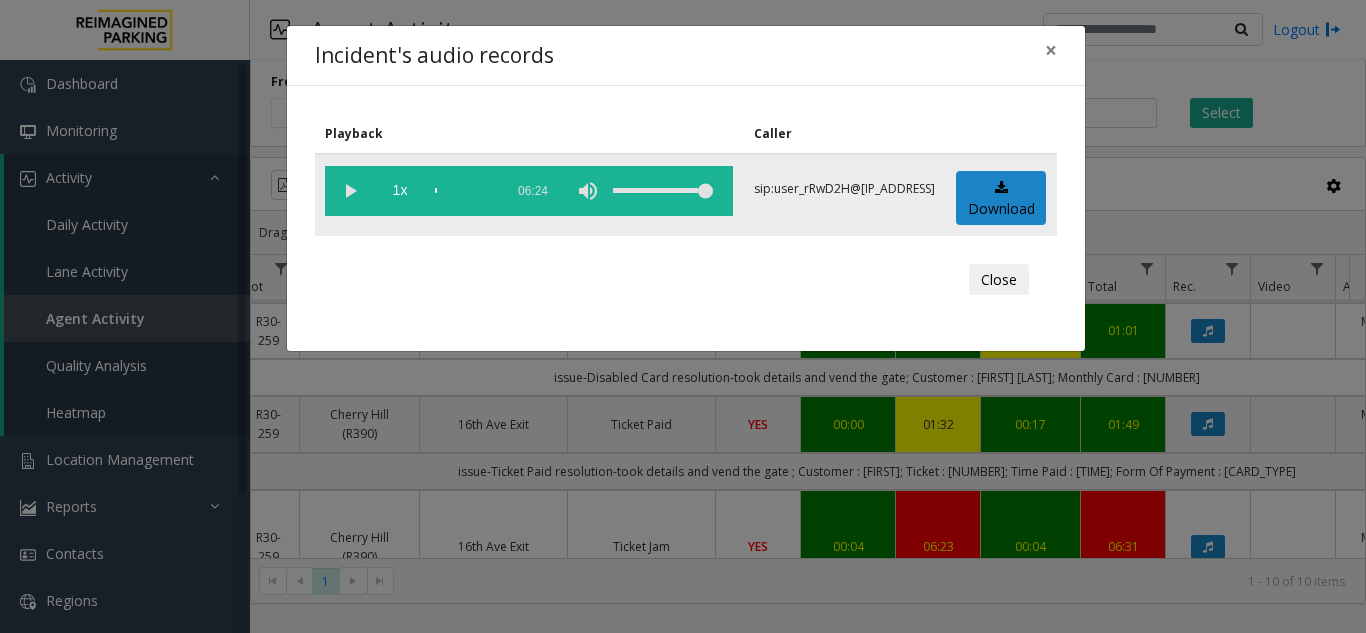 click 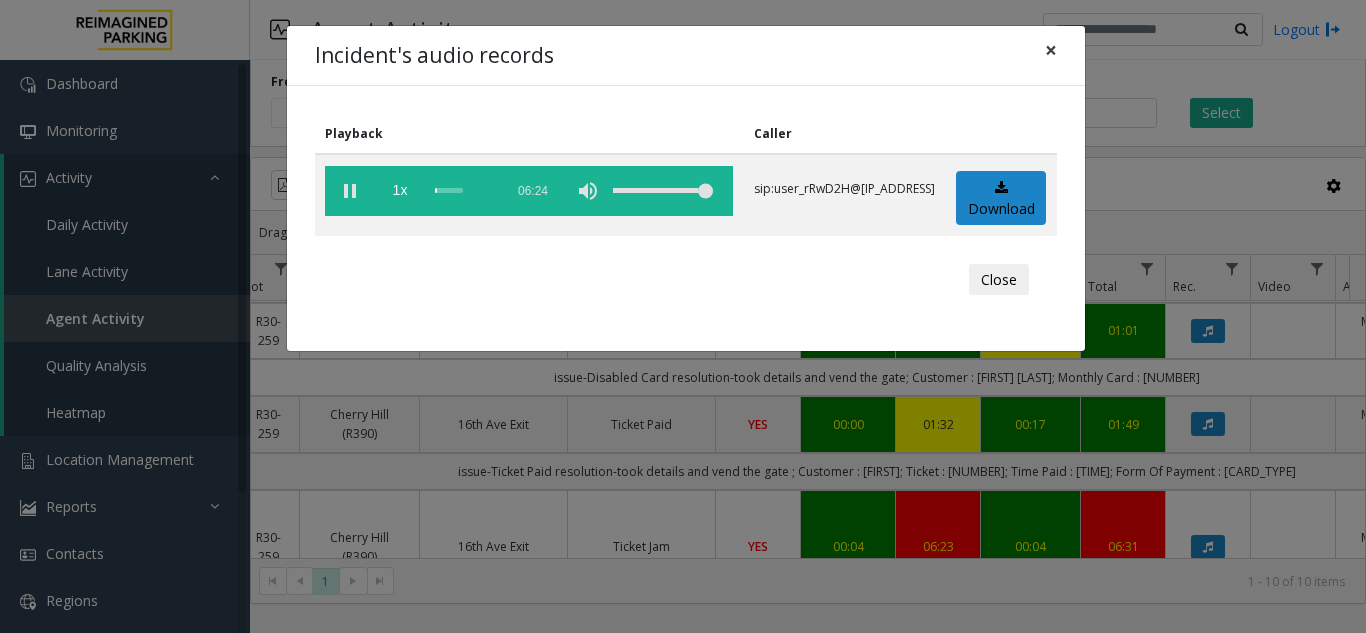click on "×" 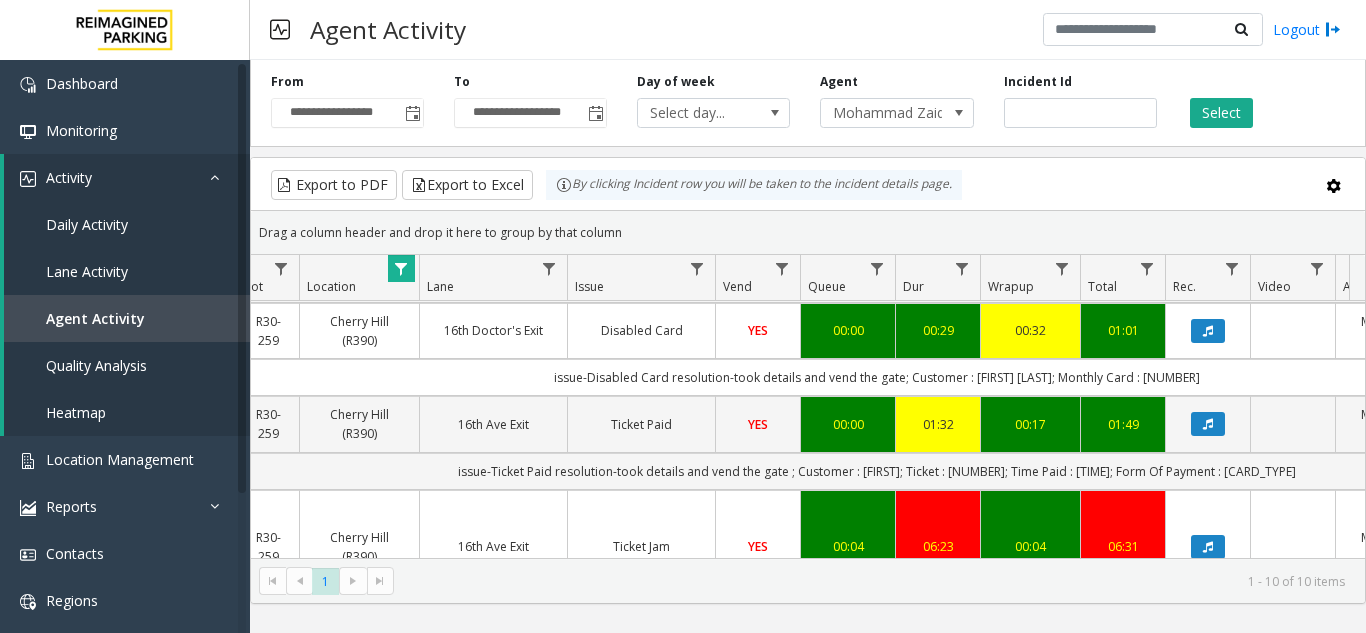 scroll, scrollTop: 300, scrollLeft: 0, axis: vertical 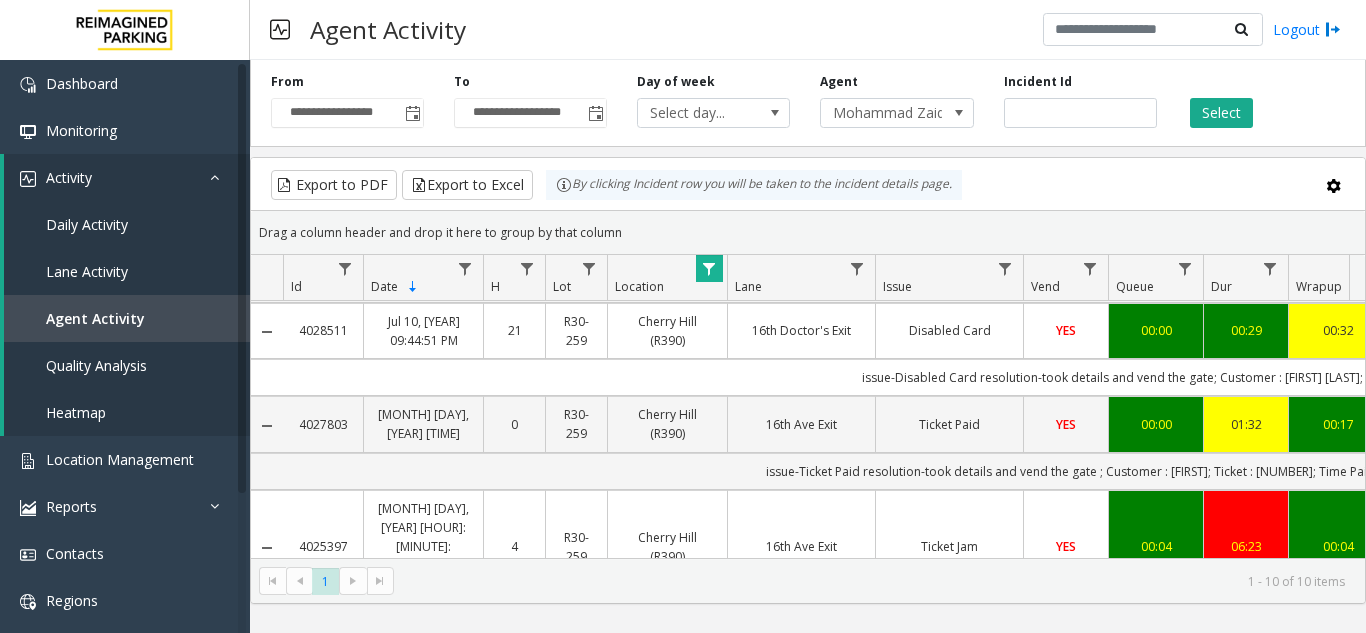 copy on "4025397" 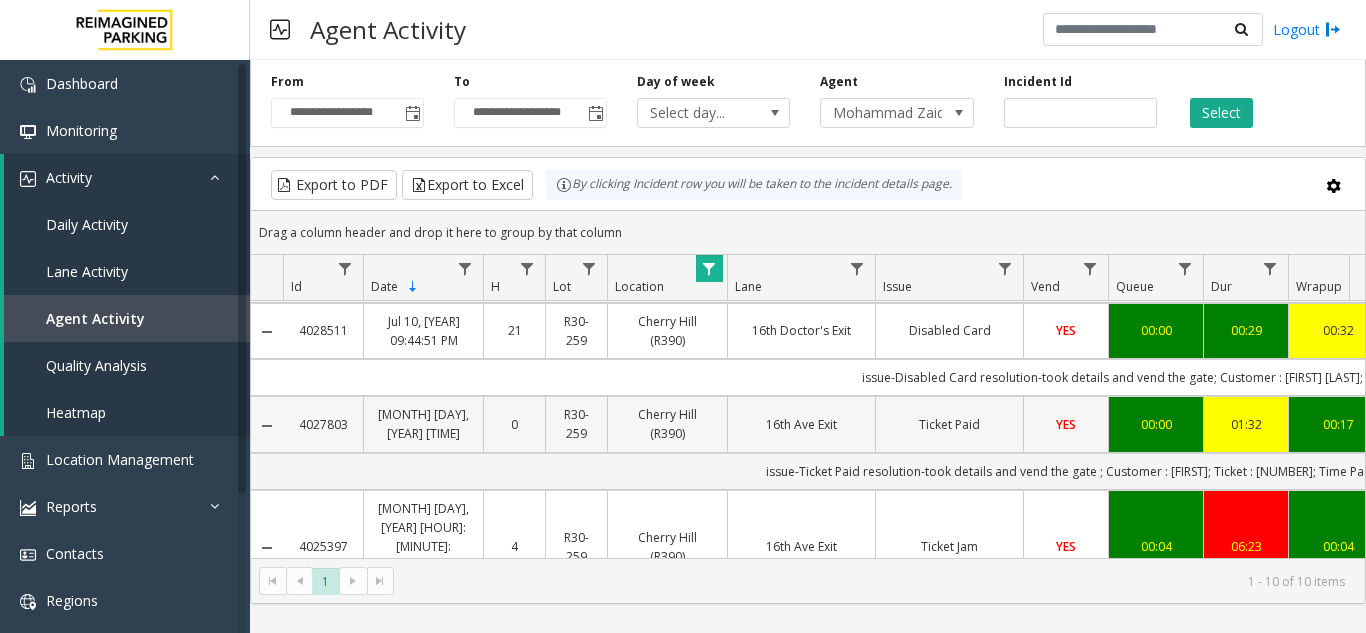 copy on "issue-Ticket Paid
resolution-took details and vend the gate
; Customer : [FIRST]; Ticket : [NUMBER]; Time Paid : [HOUR]:[MINUTE] [CURRENCY]   [NUMBER]" 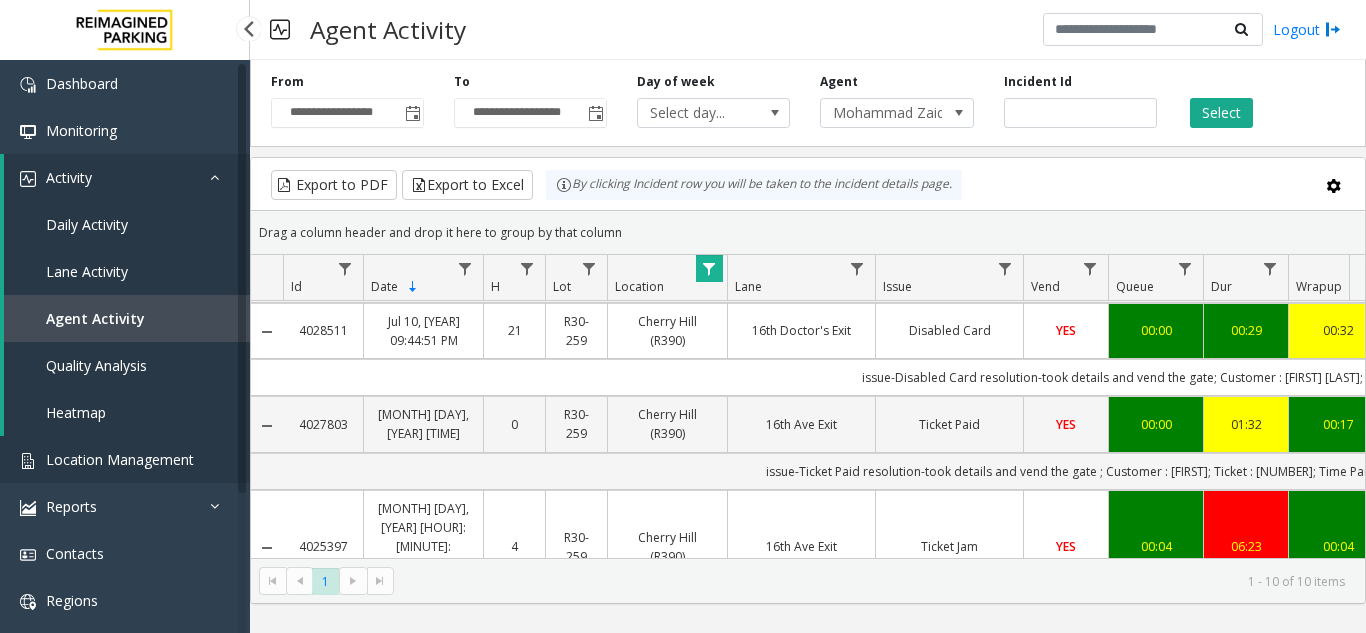 click on "Location Management" at bounding box center (125, 459) 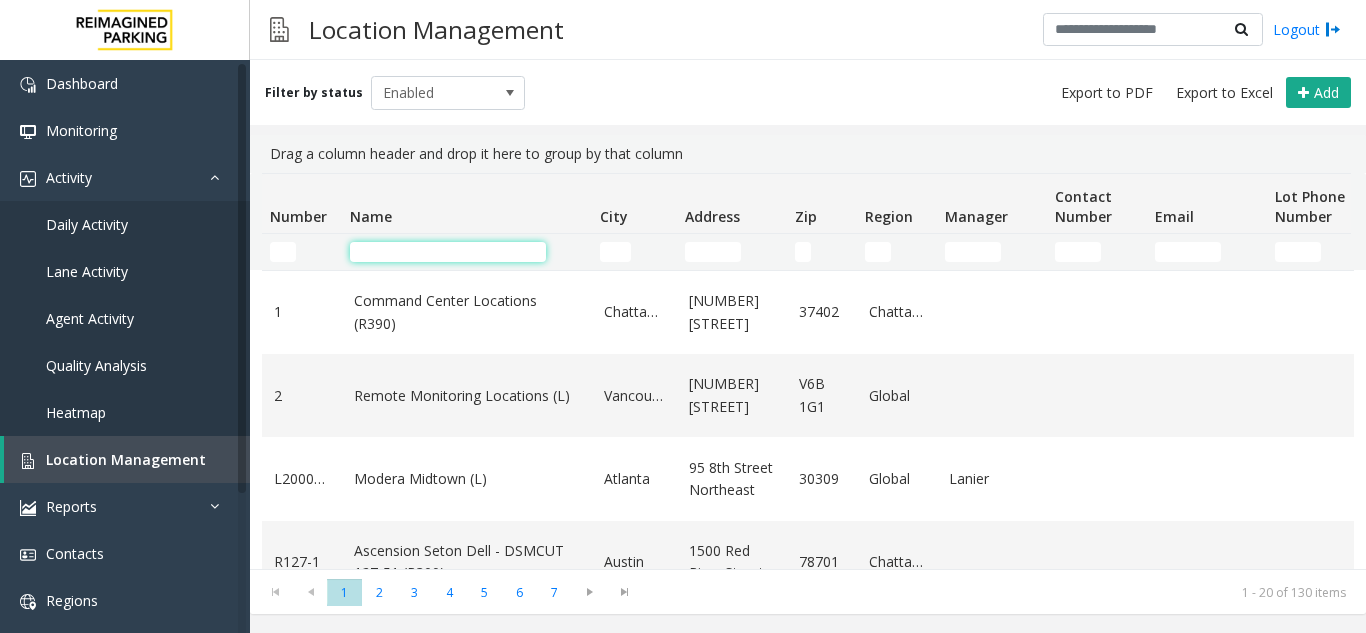 click 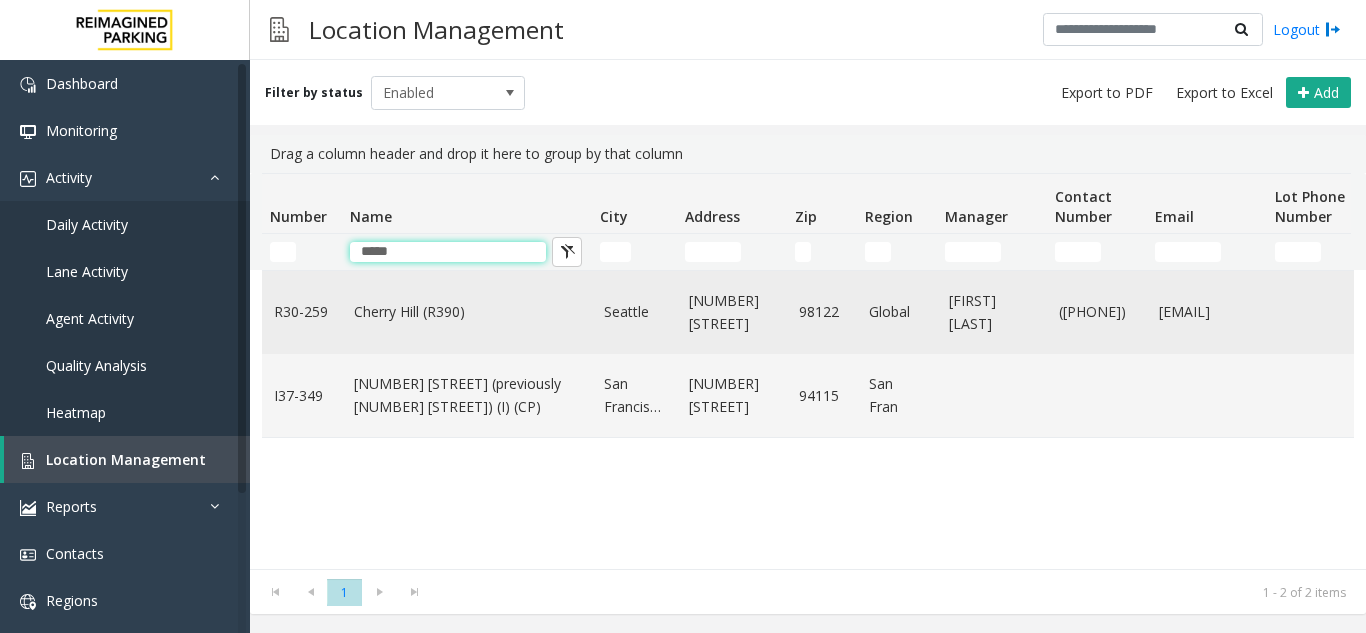 type on "*****" 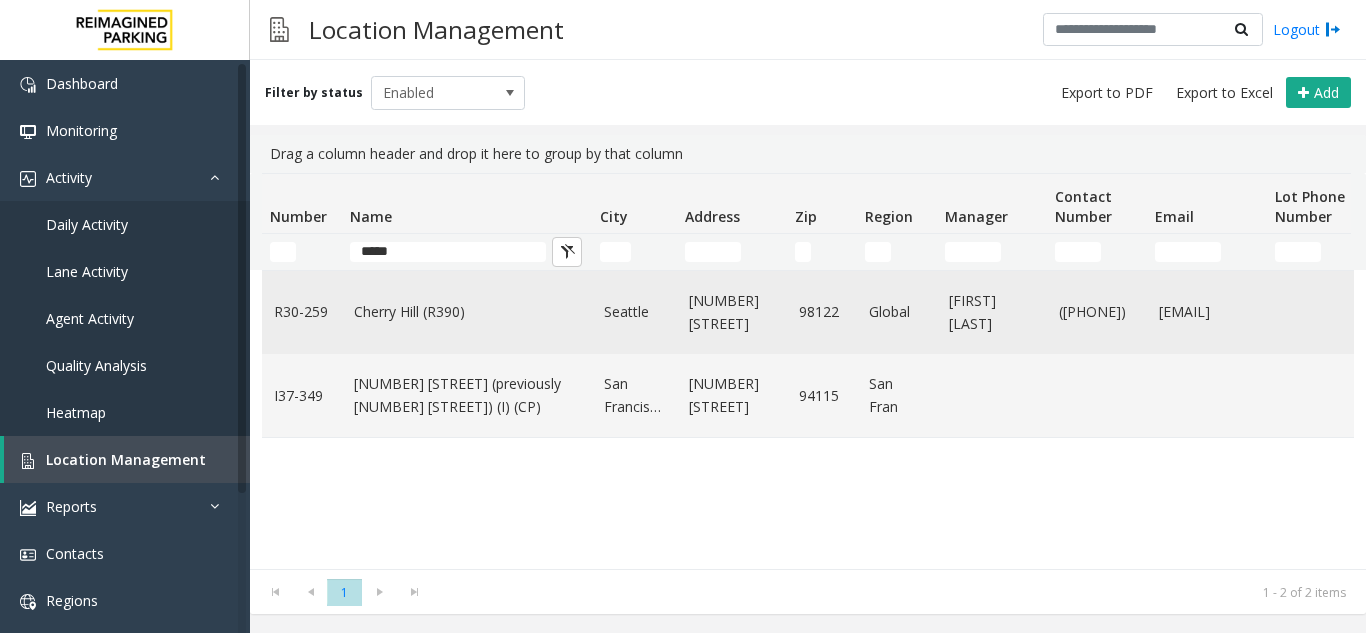 click on "Cherry Hill (R390)" 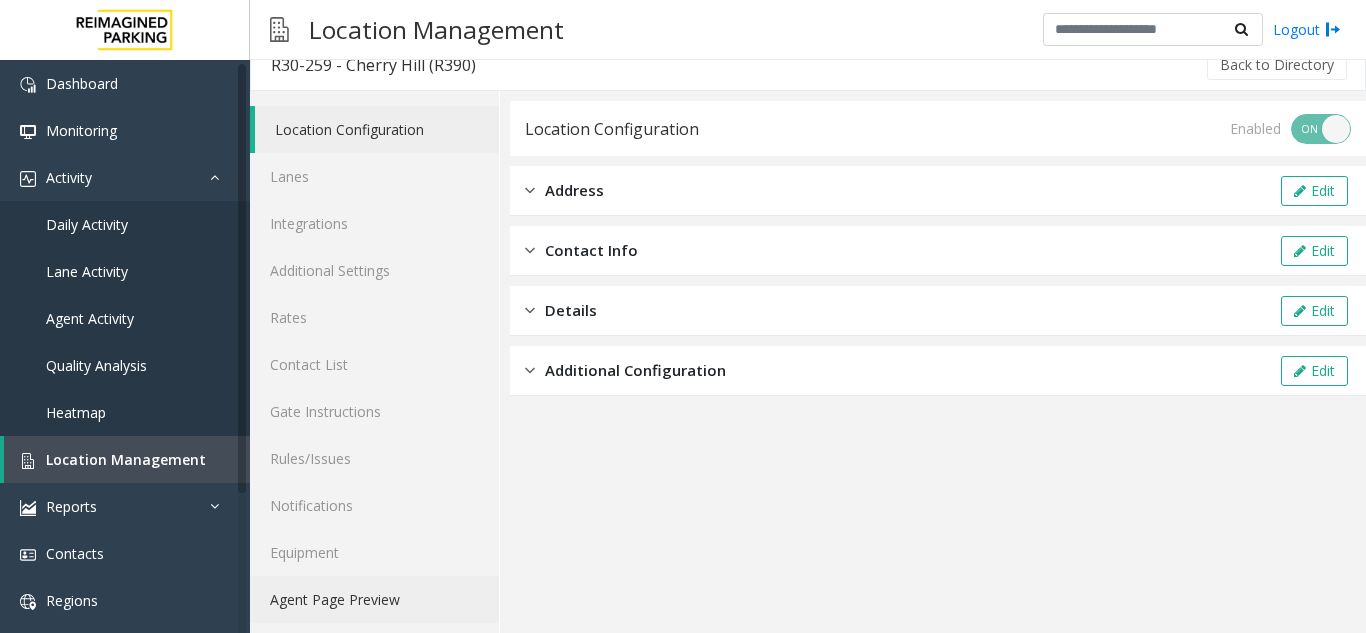 scroll, scrollTop: 26, scrollLeft: 0, axis: vertical 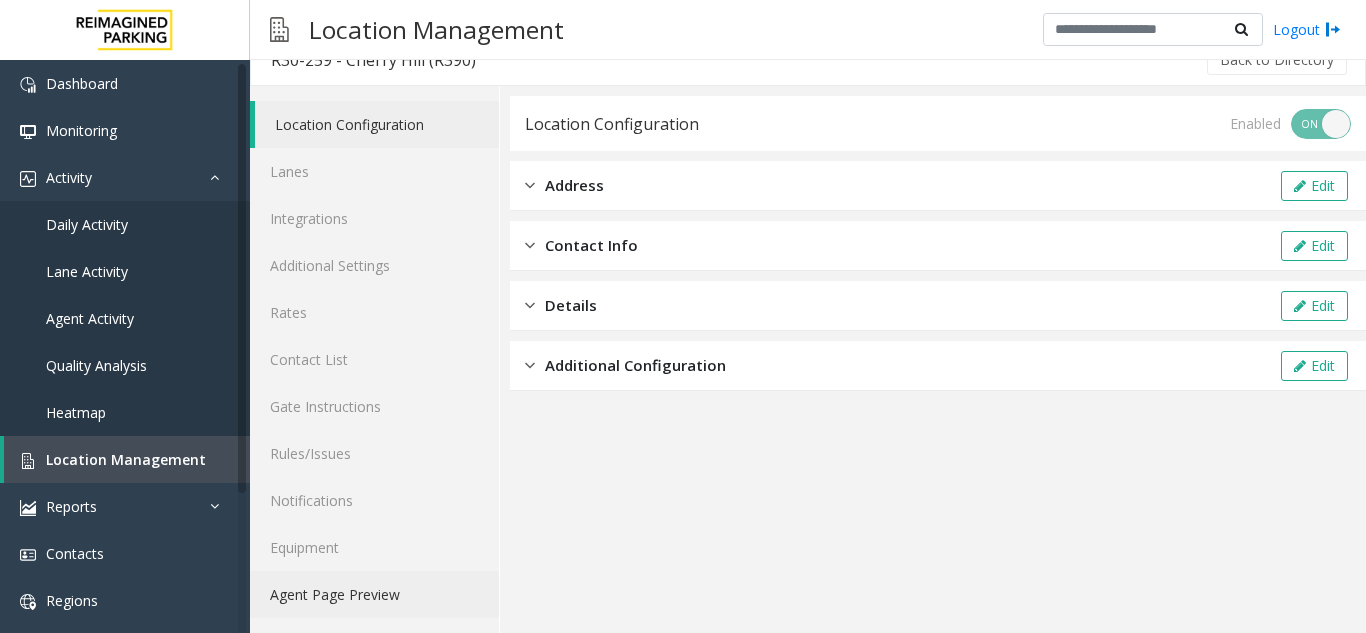 click on "Agent Page Preview" 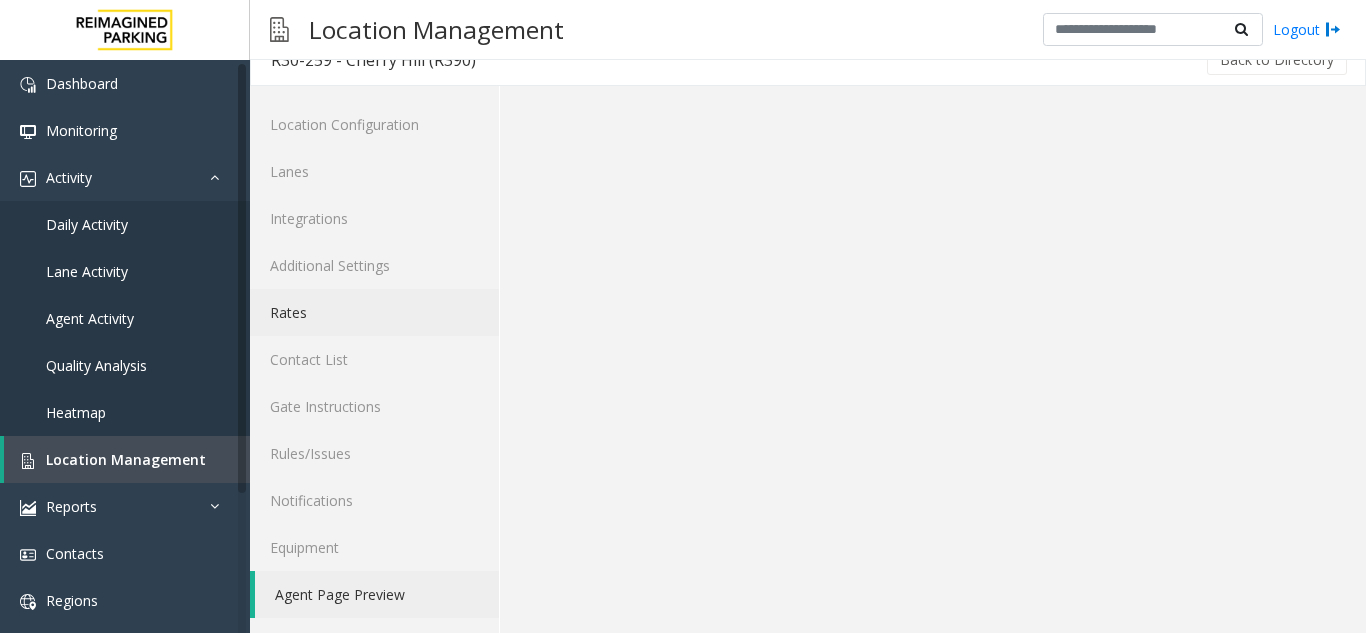 click on "Rates" 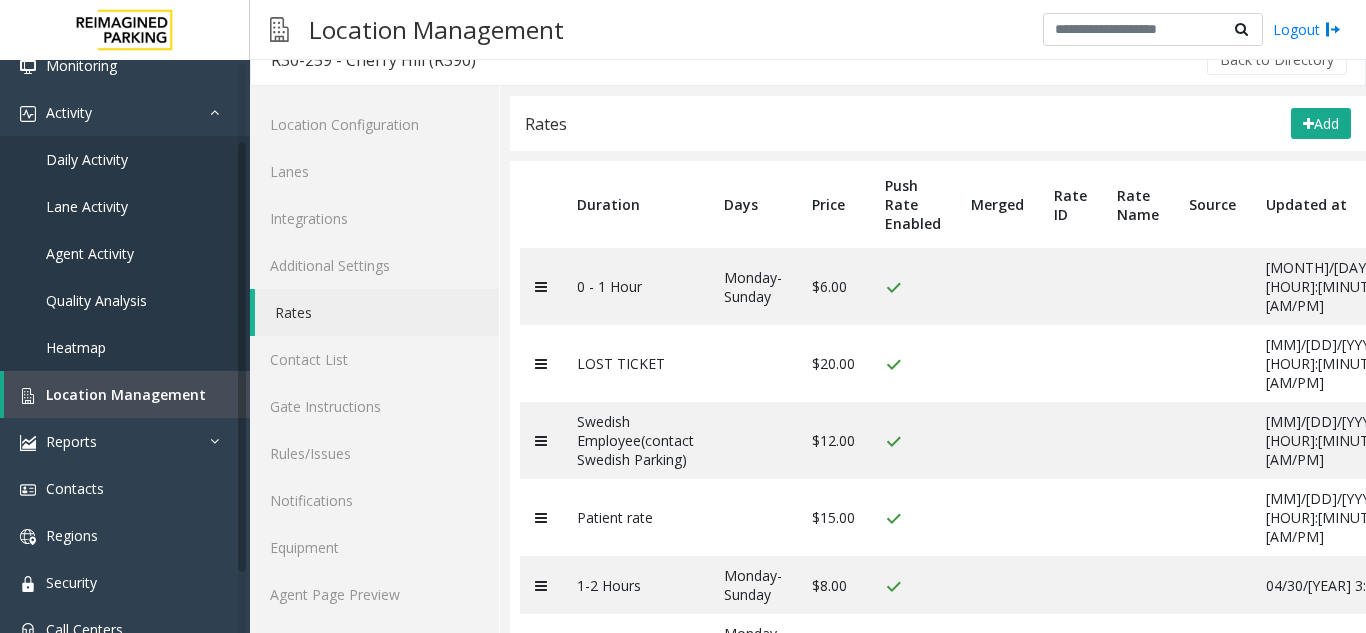 scroll, scrollTop: 100, scrollLeft: 0, axis: vertical 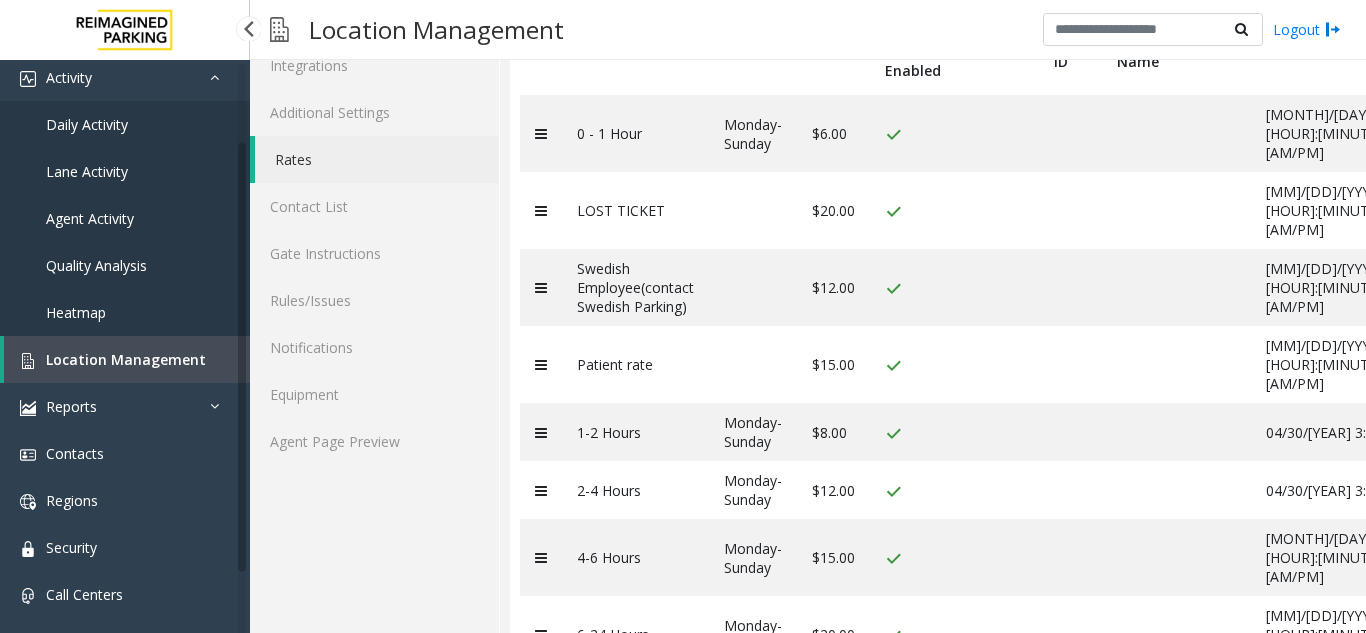 click on "Location Management" at bounding box center (126, 359) 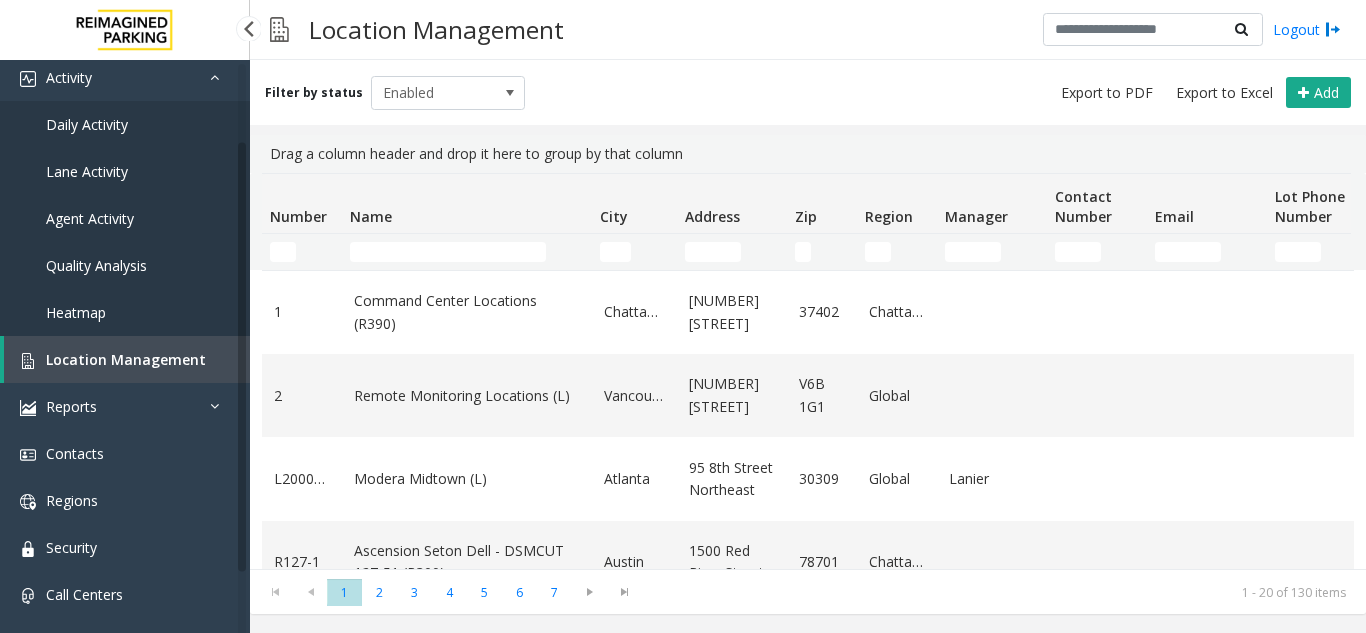 click on "Agent Activity" at bounding box center (90, 218) 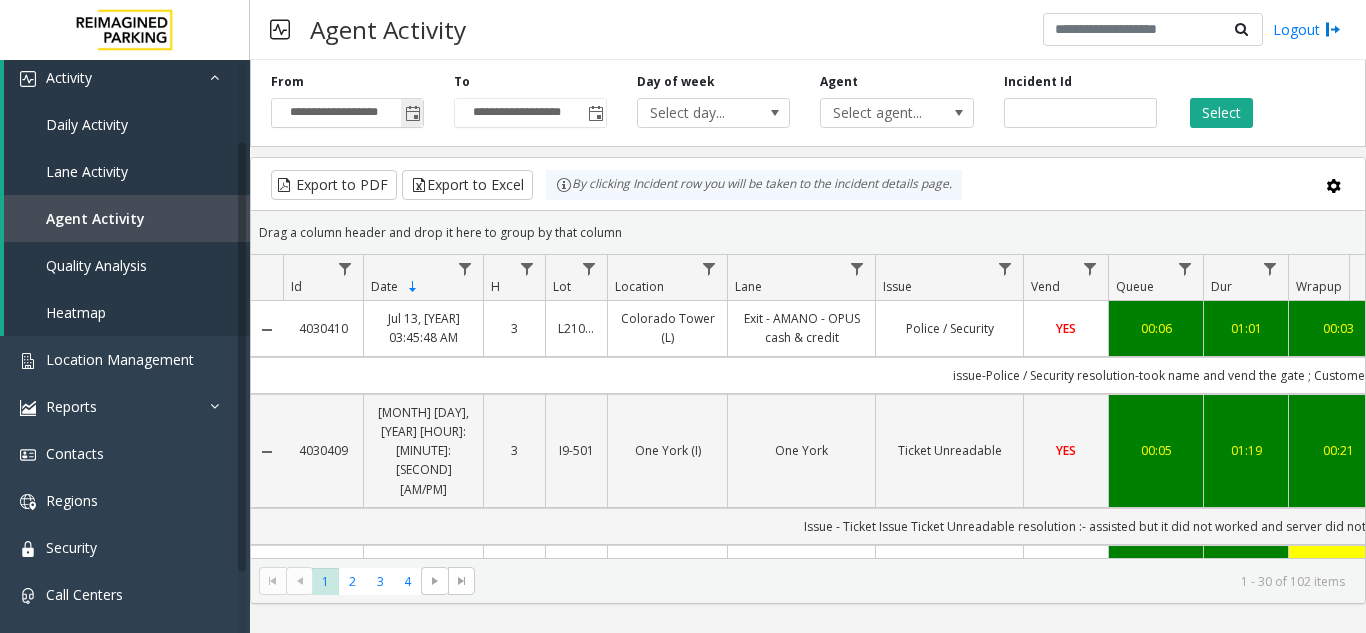 click 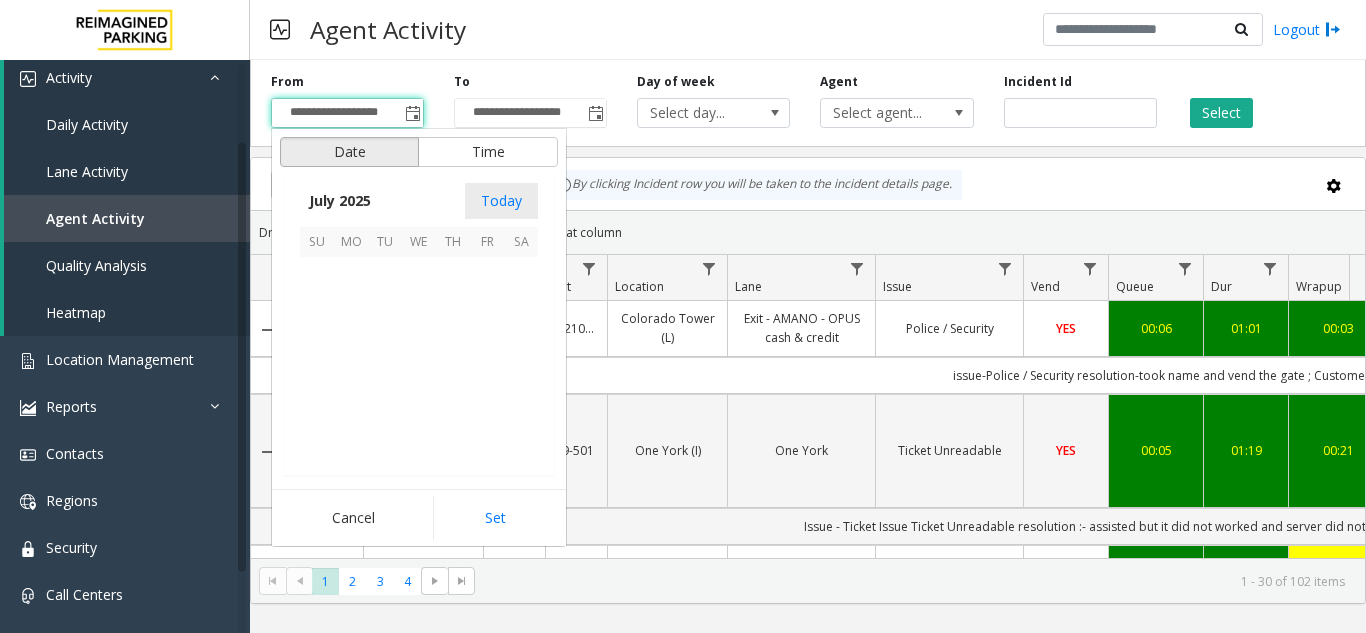 scroll, scrollTop: 358428, scrollLeft: 0, axis: vertical 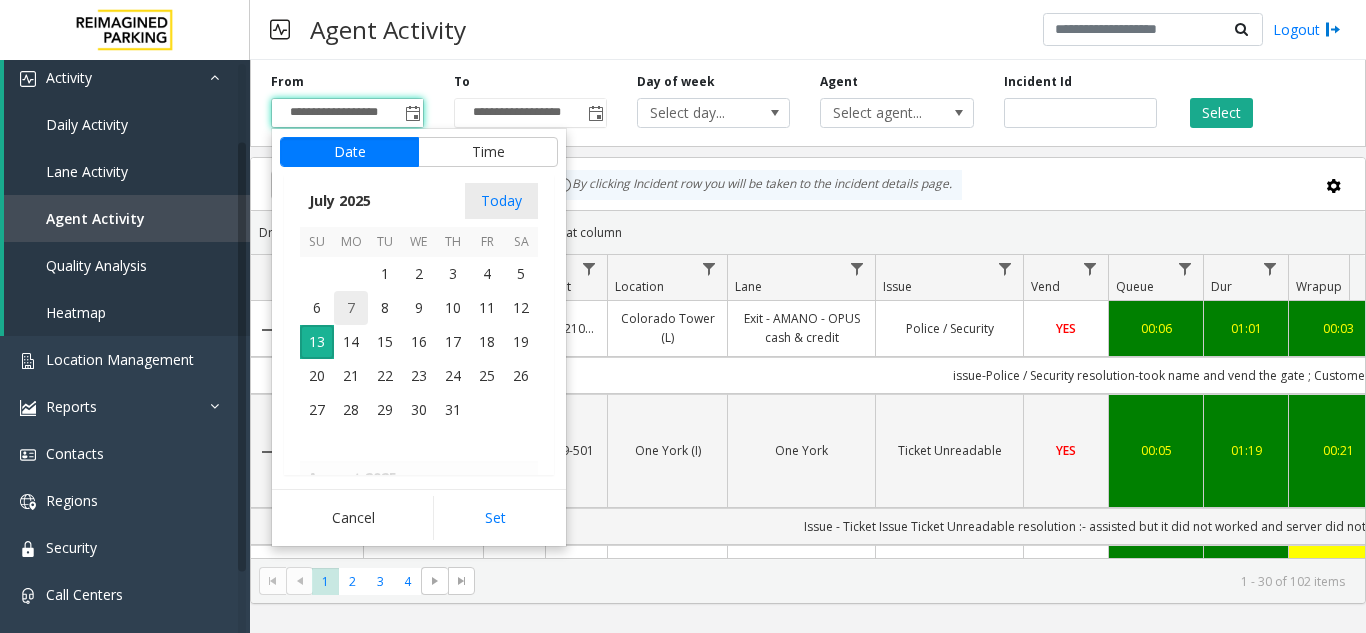 click on "7" at bounding box center [351, 308] 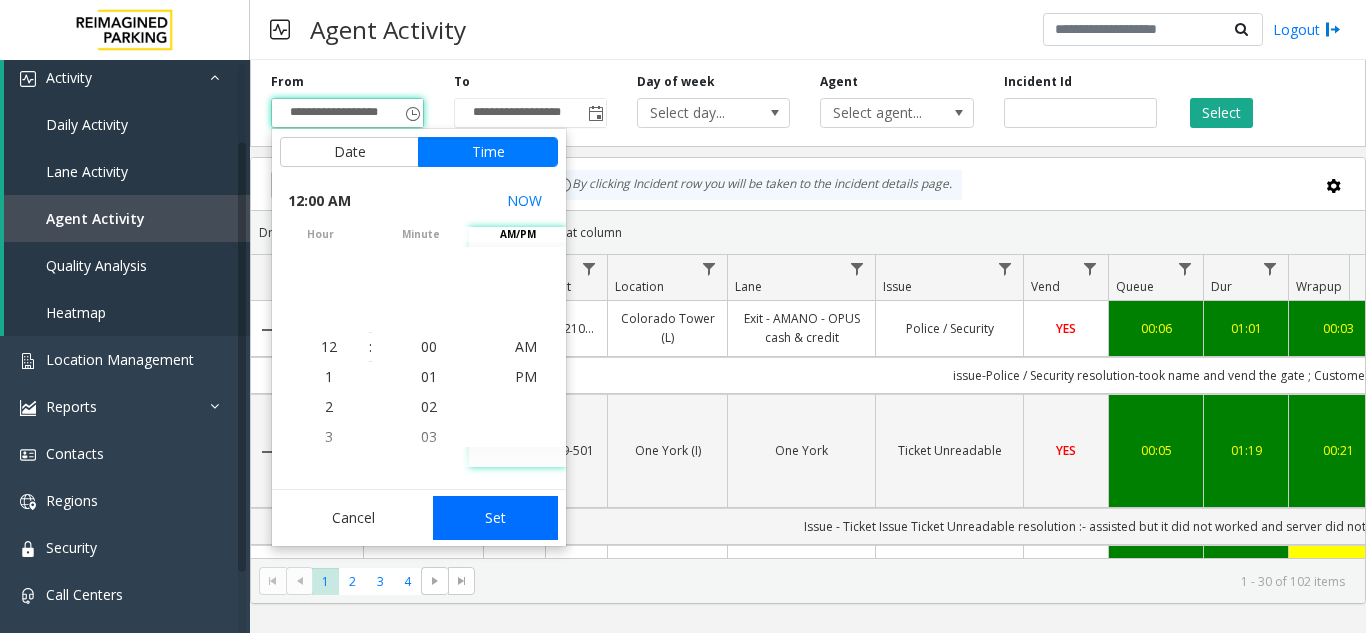 click on "Set" 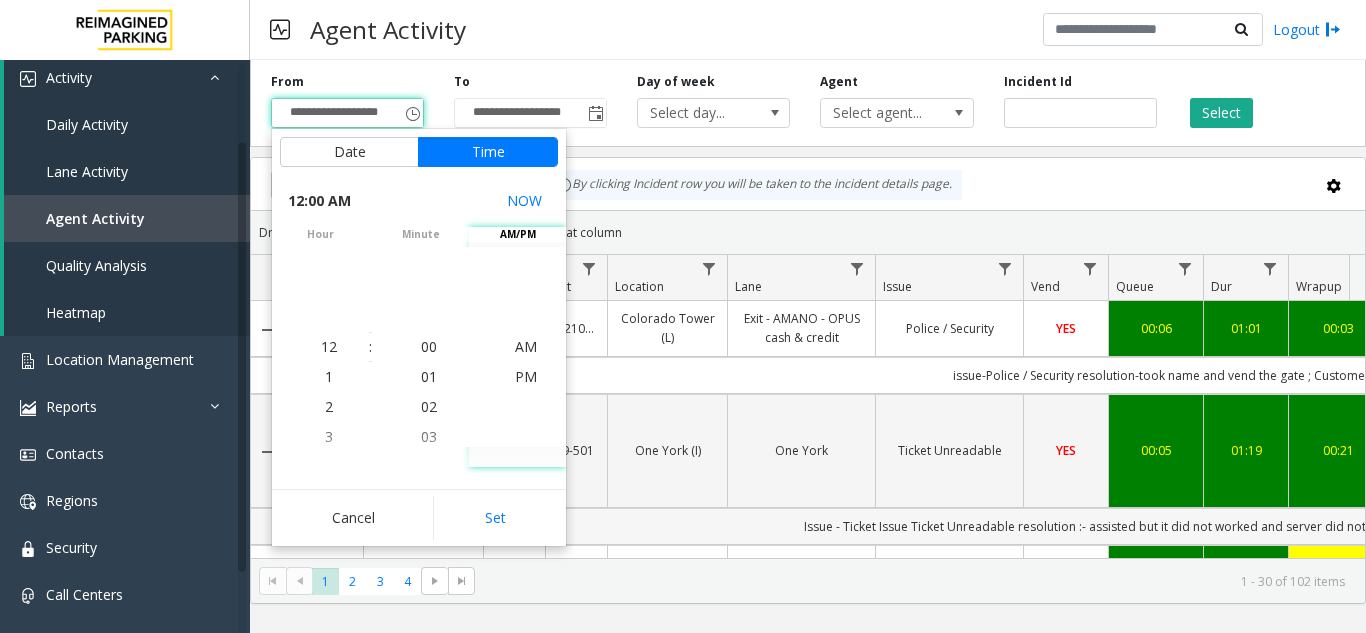 type on "**********" 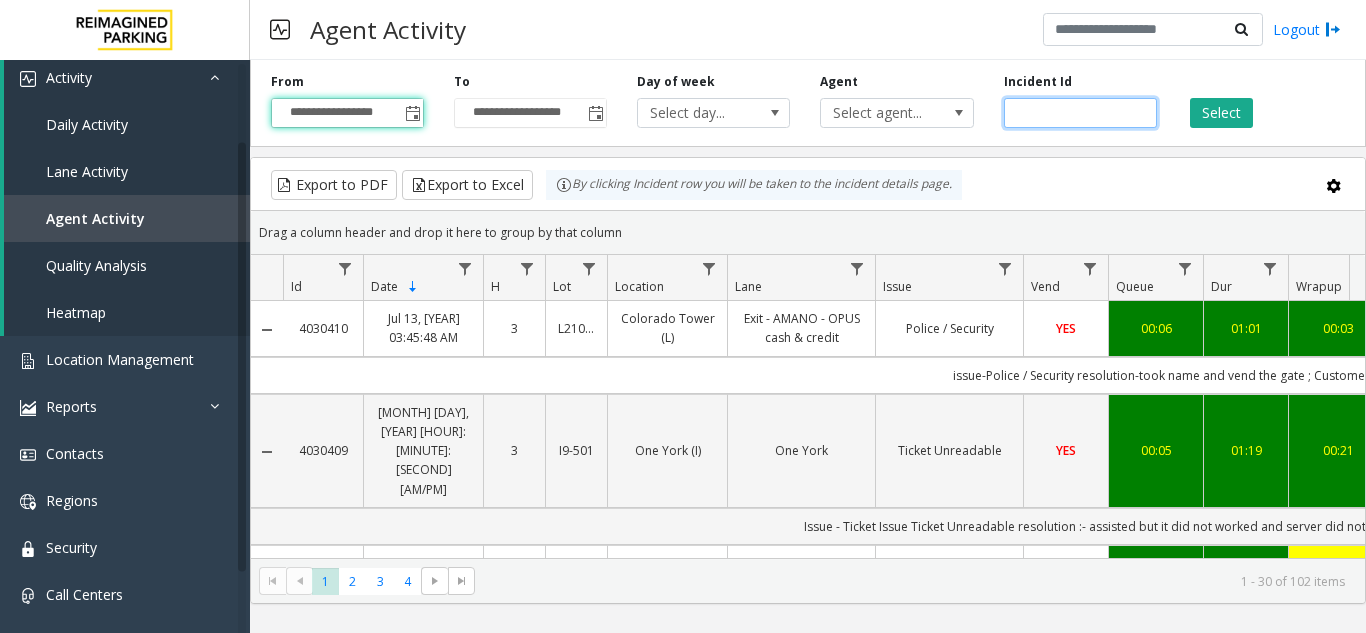 click 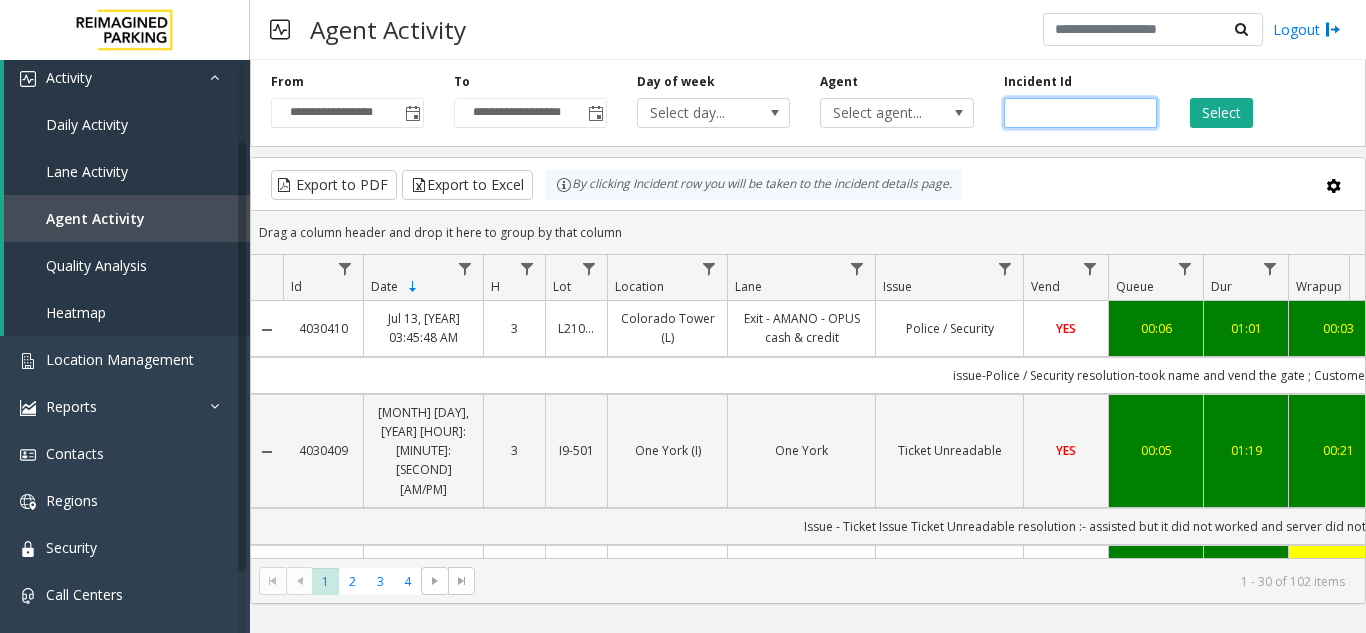 paste on "*******" 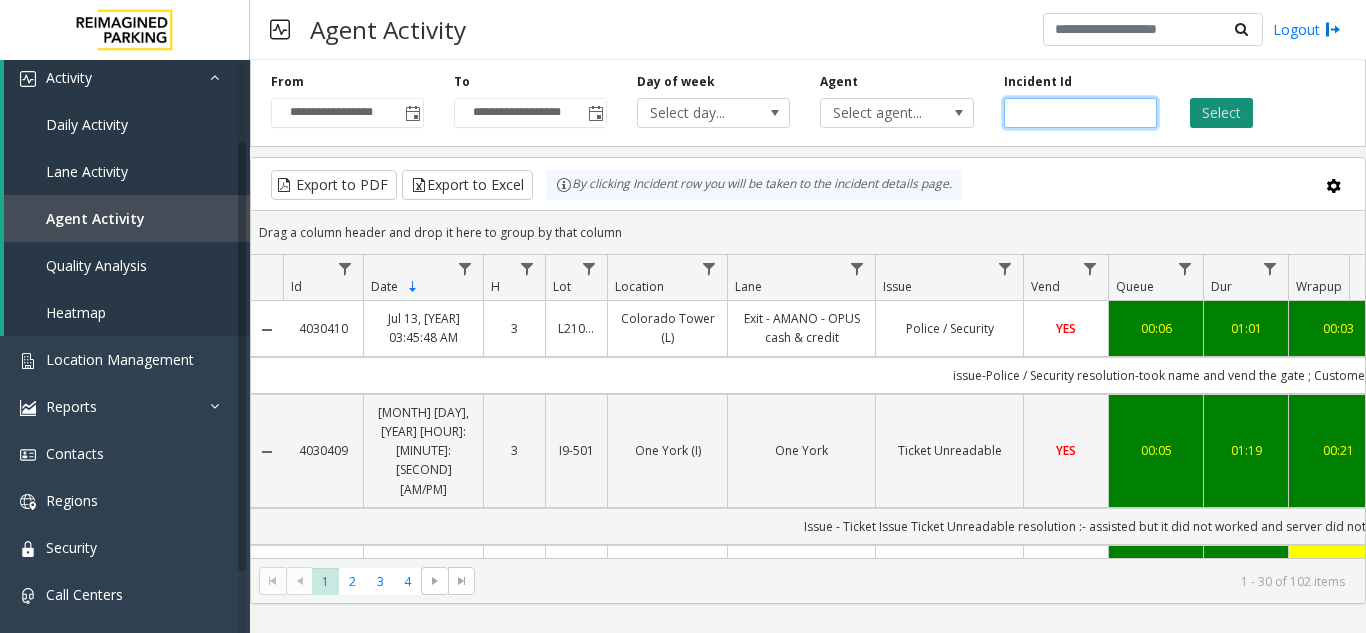 type on "*******" 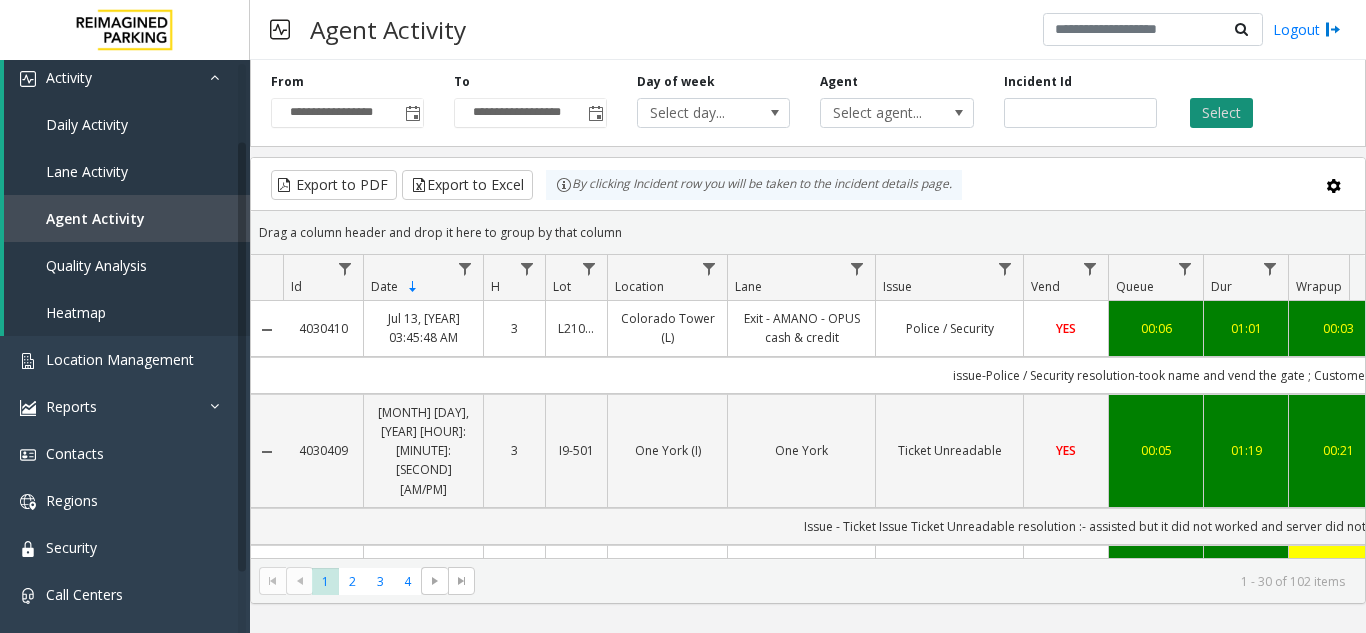 click on "Select" 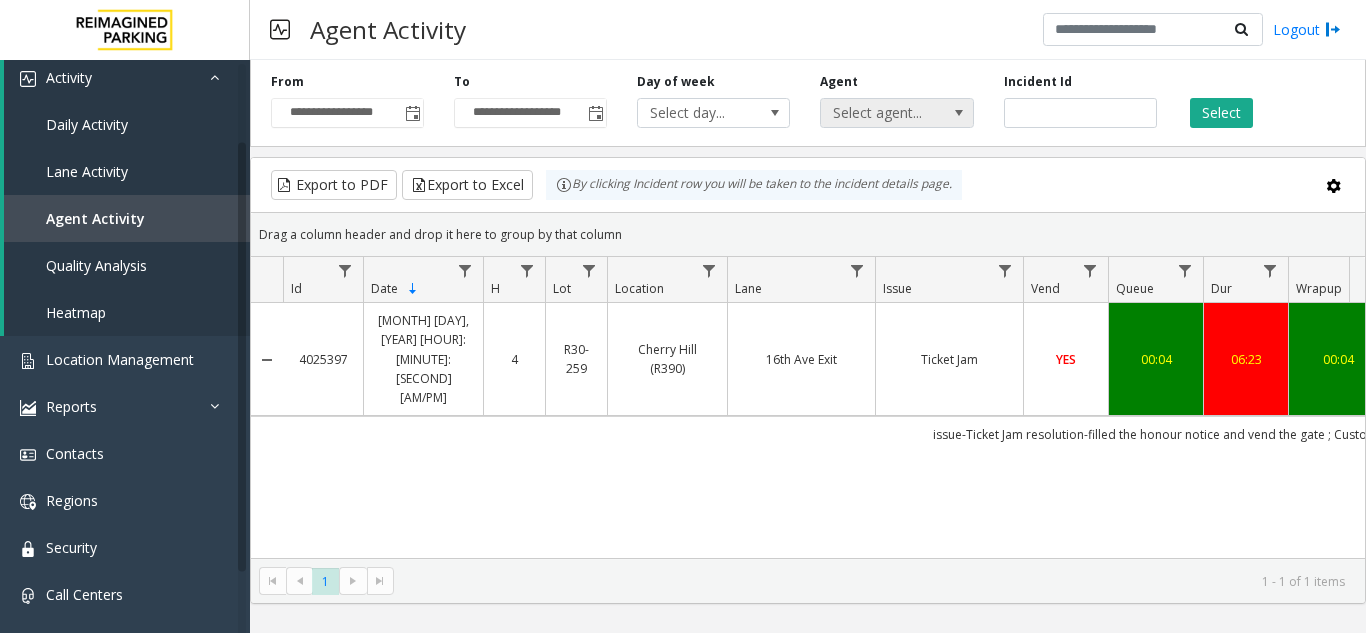 click on "Select agent..." at bounding box center (881, 113) 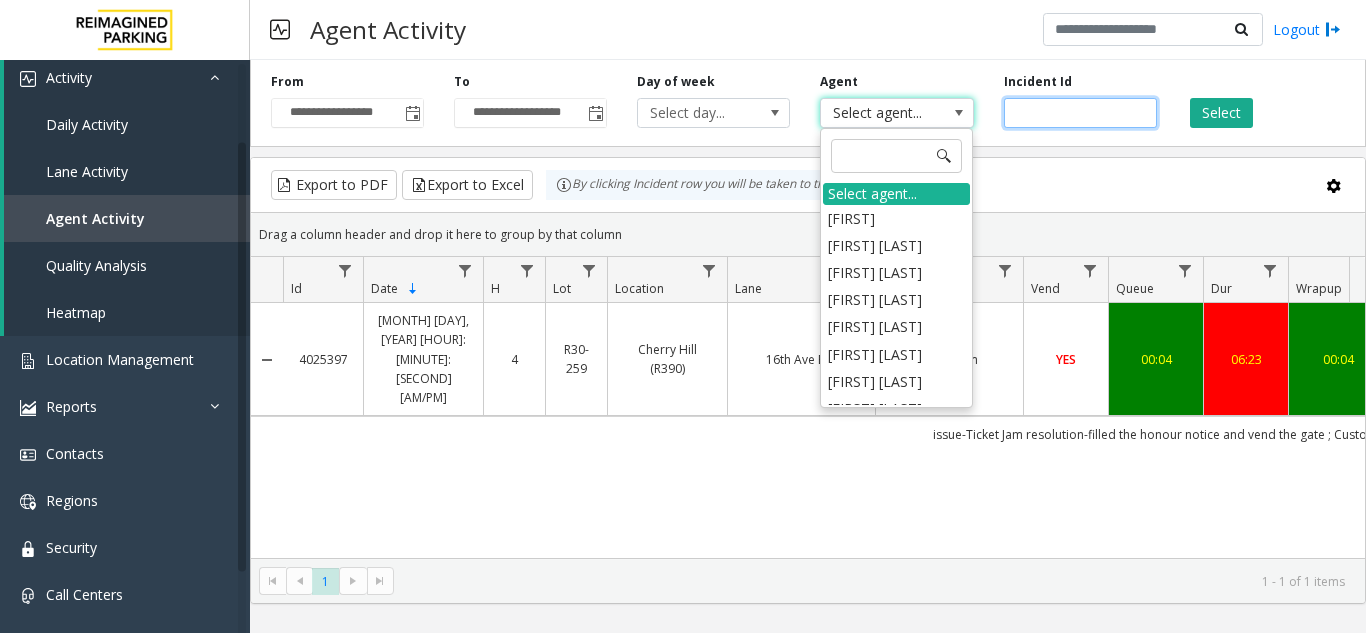 click on "*******" 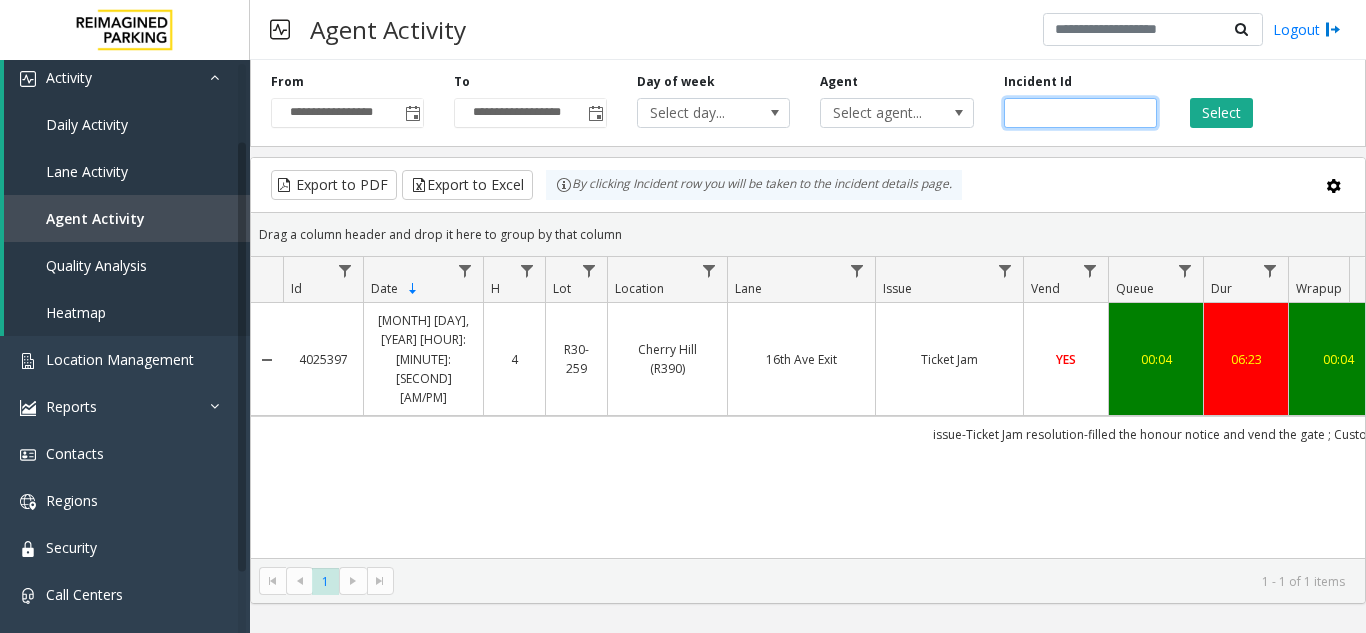 click on "*******" 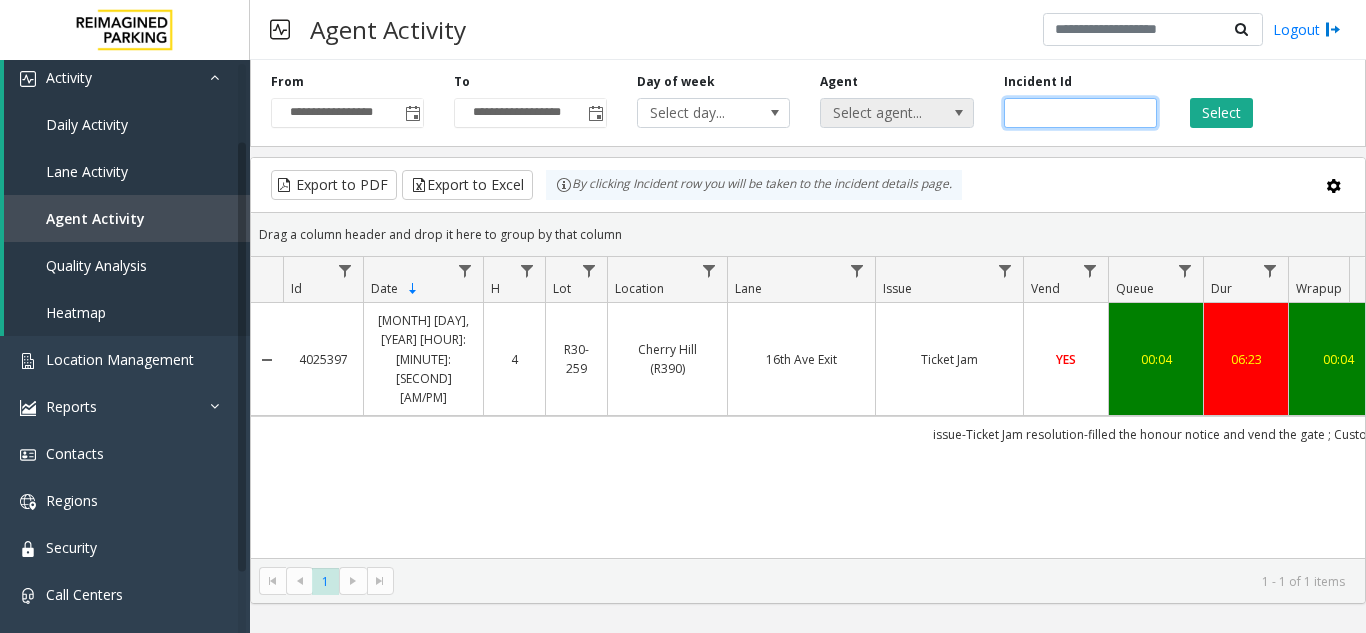 type 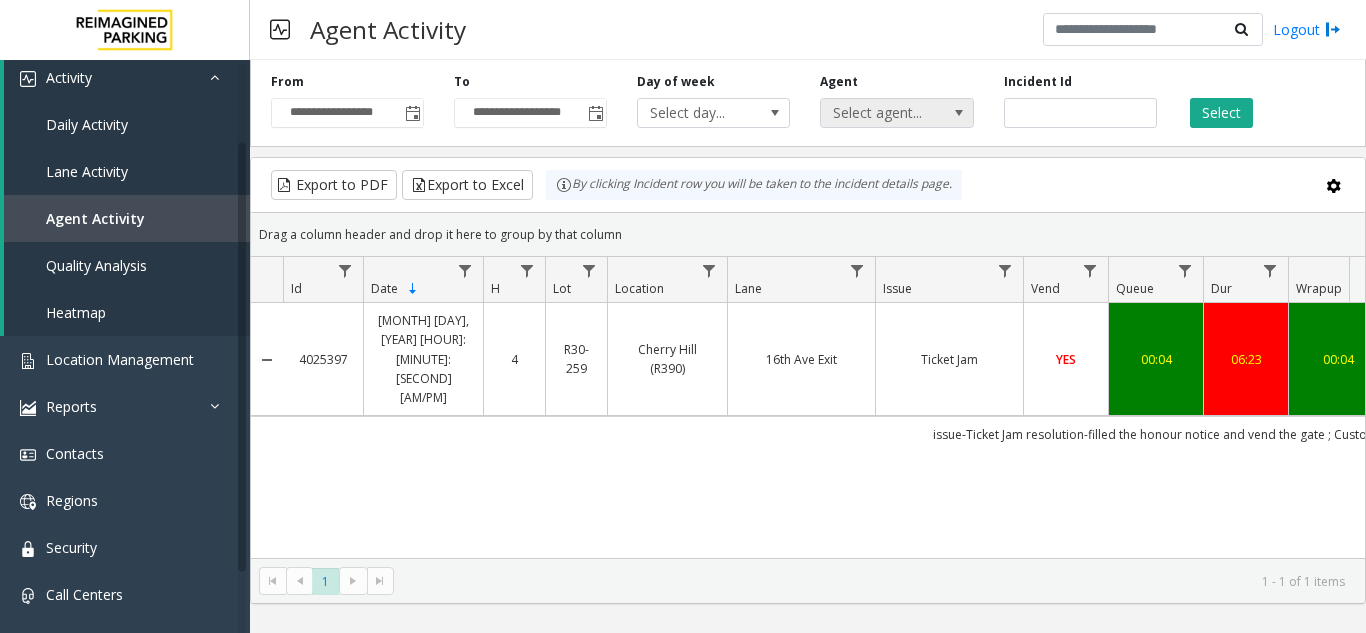 click on "Select agent..." at bounding box center [881, 113] 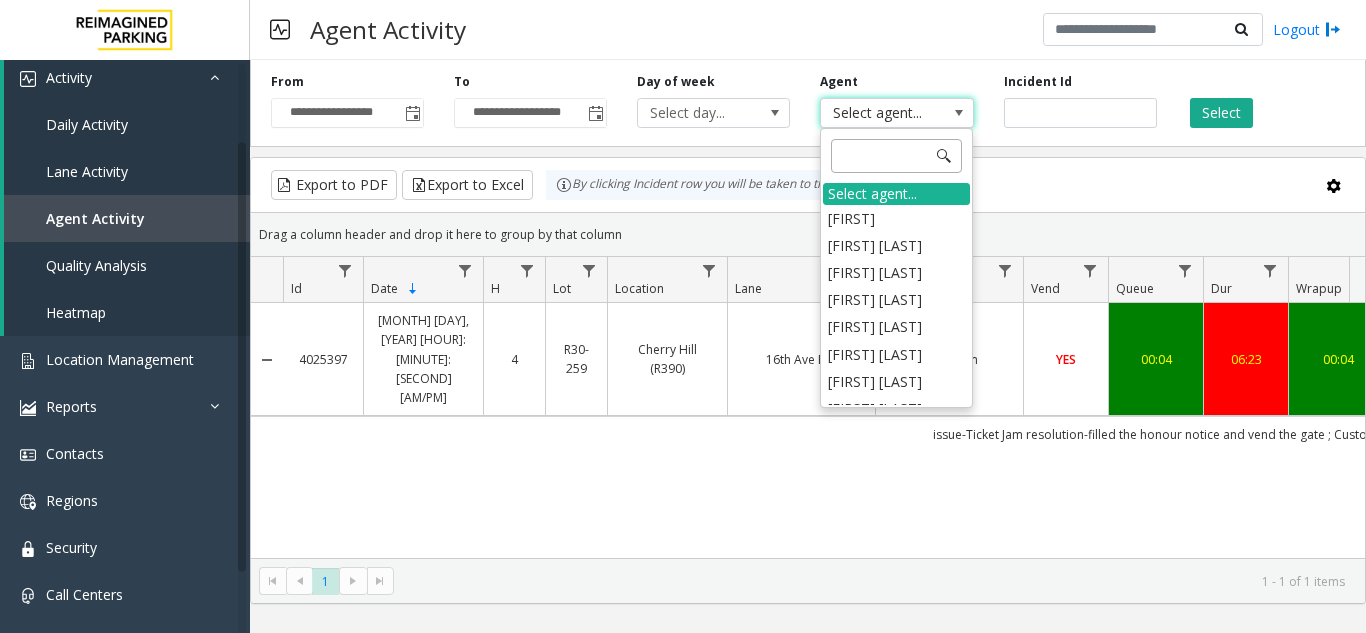 click 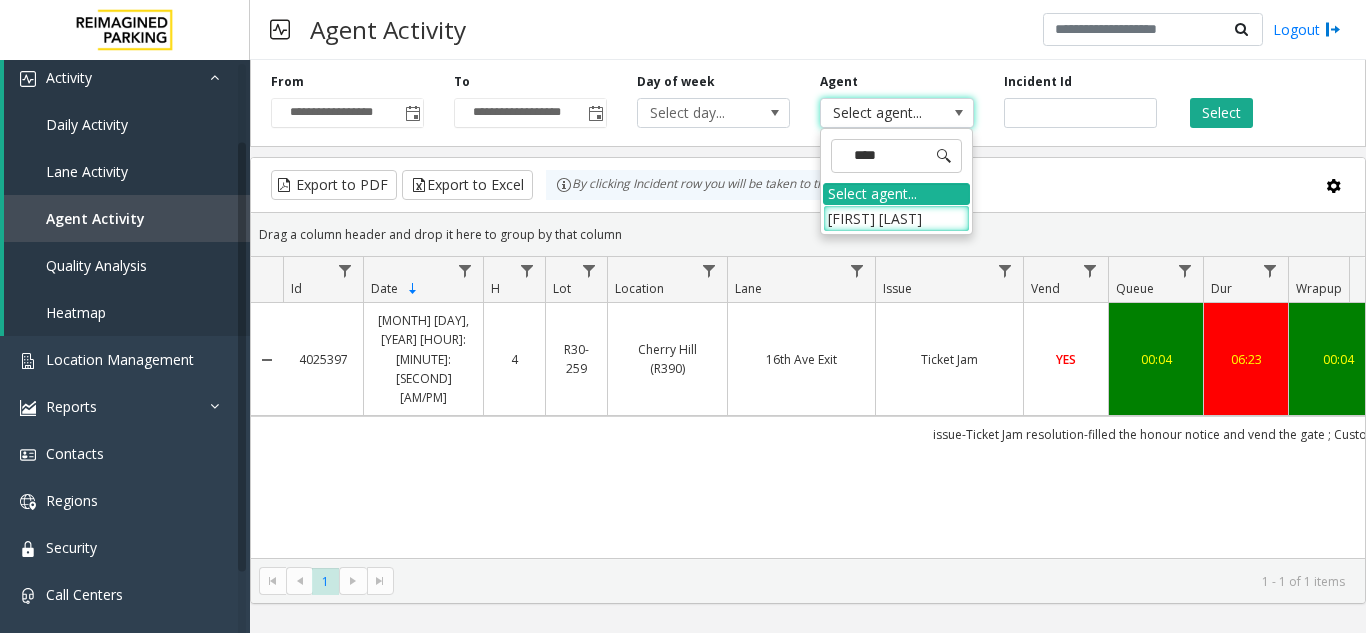 type on "*****" 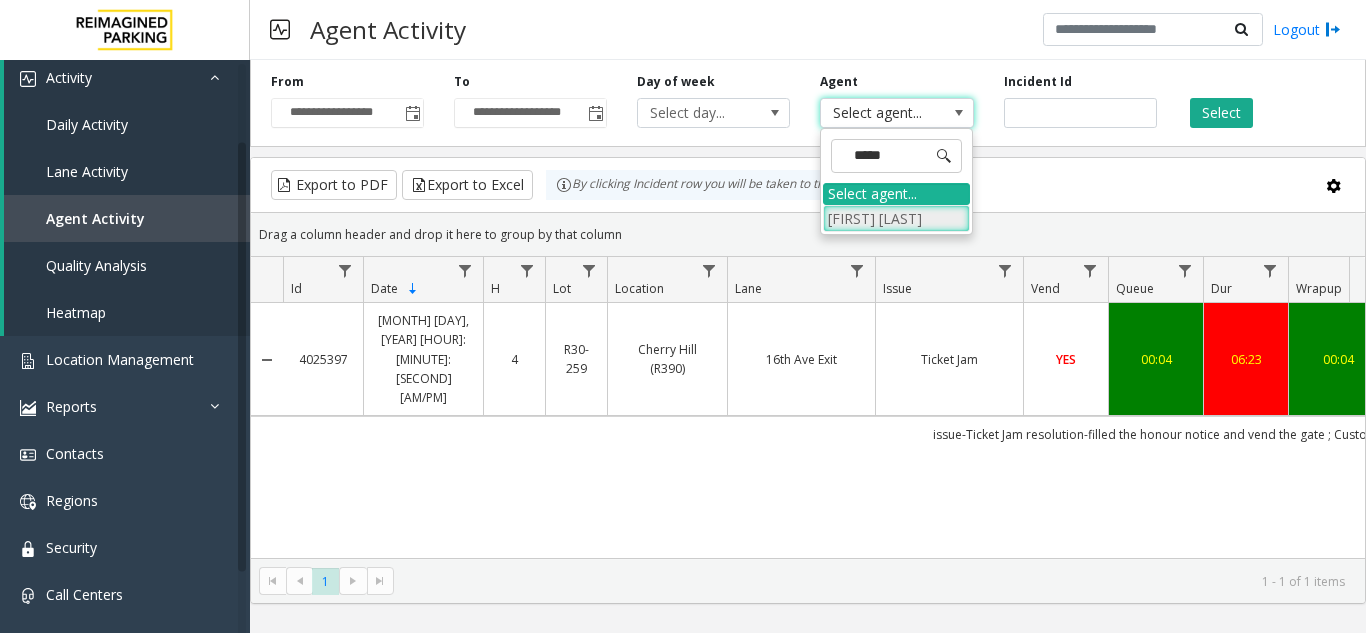 click on "[FIRST] [LAST]" at bounding box center (896, 218) 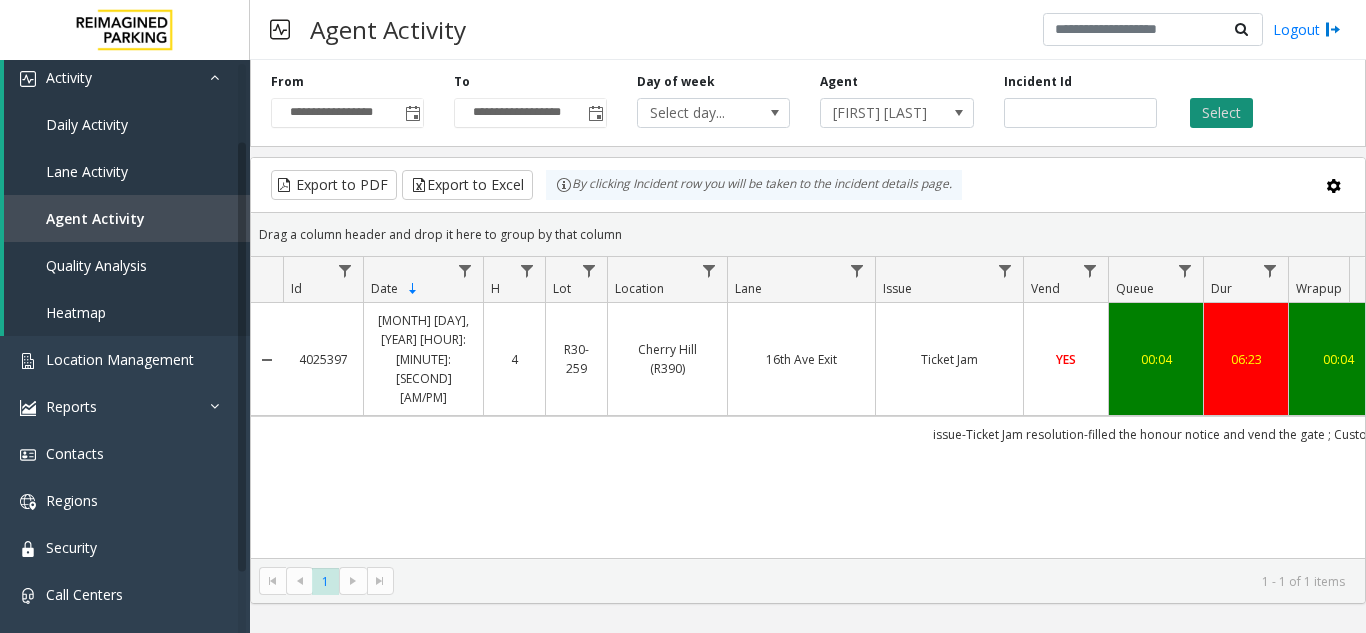 click on "Select" 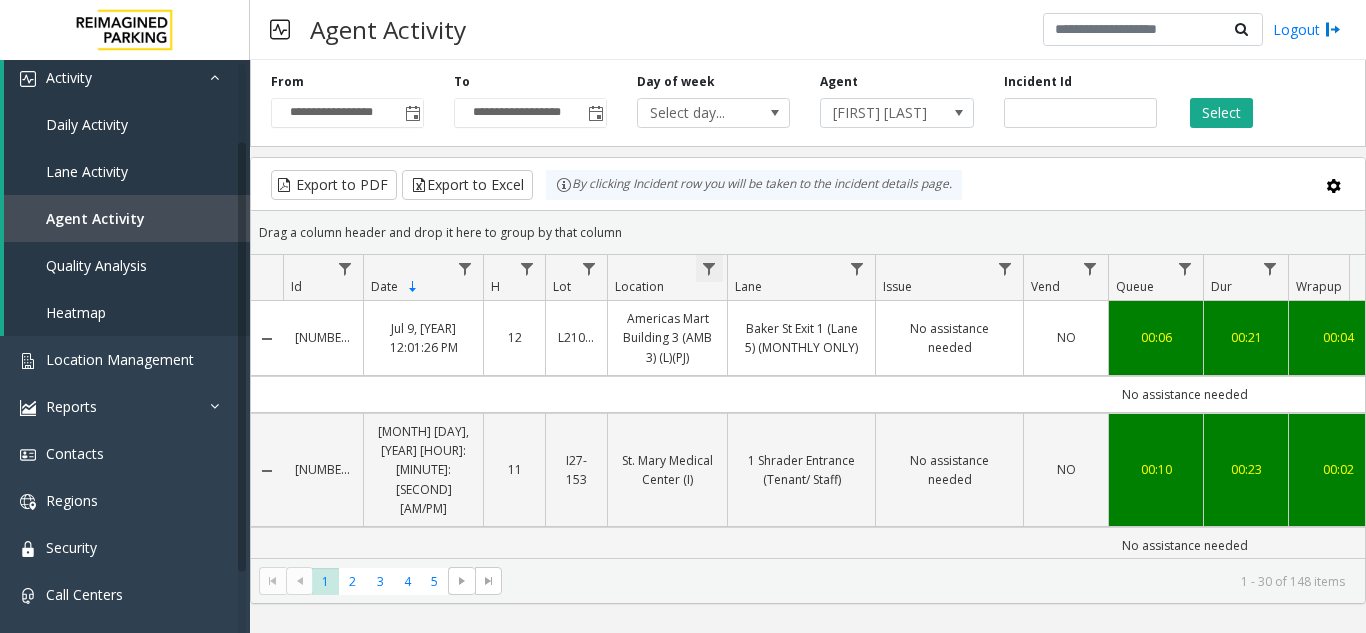 click 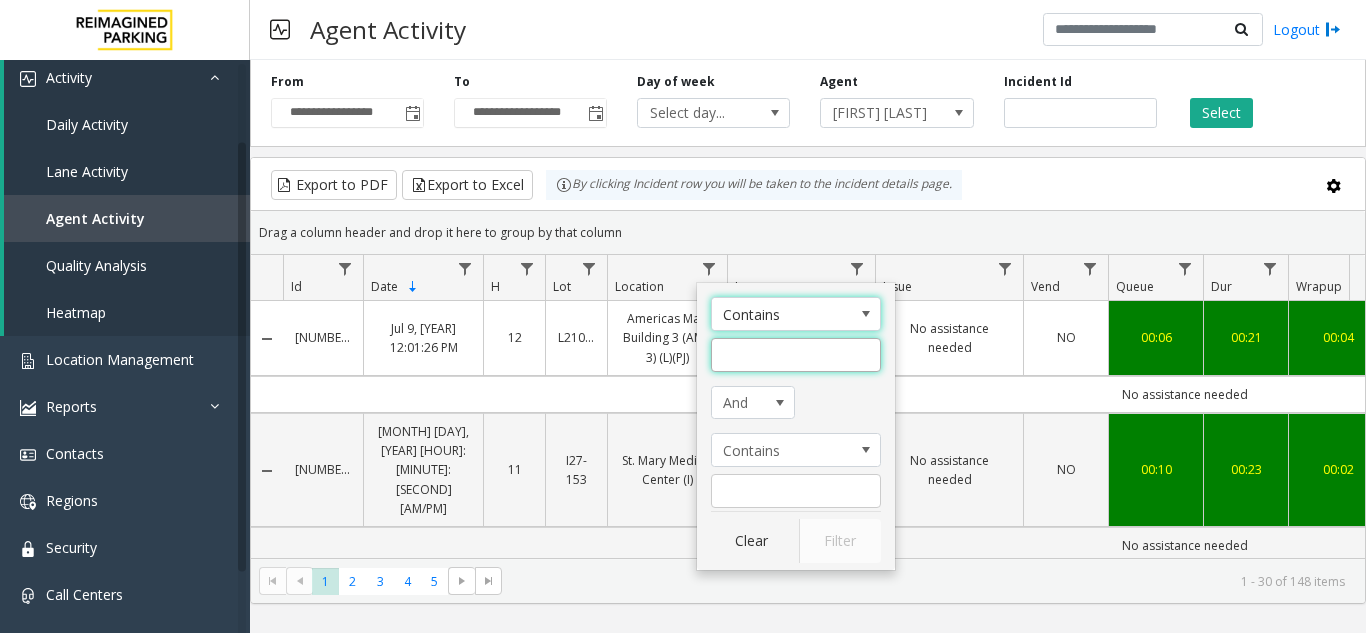 click 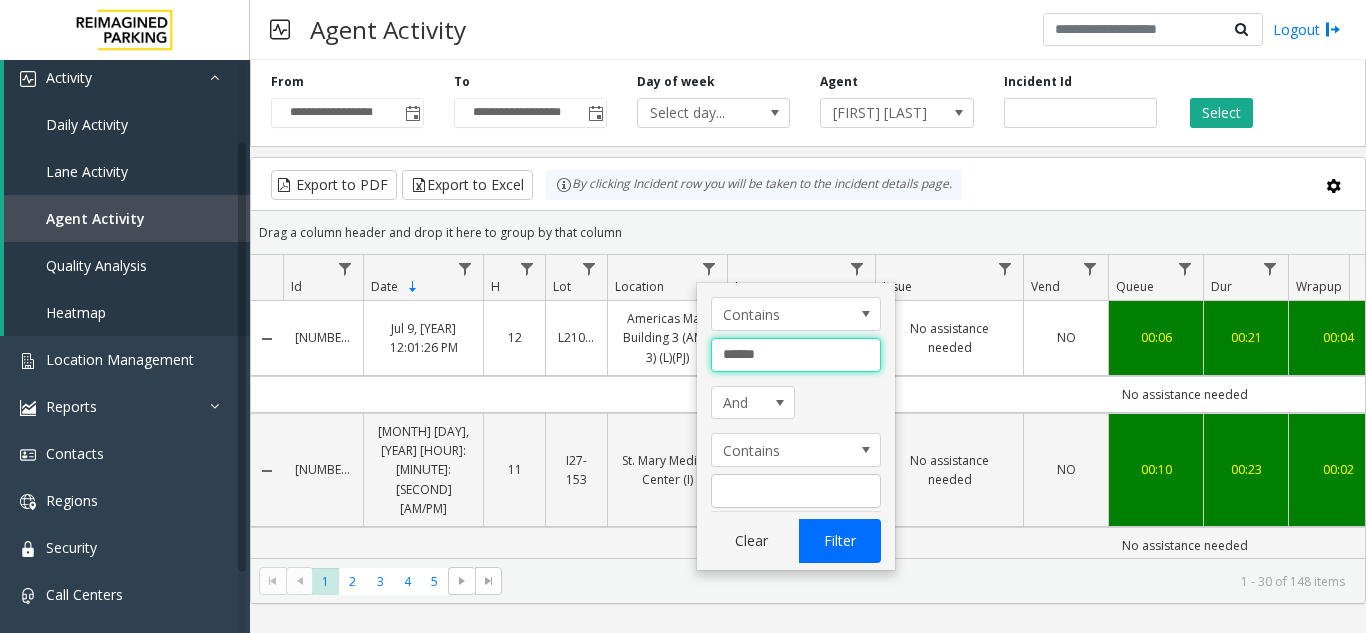 type on "******" 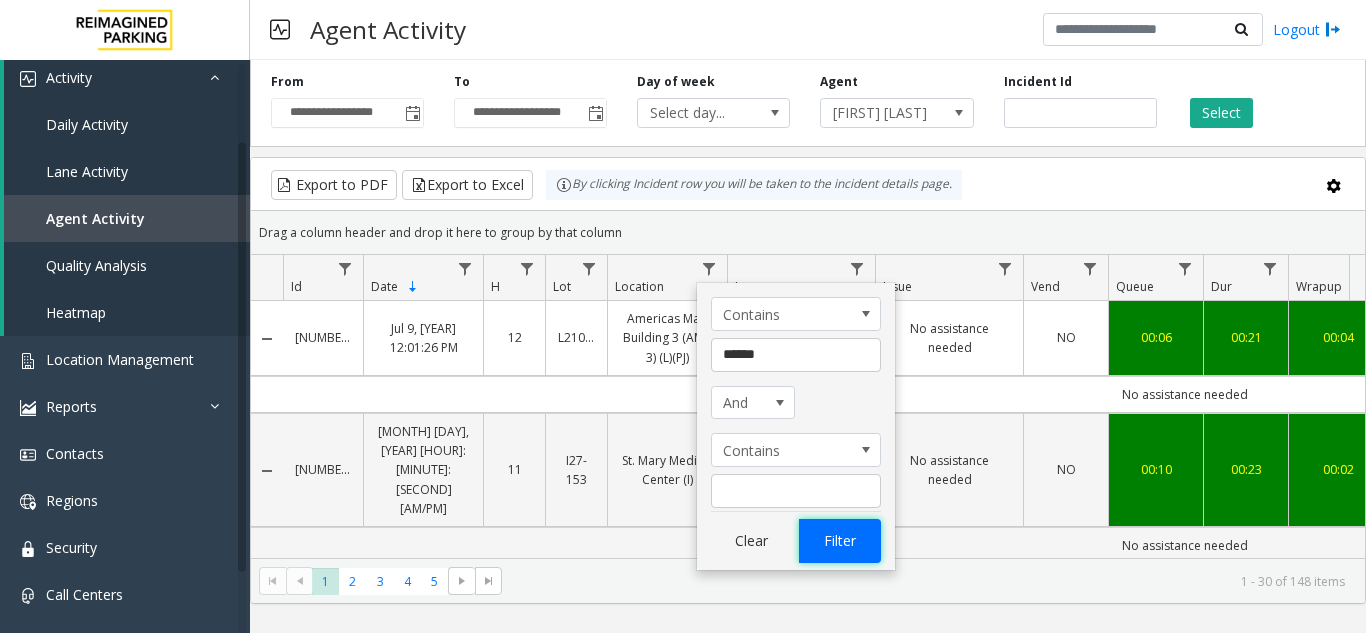 click on "Filter" 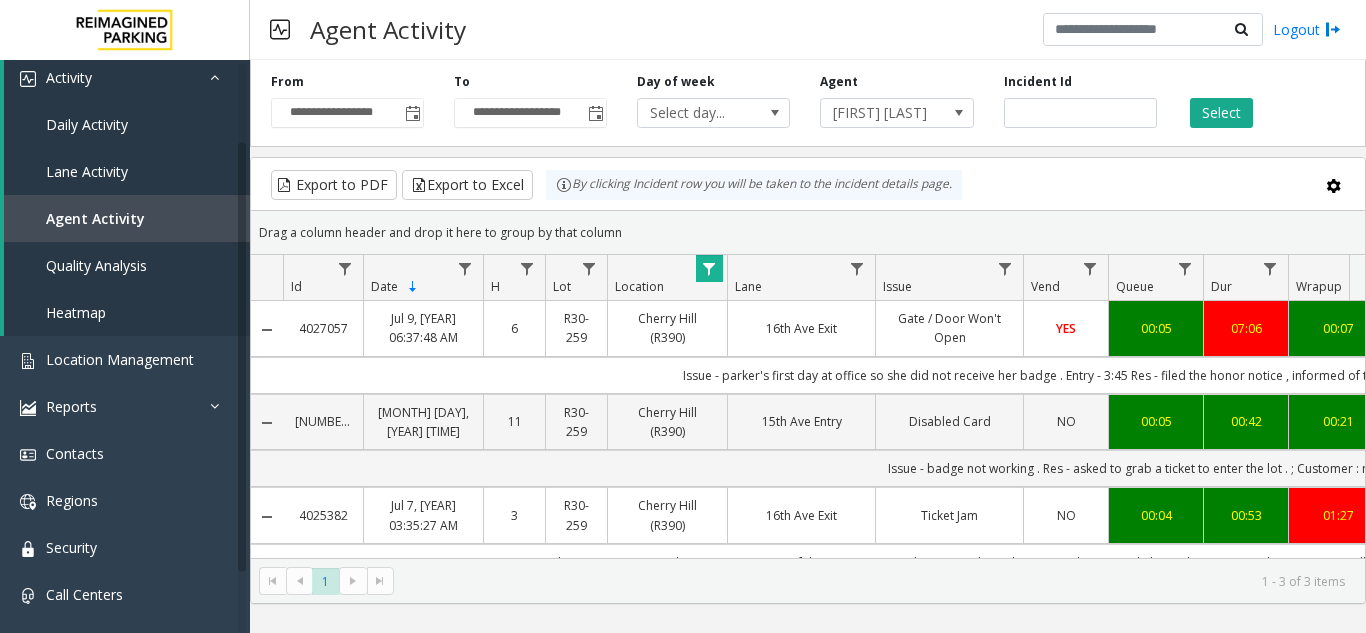 scroll, scrollTop: 0, scrollLeft: 97, axis: horizontal 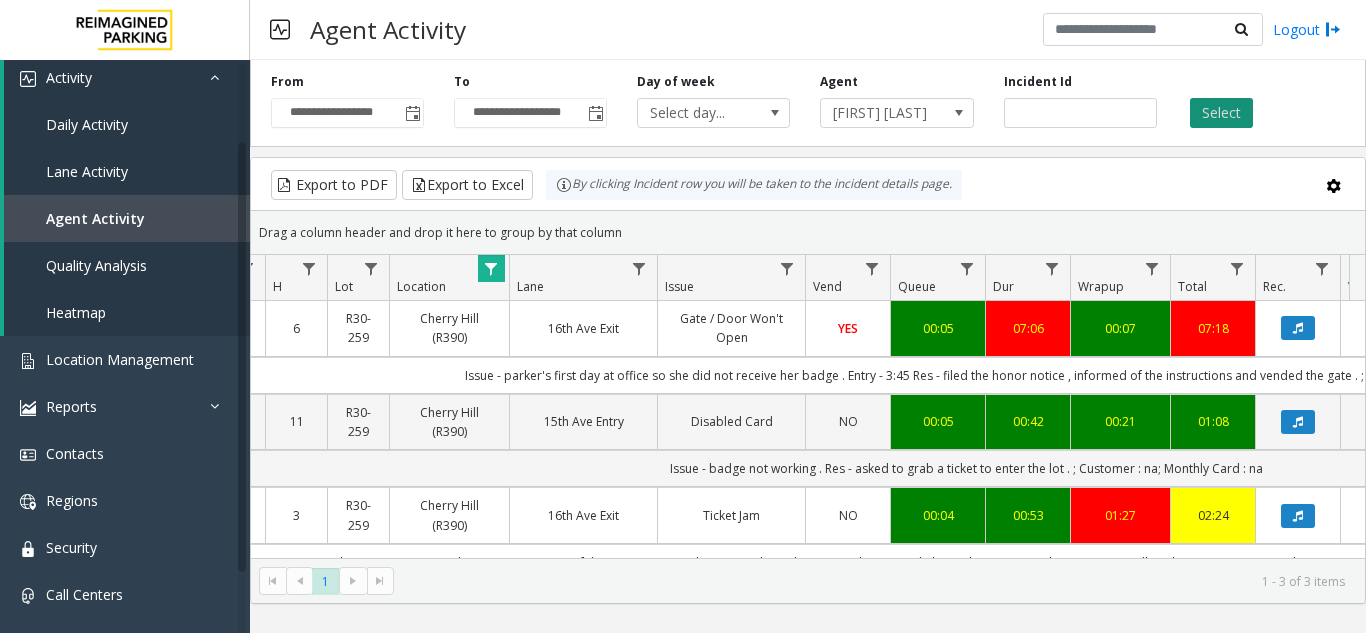 click on "Select" 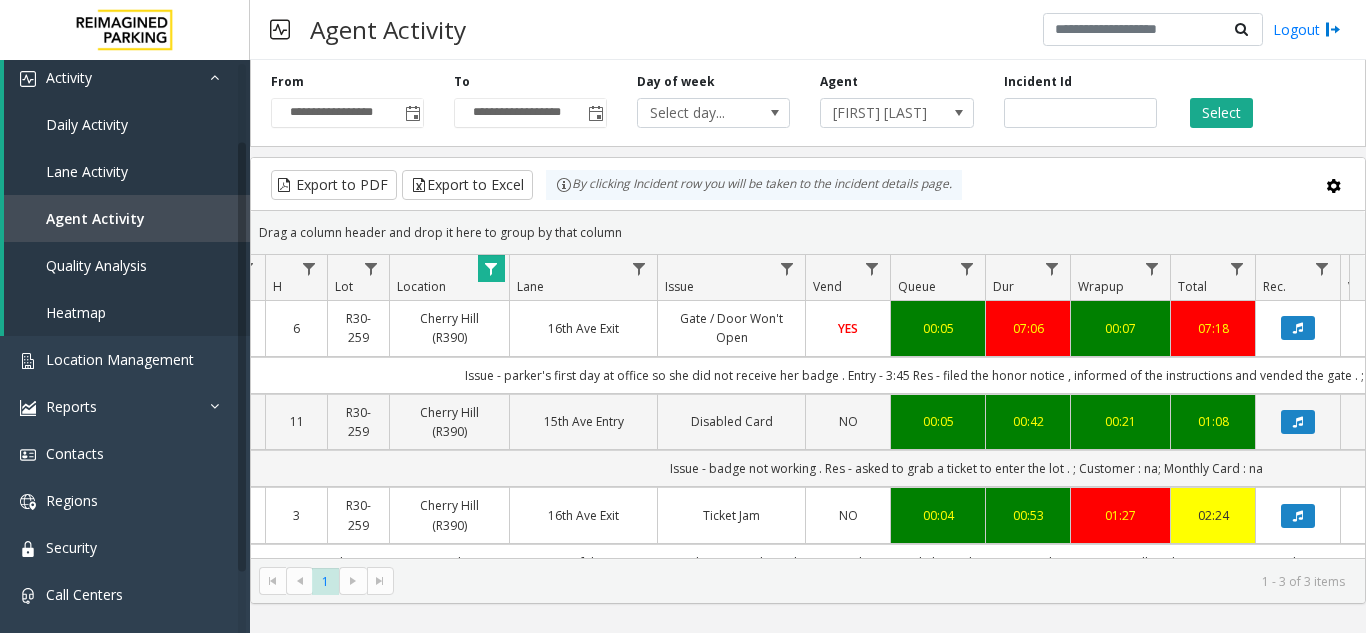scroll, scrollTop: 0, scrollLeft: 384, axis: horizontal 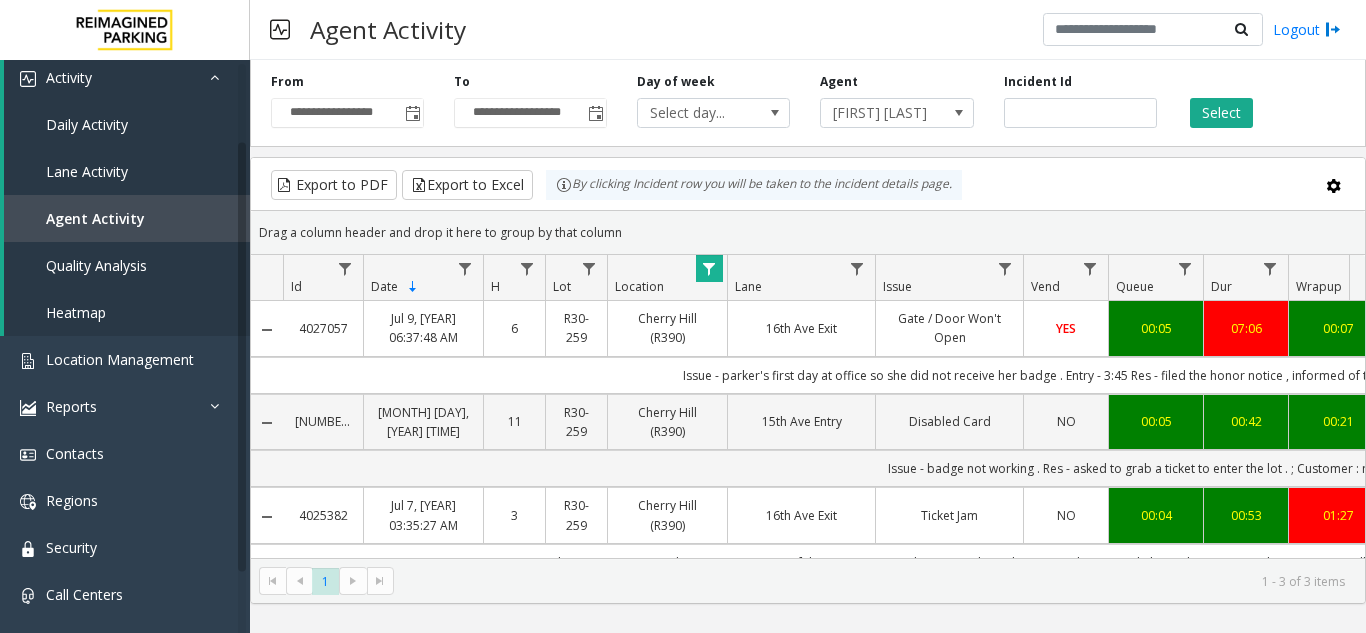 copy on "4027057" 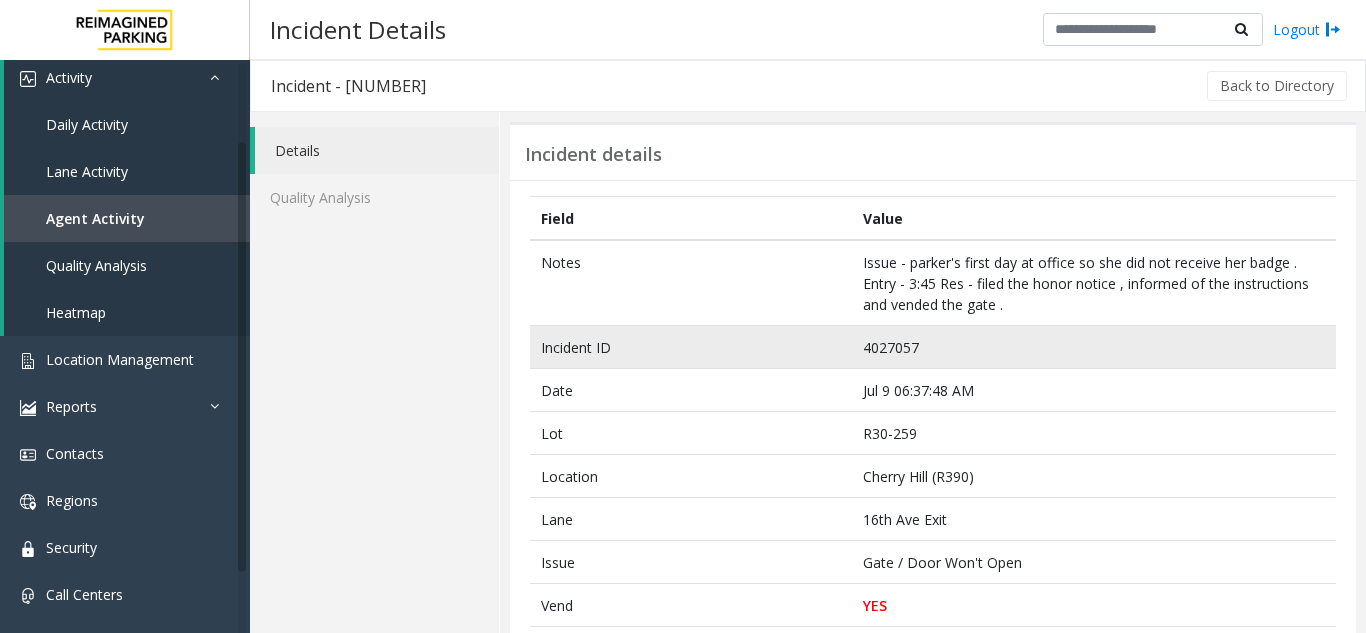 click on "4027057" 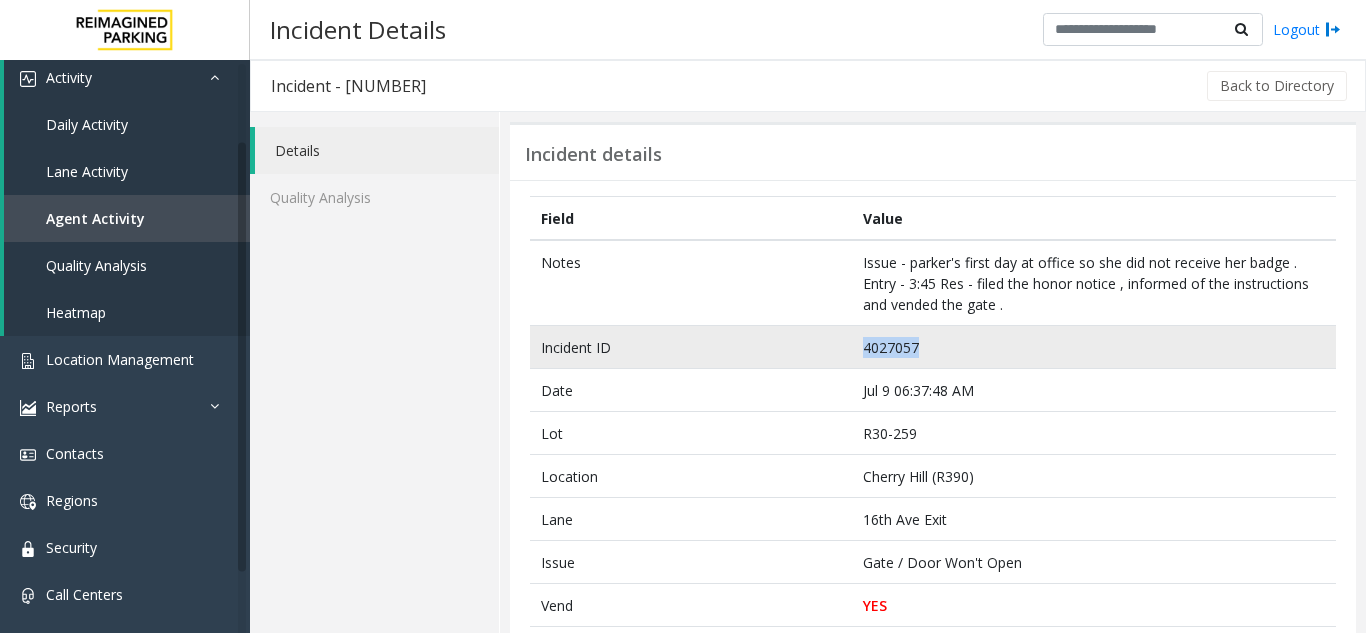 click on "4027057" 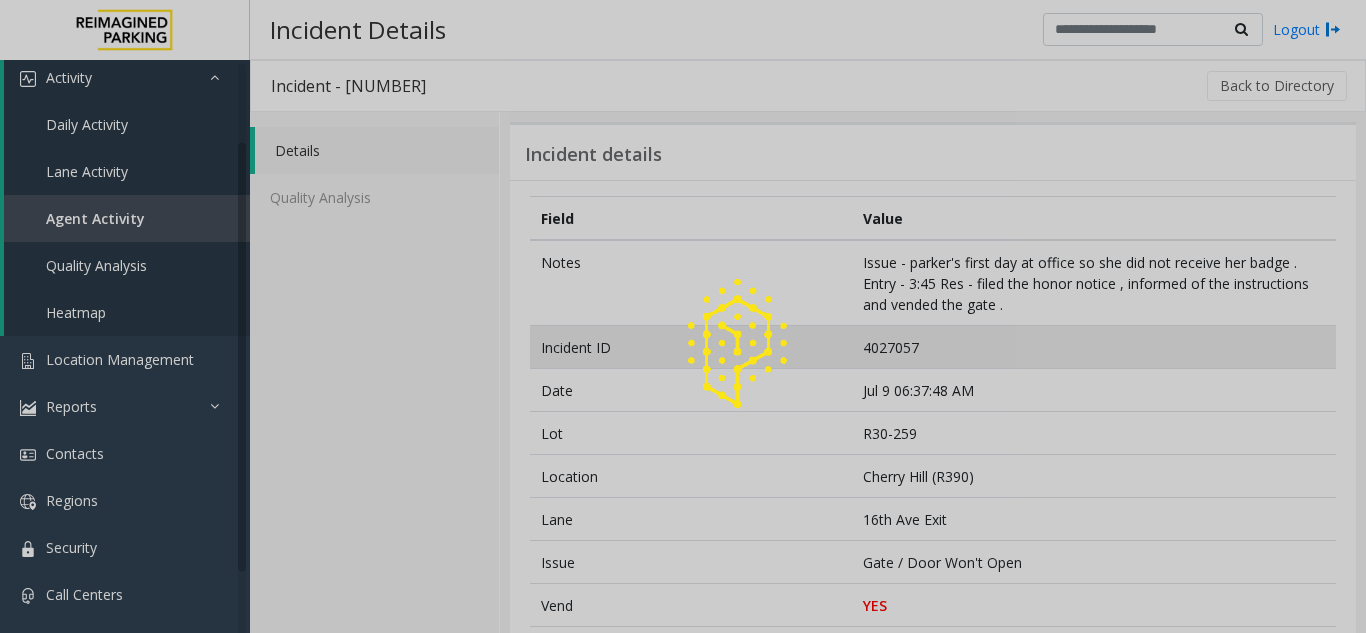 click 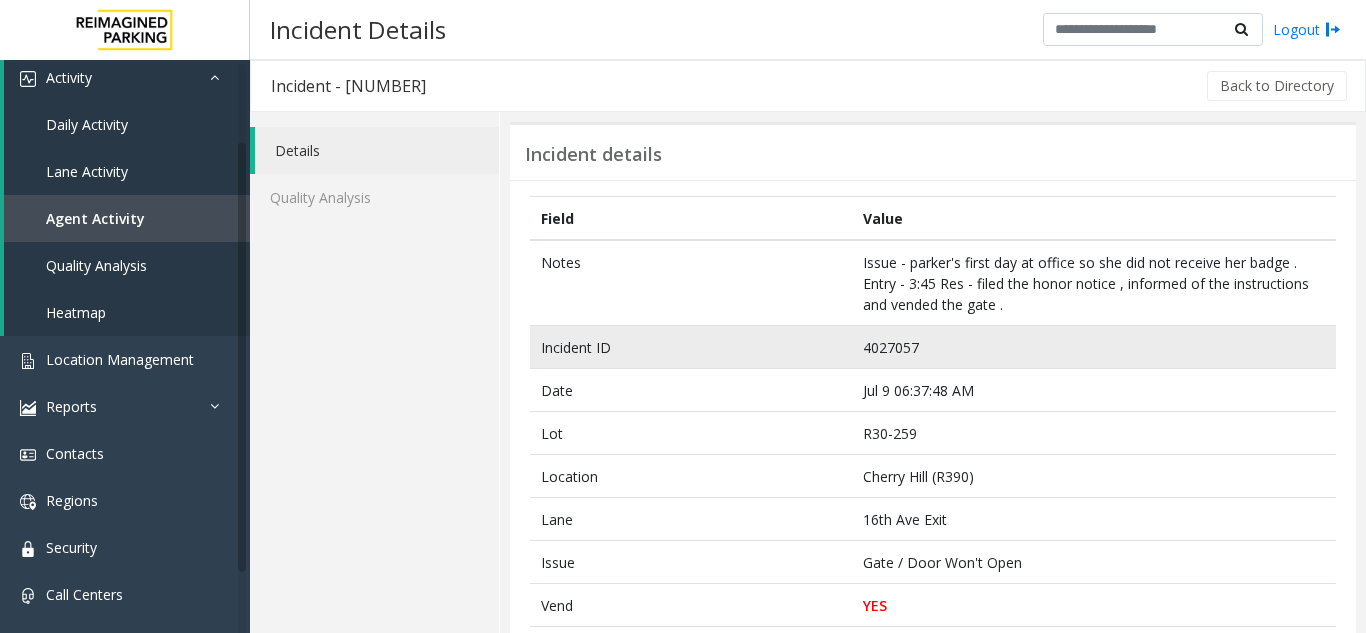 click on "4027057" 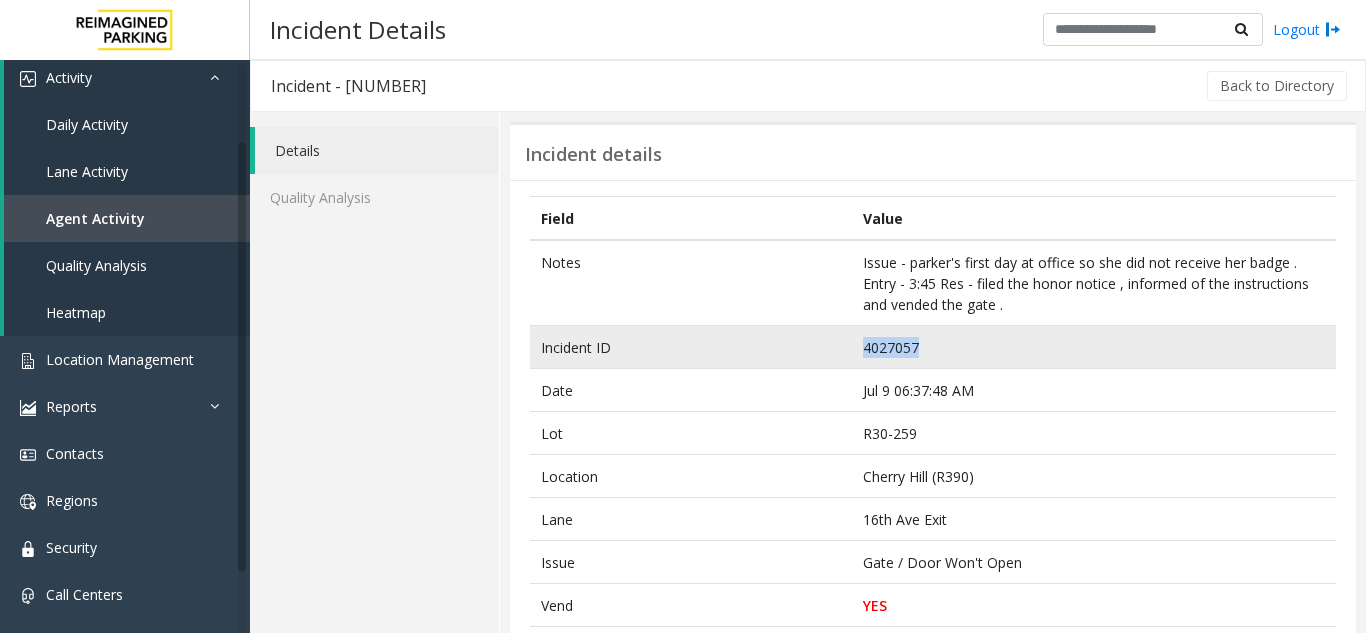click on "4027057" 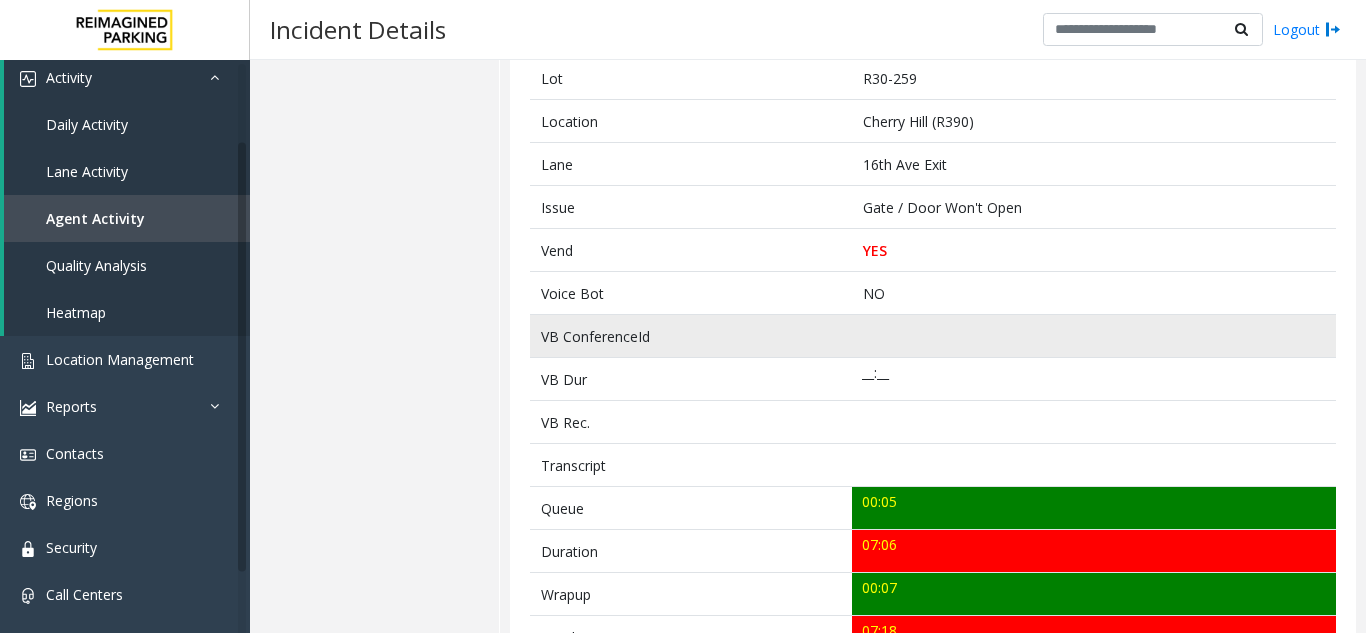 scroll, scrollTop: 400, scrollLeft: 0, axis: vertical 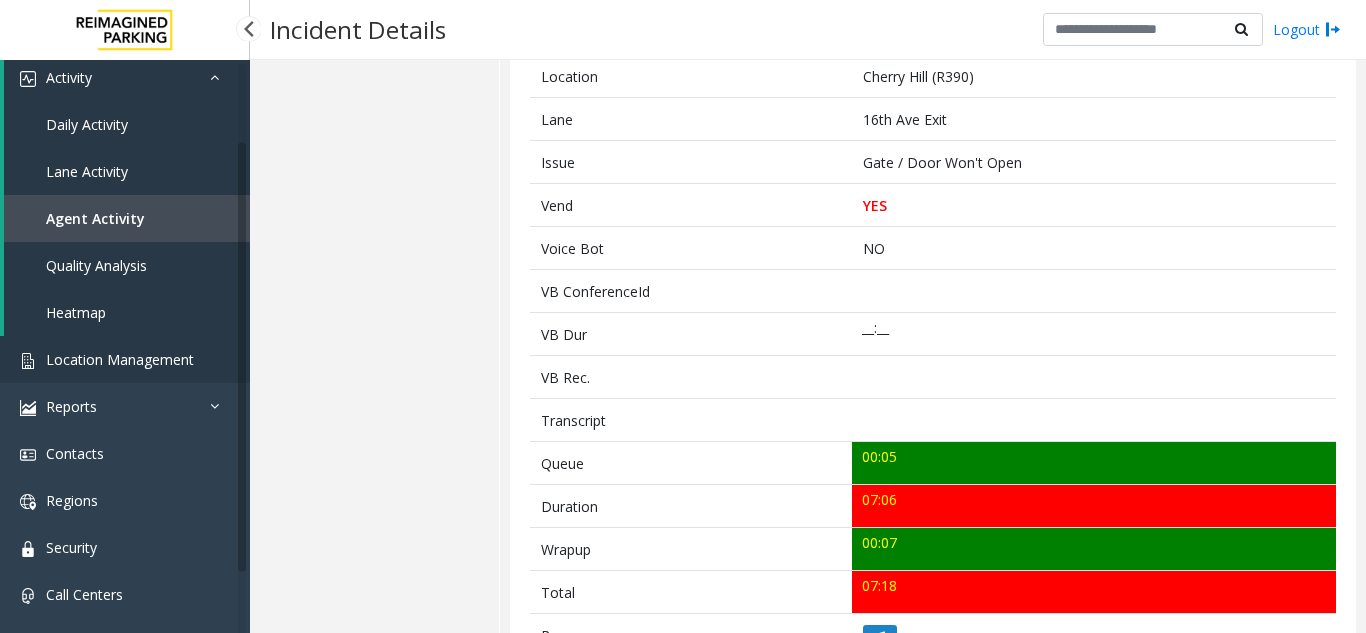 click on "Location Management" at bounding box center [120, 359] 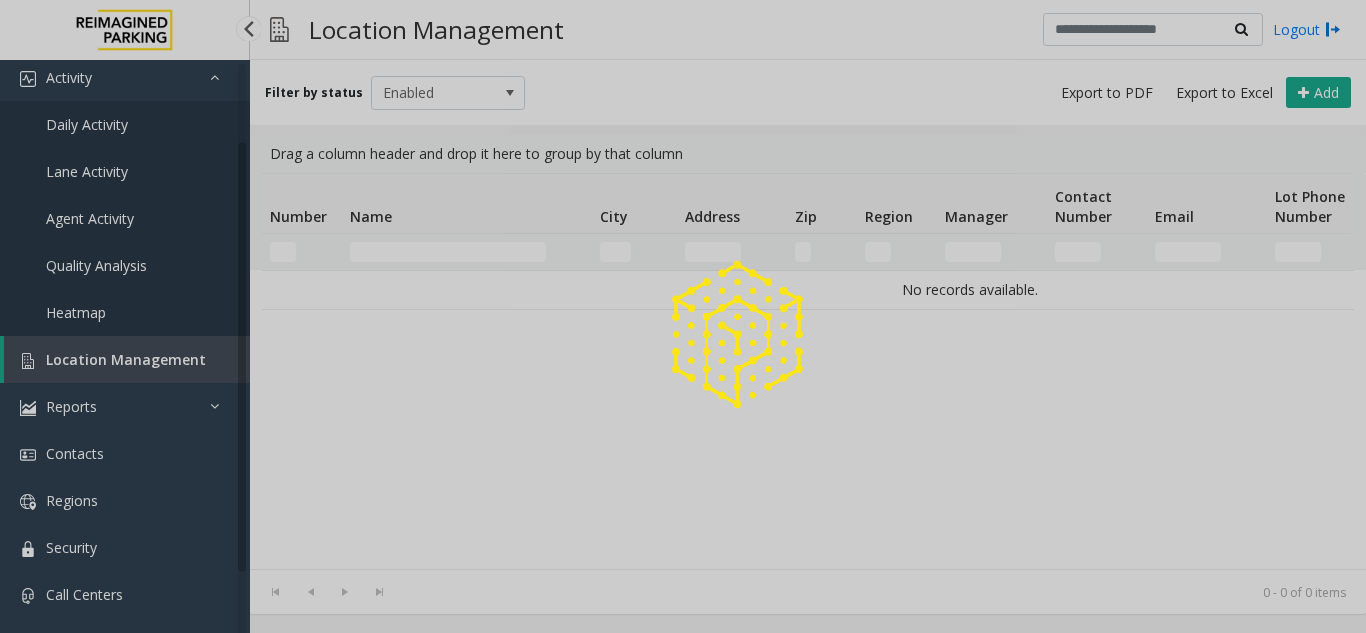 scroll, scrollTop: 0, scrollLeft: 0, axis: both 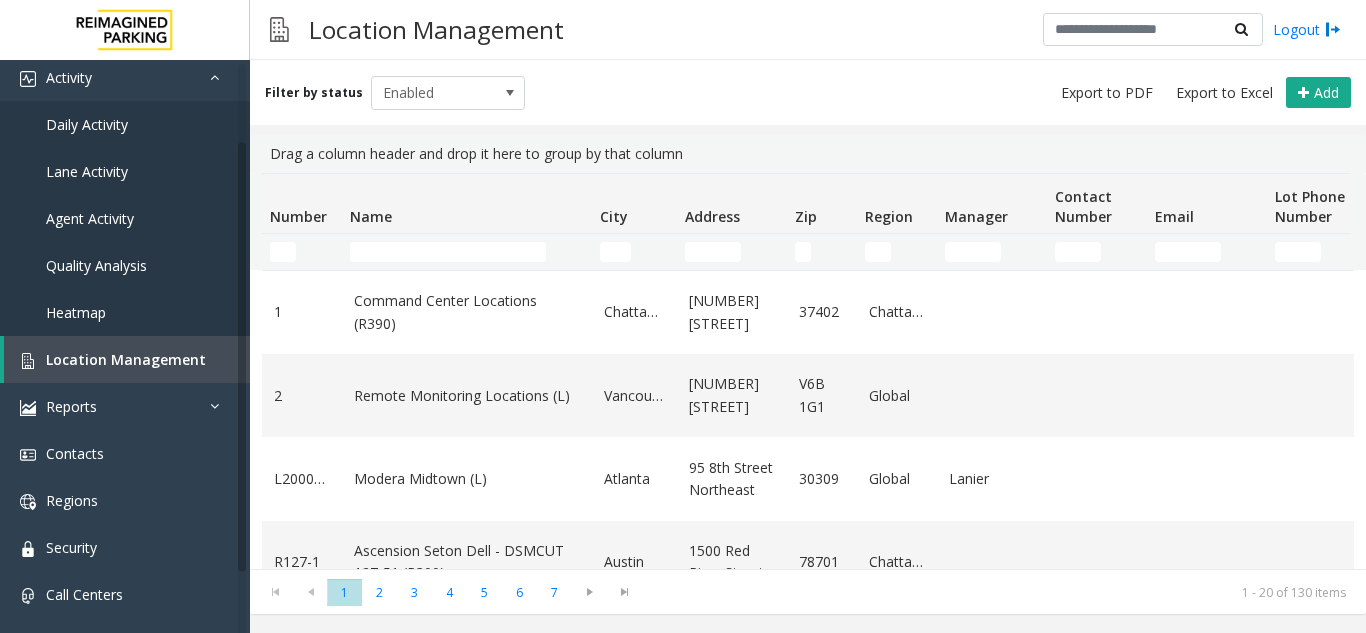 click 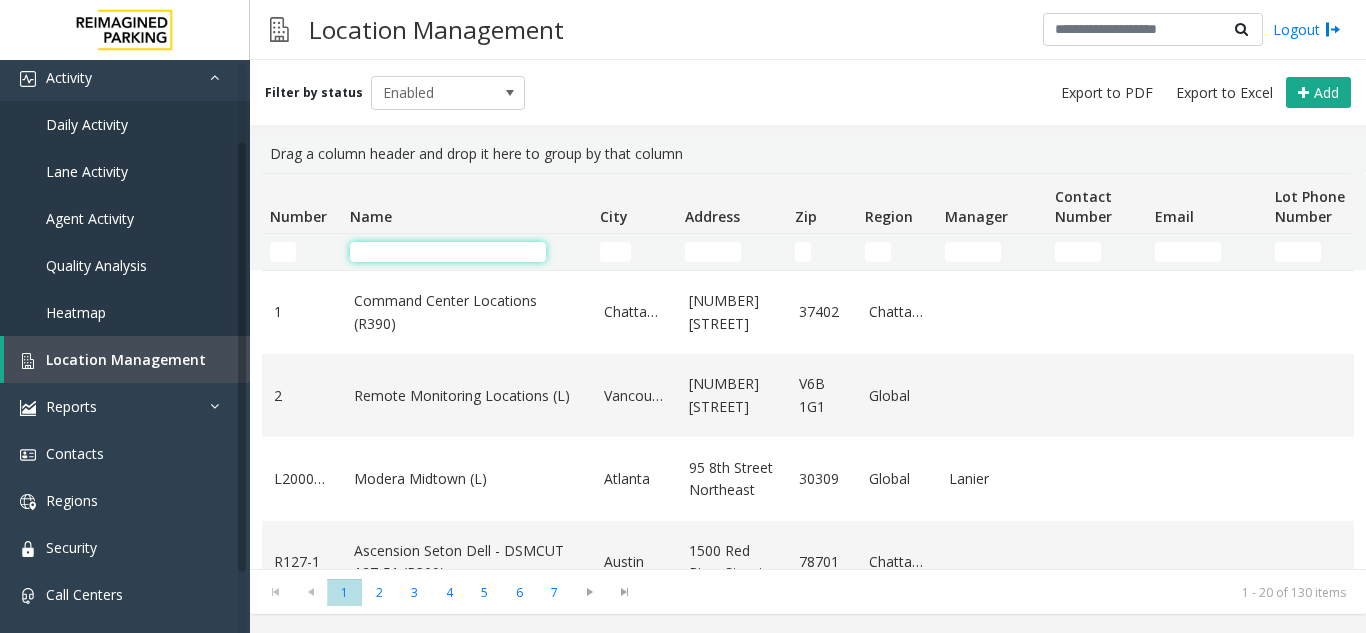 click 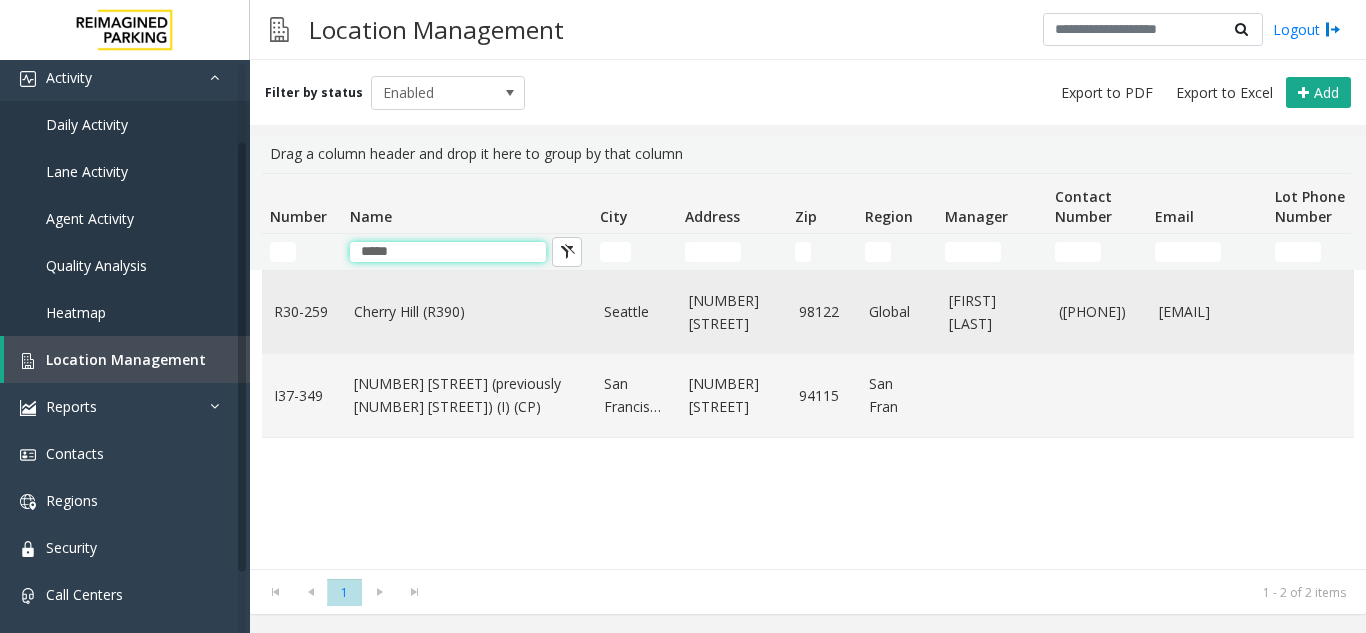 type on "*****" 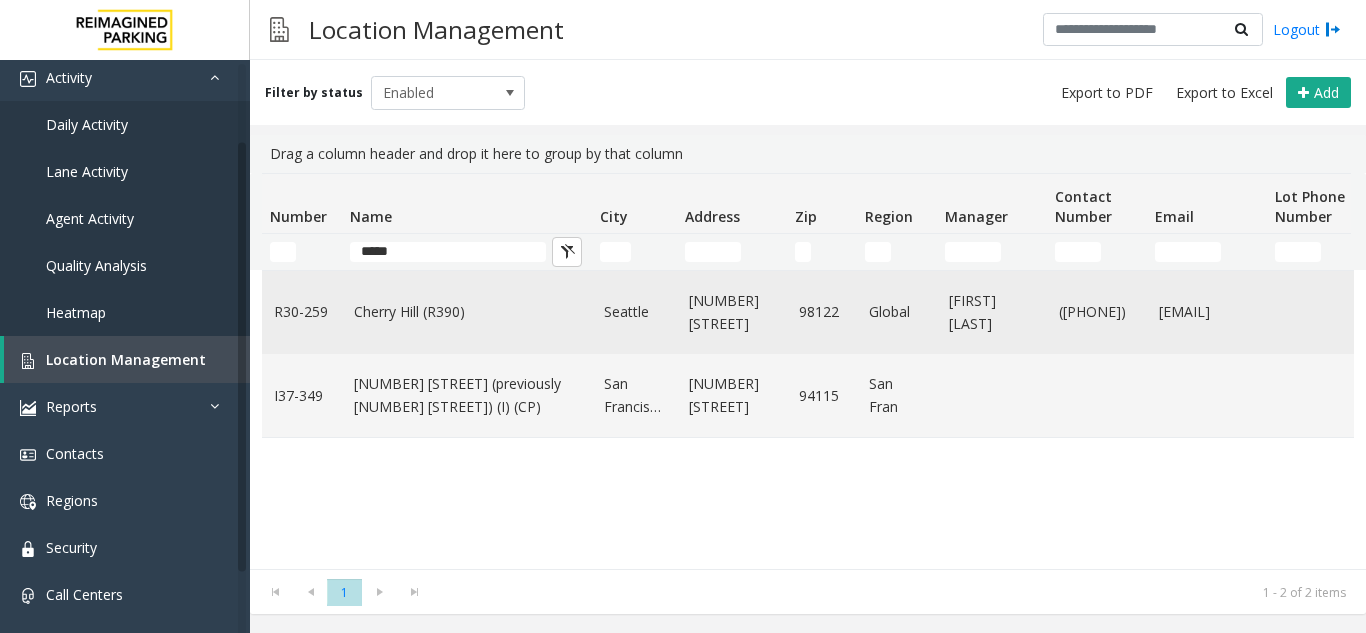 click on "Cherry Hill (R390)" 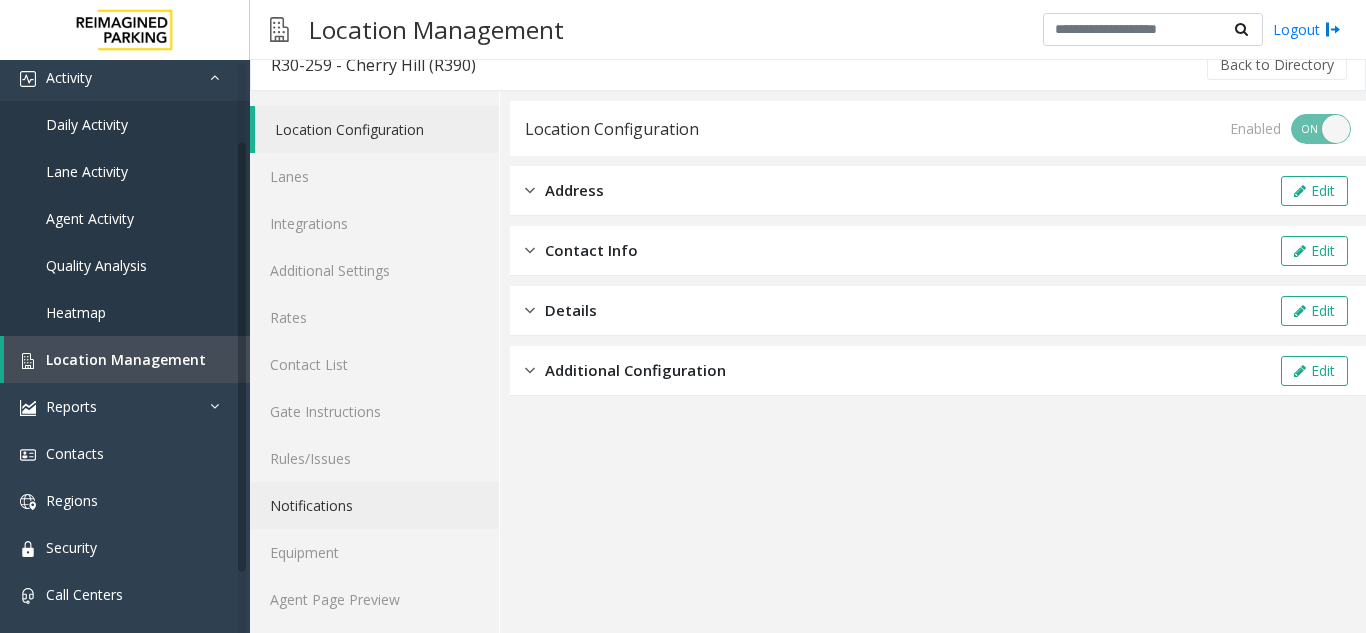 scroll, scrollTop: 26, scrollLeft: 0, axis: vertical 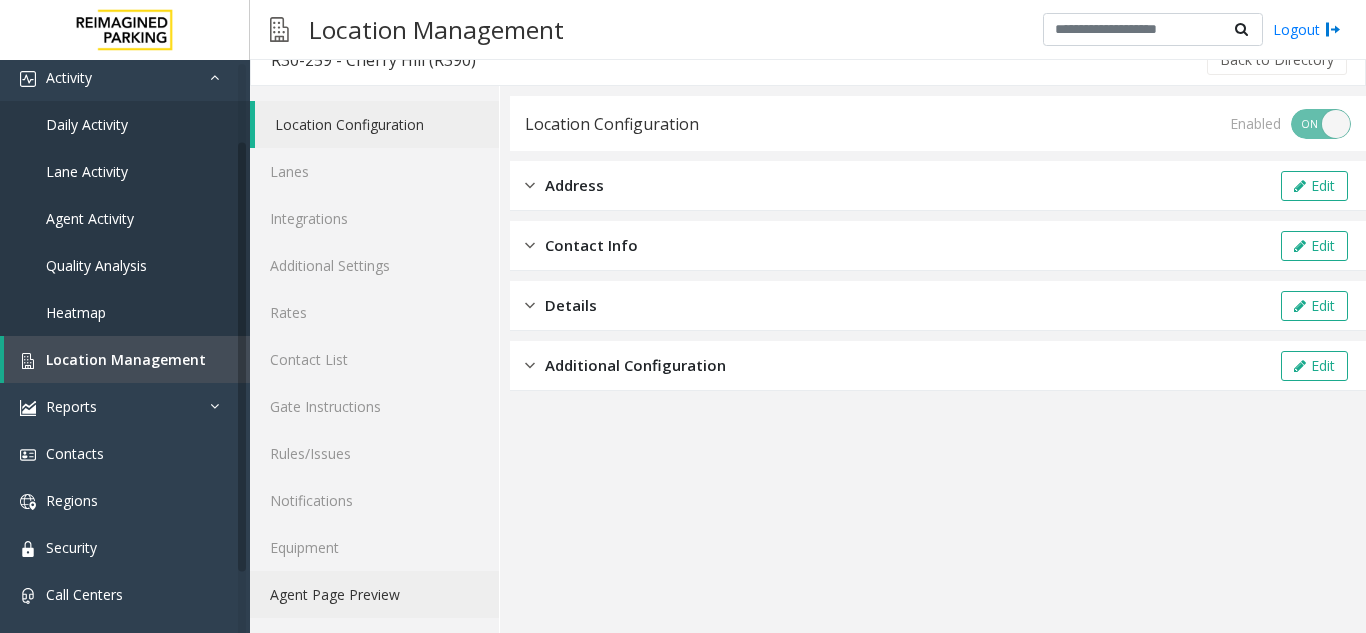 click on "Agent Page Preview" 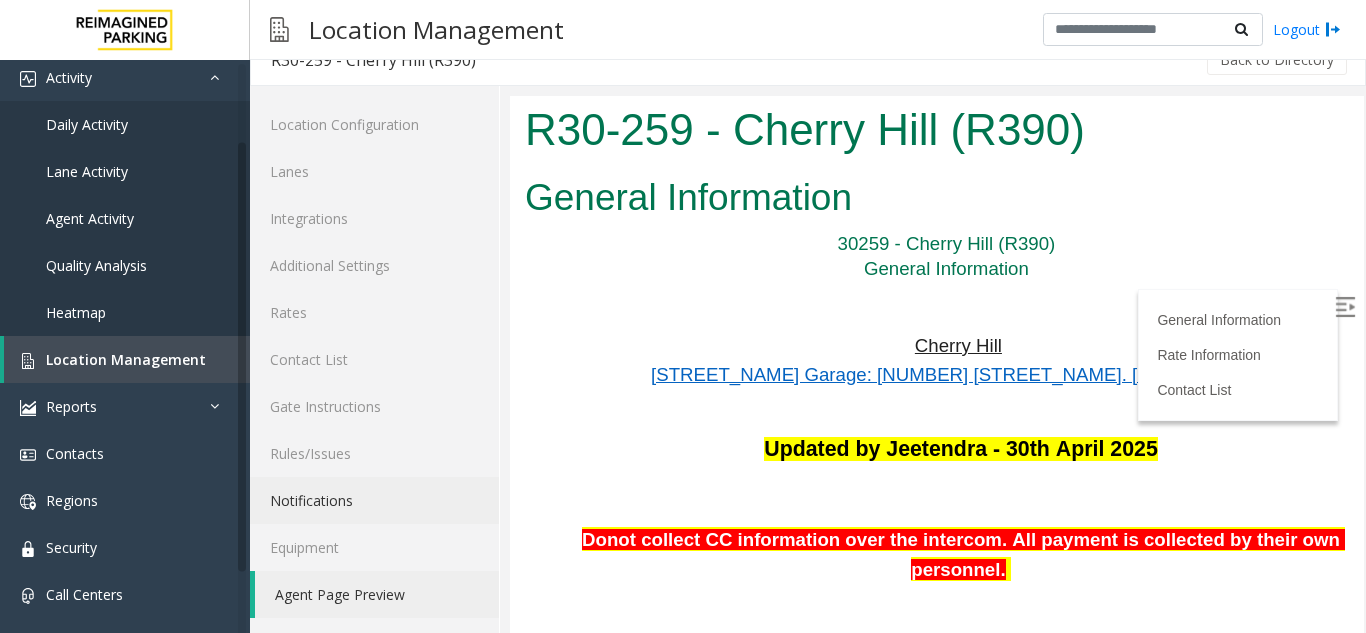 scroll, scrollTop: 1000, scrollLeft: 0, axis: vertical 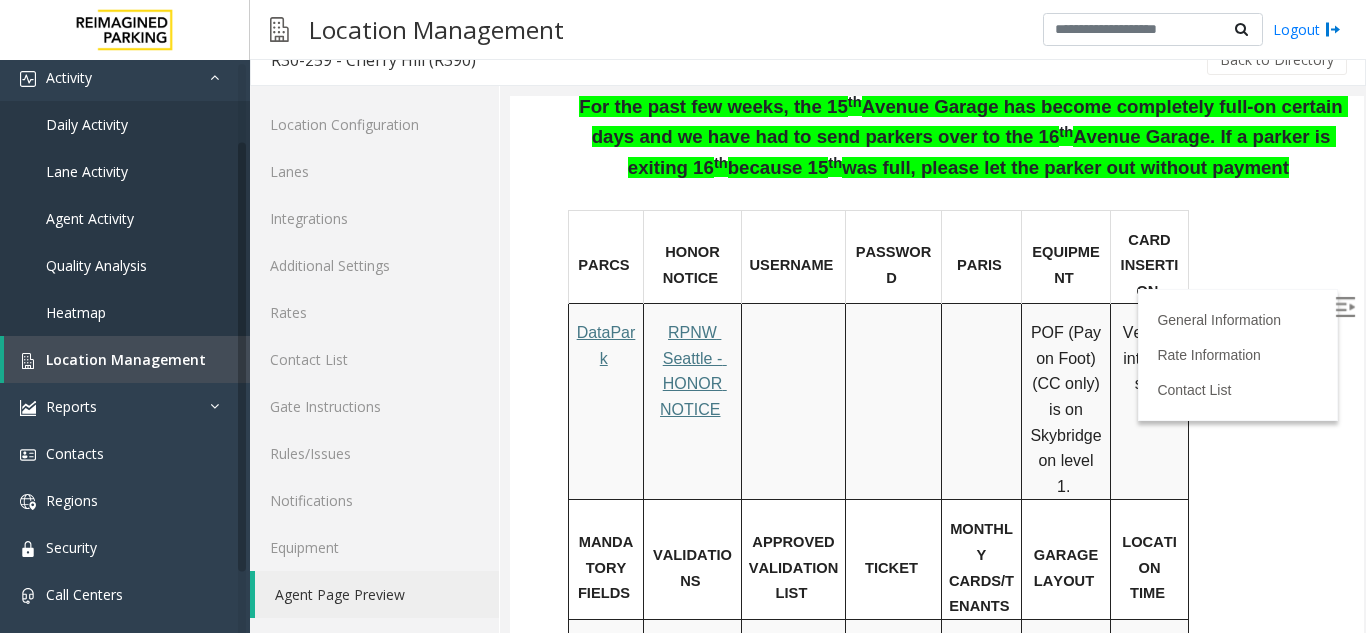 click at bounding box center [1347, 310] 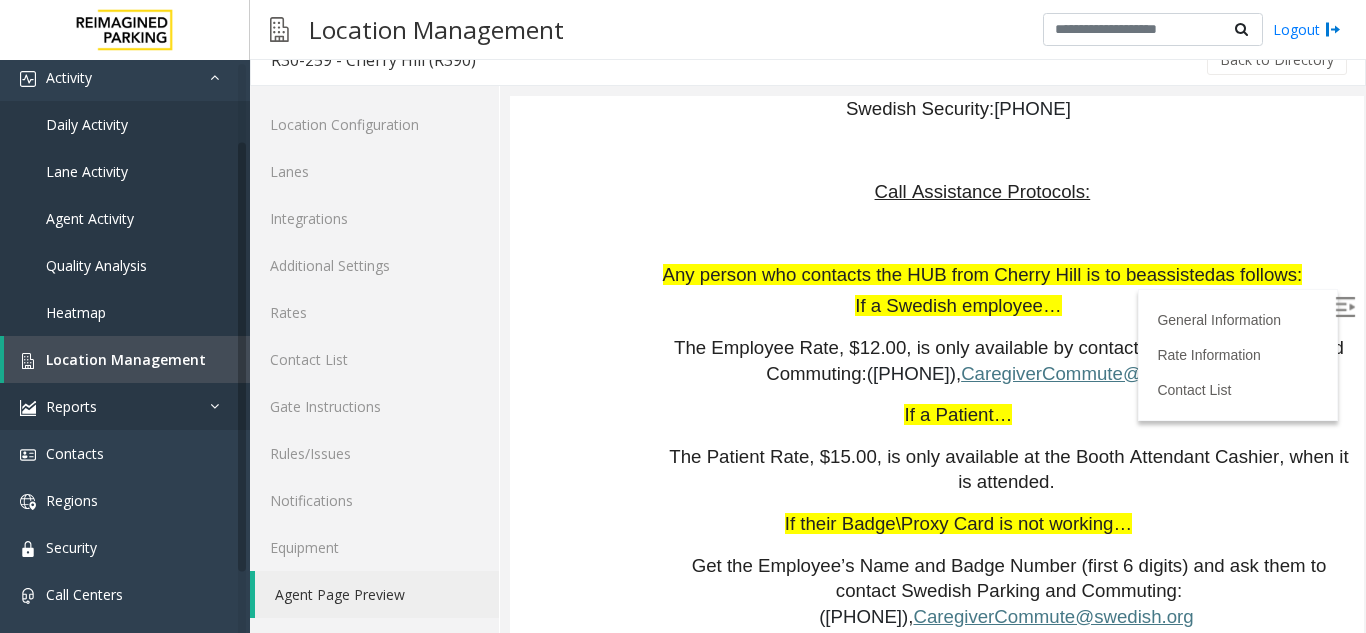 scroll, scrollTop: 86, scrollLeft: 0, axis: vertical 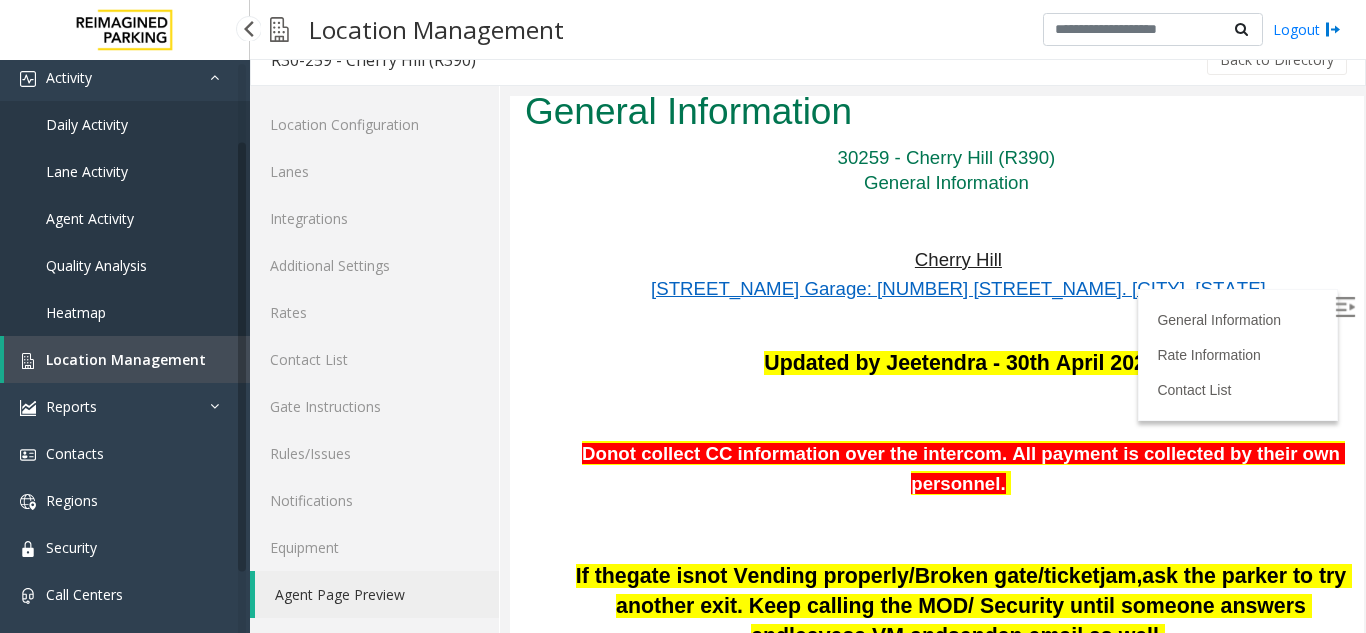 click on "Agent Activity" at bounding box center [90, 218] 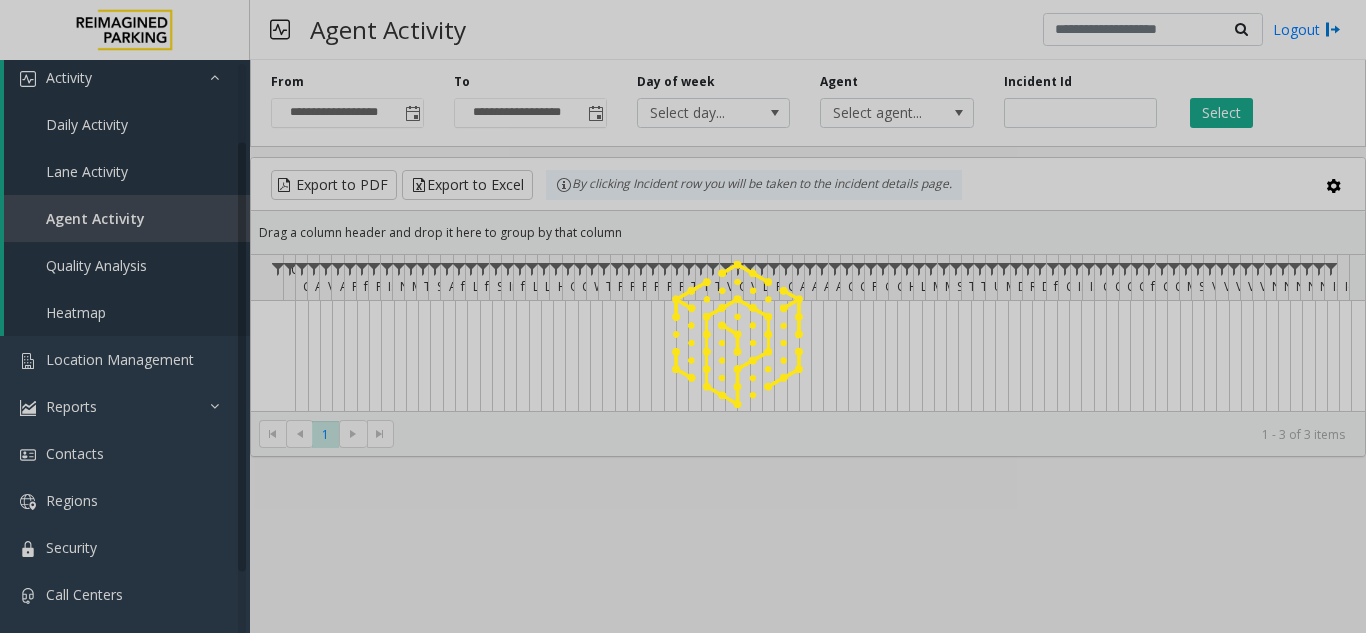 scroll, scrollTop: 0, scrollLeft: 0, axis: both 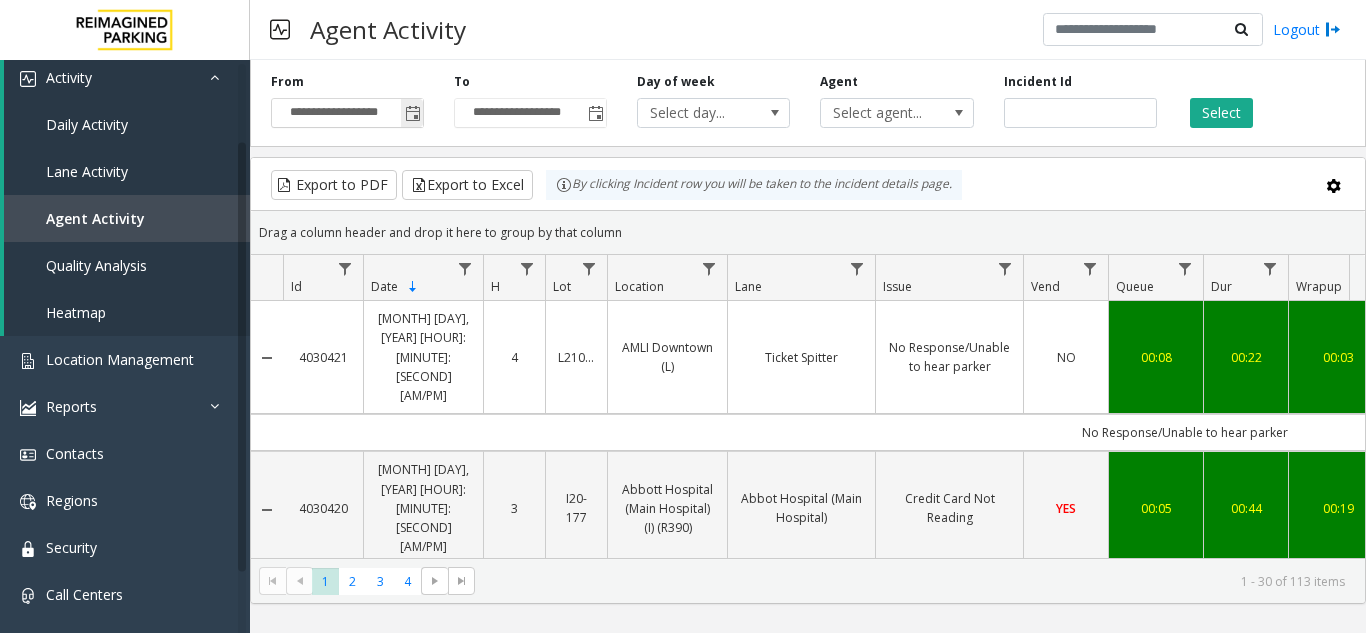 click on "**********" at bounding box center (347, 113) 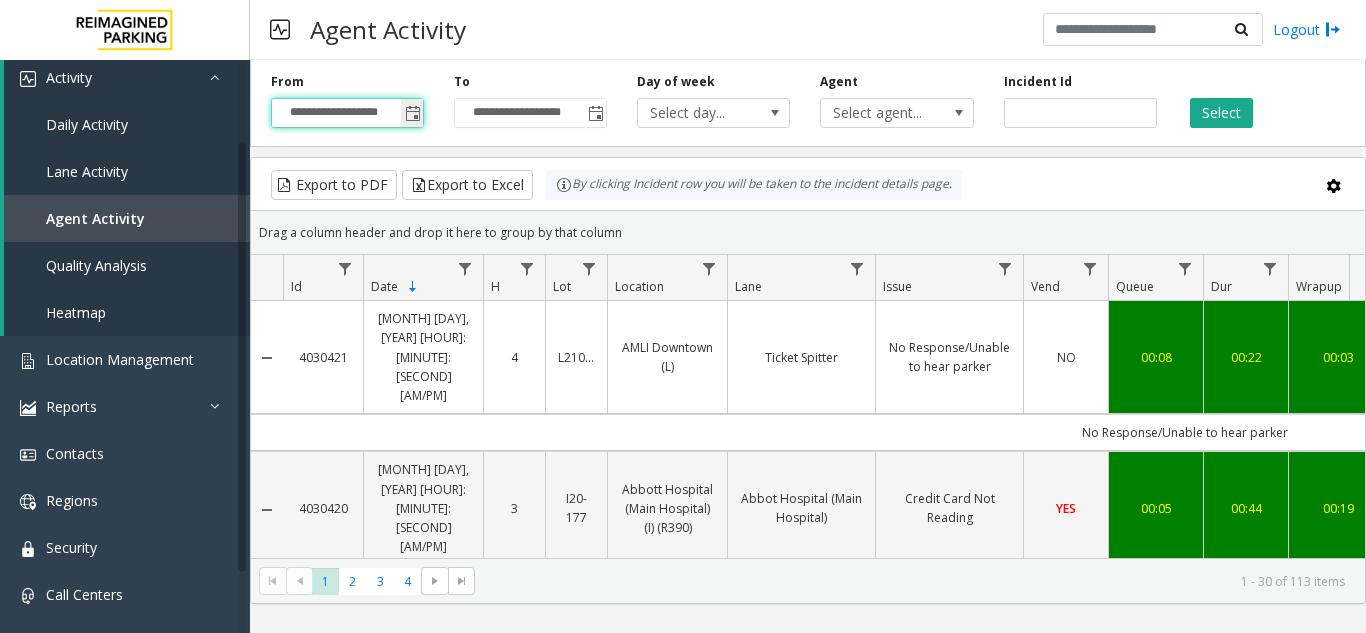 click 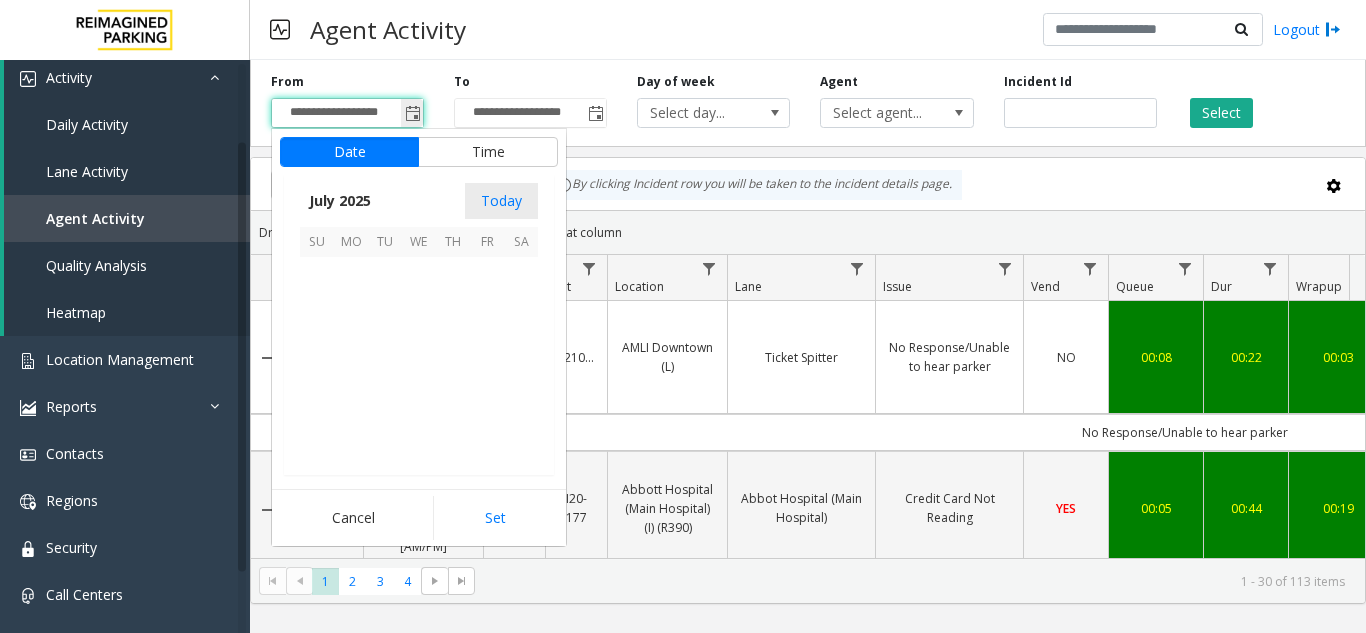 scroll, scrollTop: 358428, scrollLeft: 0, axis: vertical 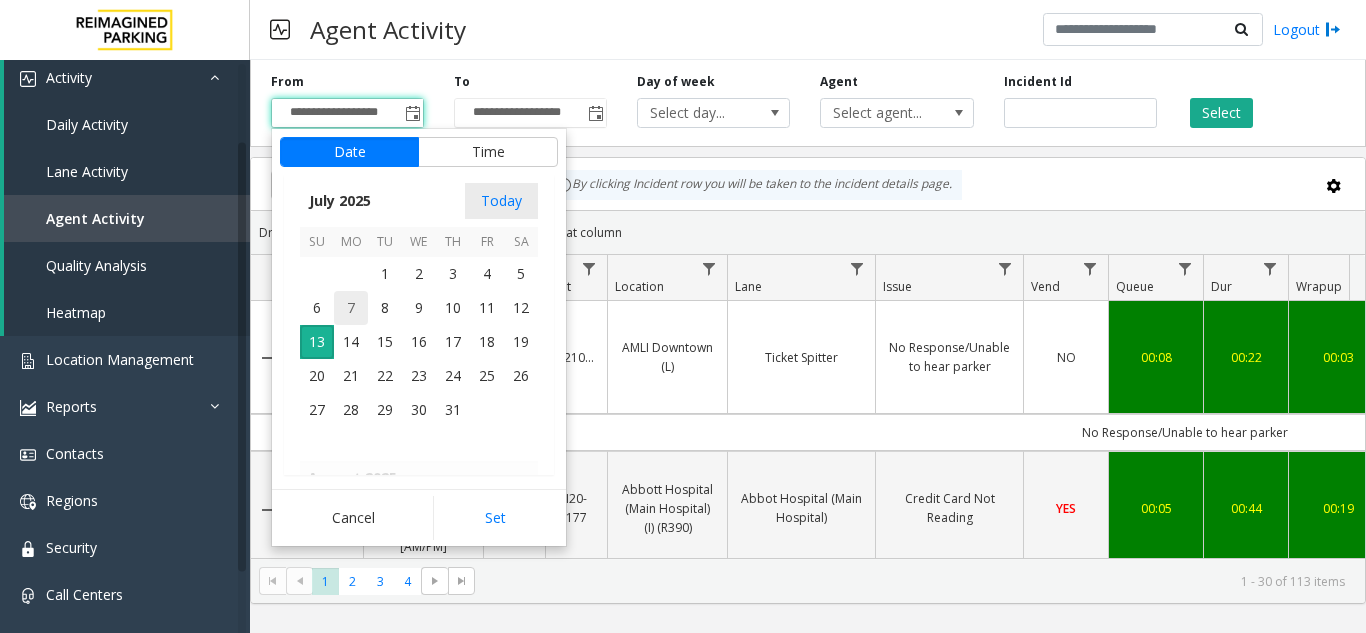 click on "7" at bounding box center (351, 308) 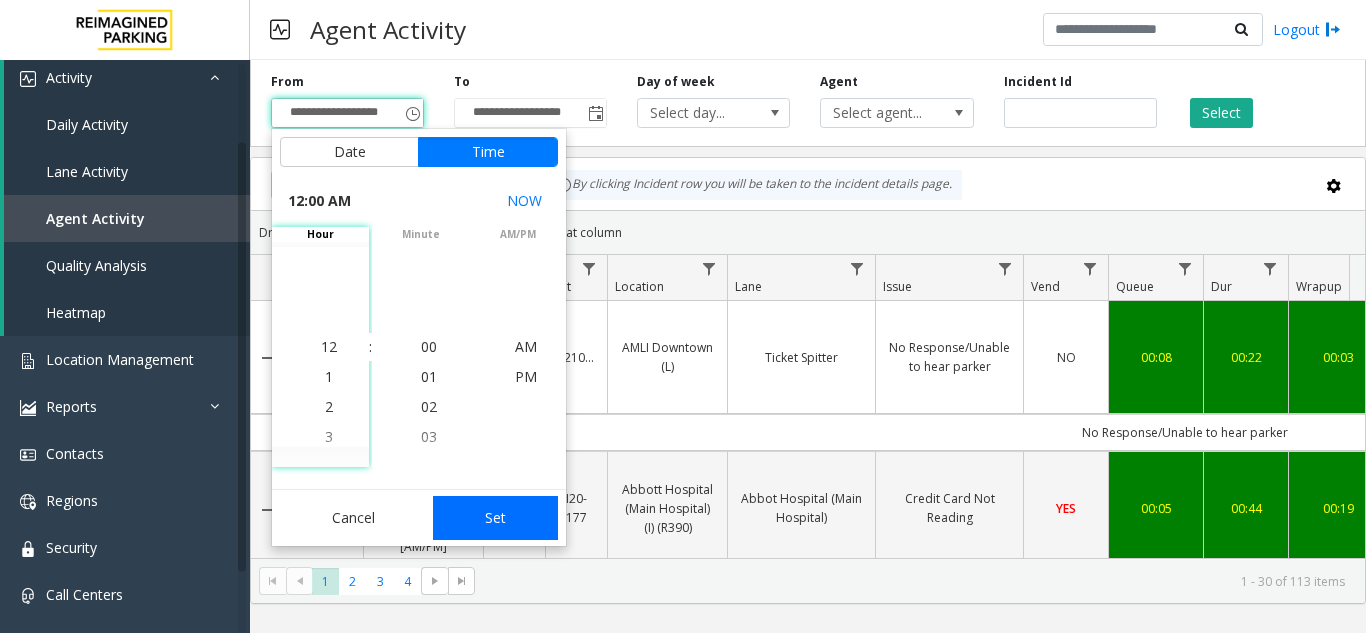 click on "Set" 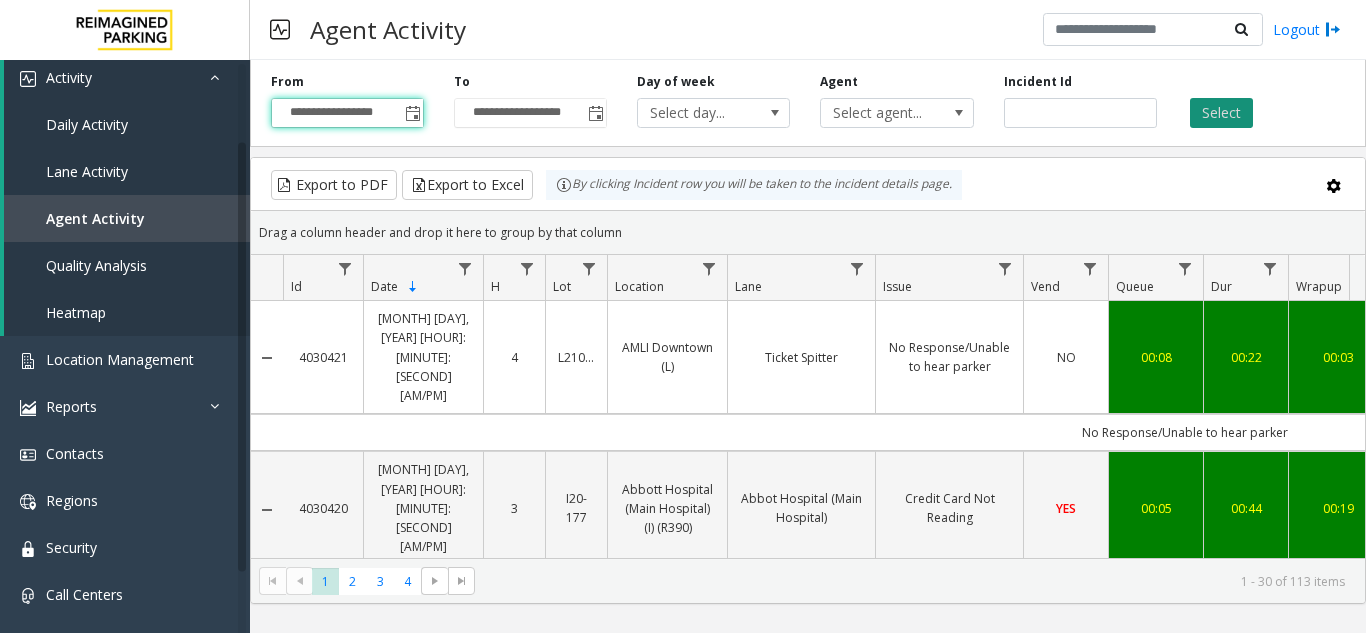 click on "Select" 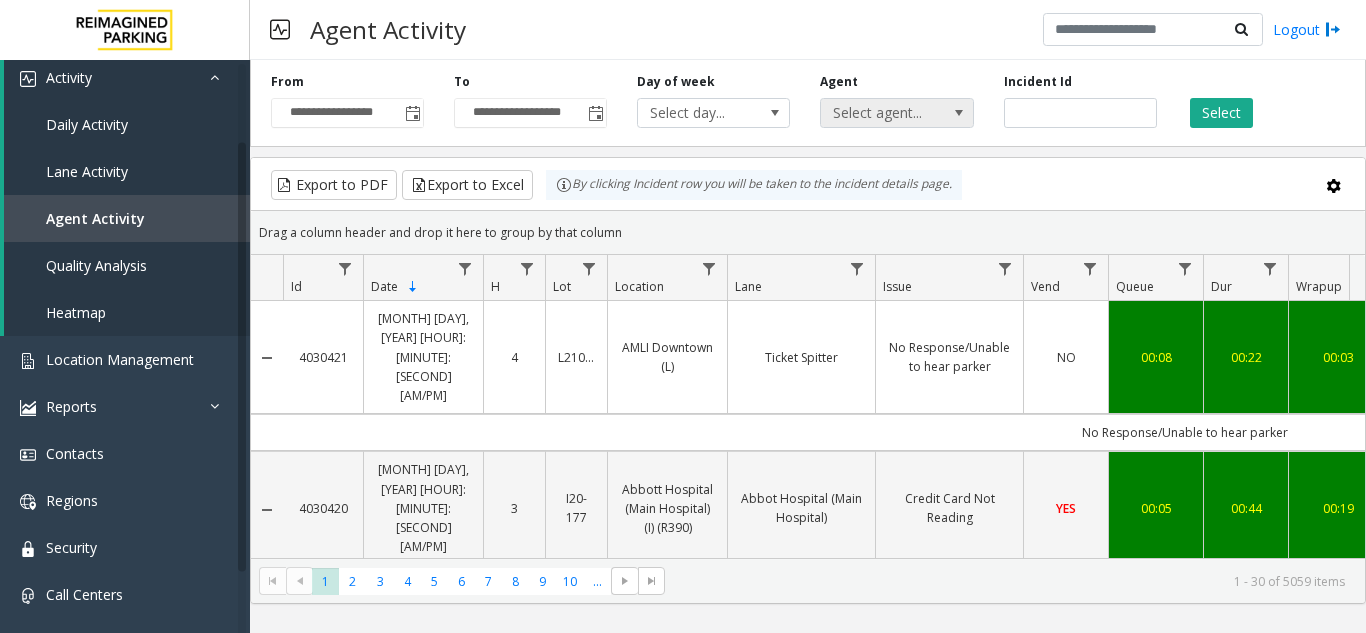 click on "Select agent..." at bounding box center [881, 113] 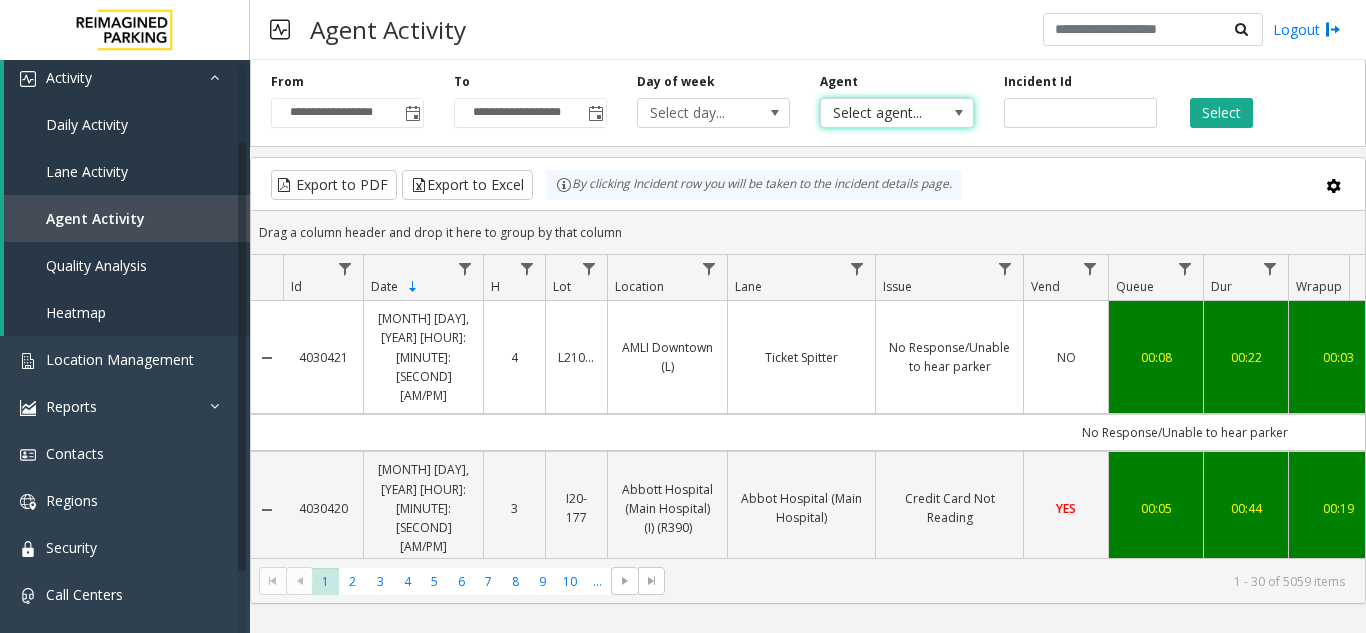 click on "Select agent..." at bounding box center [881, 113] 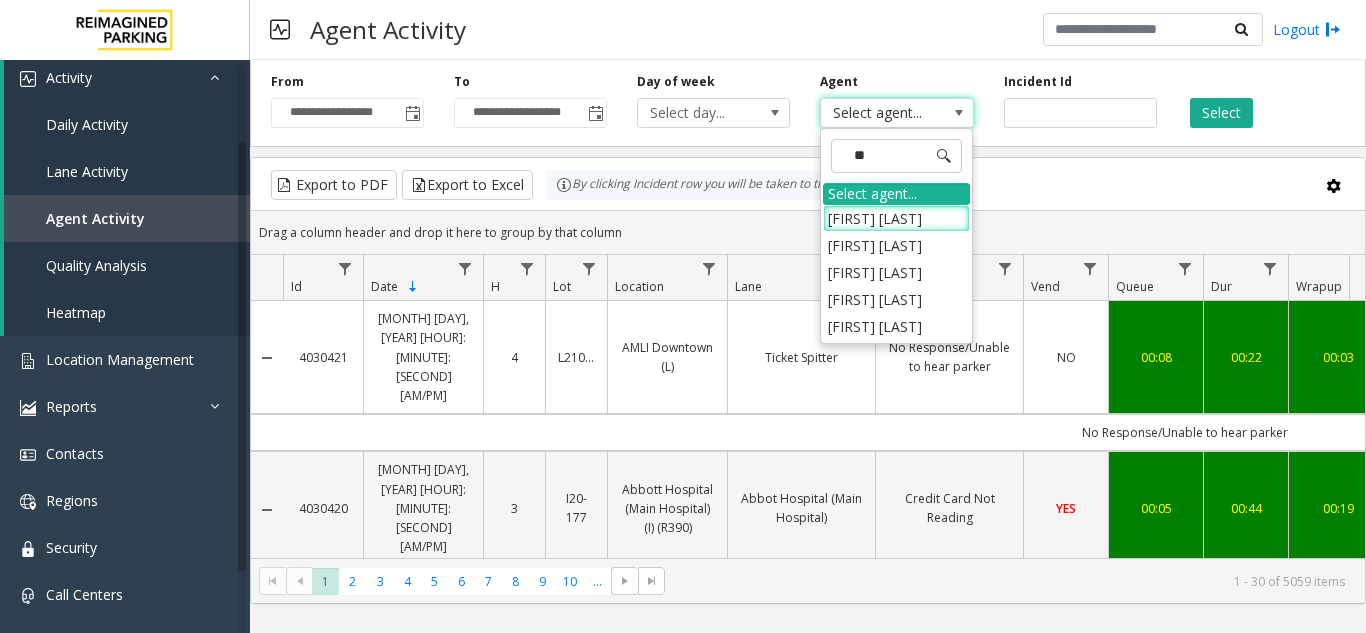type on "*" 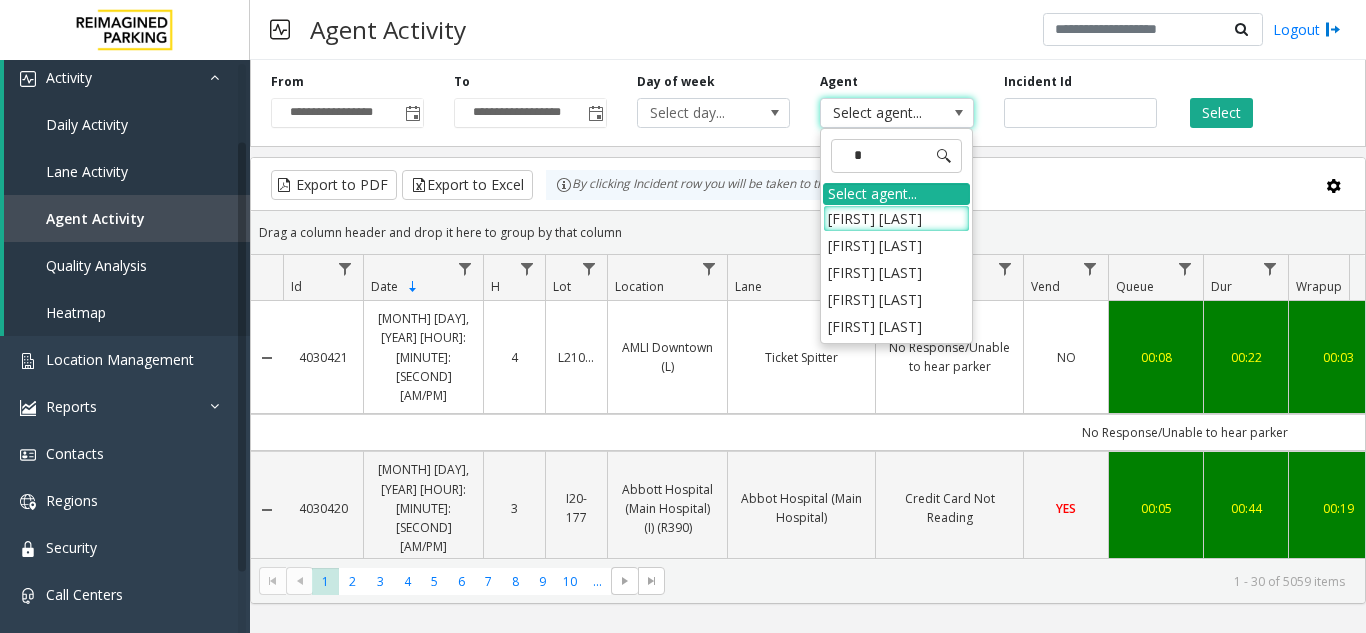 type 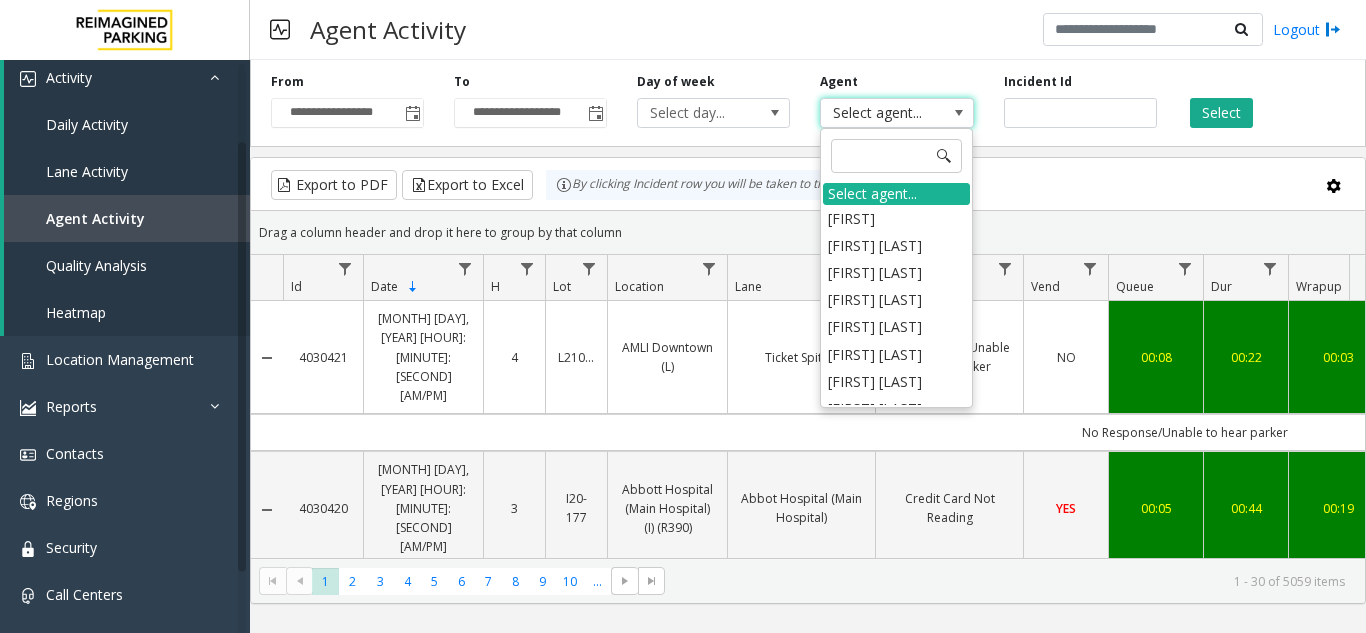 click on "Export to PDF  Export to Excel By clicking Incident row you will be taken to the incident details page.   Drag a column header and drop it here to group by that column  Id Date Sorted Descending H Lot Location Lane Issue Vend Queue Dur Wrapup Total Rec. Video Agent Parker Source Closed by Agent  [NUMBER]   [MONTH] [DAY], [YEAR] [HOUR]:[MINUTE]:[SECOND] [AM/PM]
4   L21063900   AMLI Downtown (L)   Ticket Spitter   No Response/Unable to hear parker   NO   00:08   00:22   00:03   00:33   [FIRST] [LAST]      genesys   NO   No Response/Unable to hear parker
[NUMBER]   [MONTH] [DAY], [YEAR] [HOUR]:[MINUTE]:[SECOND] [AM/PM]
3   I20-177   Abbott Hospital (Main Hospital) (I) (R390)   Abbot Hospital (Main Hospital)   Credit Card Not Reading   YES   00:05   00:44   00:19   01:08   [FIRST] [LAST]   na   genesys   NO   Issue -Credit Card Not Reading
Resolution -voice breaking unable to hear to vend ; Customer : na   [NUMBER]   [MONTH] [DAY], [YEAR] [HOUR]:[MINUTE]:[SECOND] [AM/PM]
3   I9-537   Waterpark Place (I)   WaterP EX4   Ticket Unreadable   NO   00:10   02:43   00:20   03:13   [FIRST] [LAST]   NO" 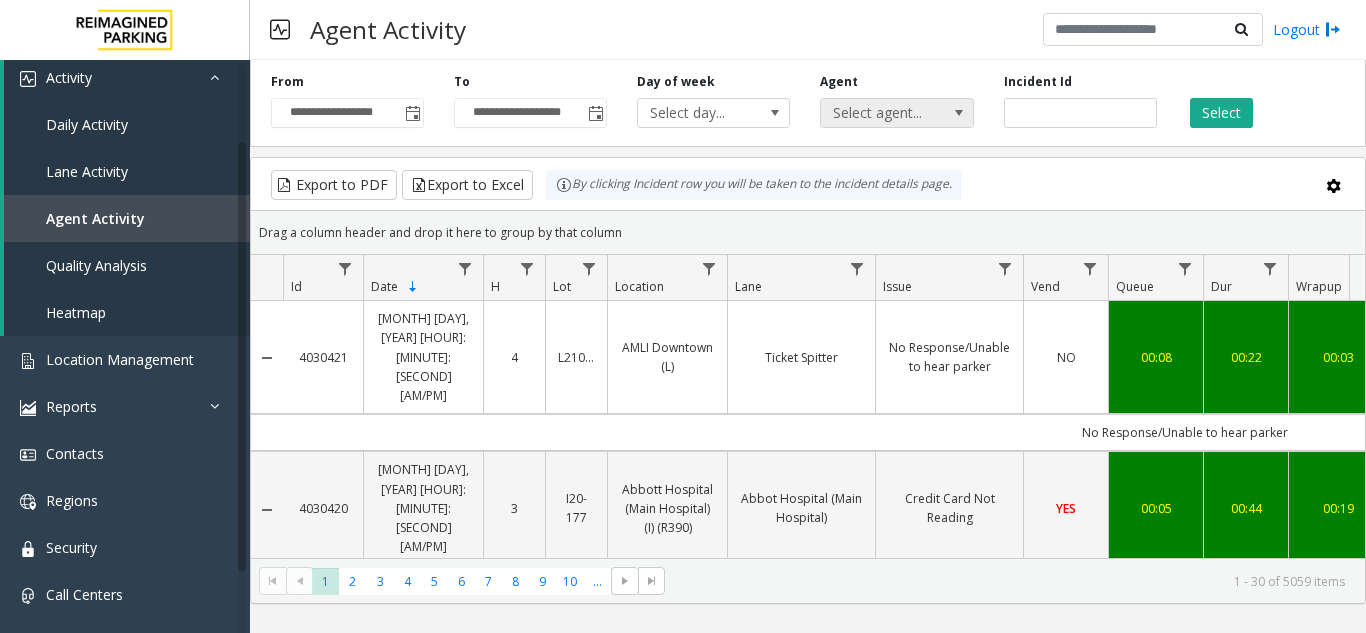 click on "Select agent..." at bounding box center (881, 113) 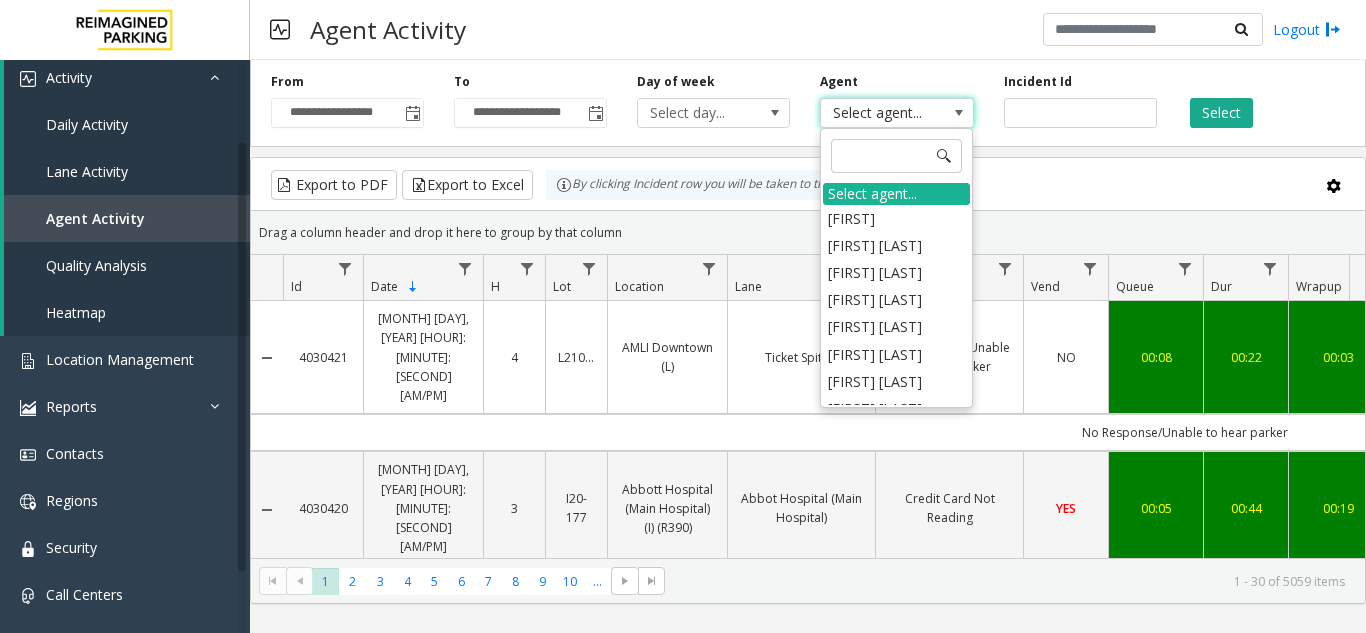 click 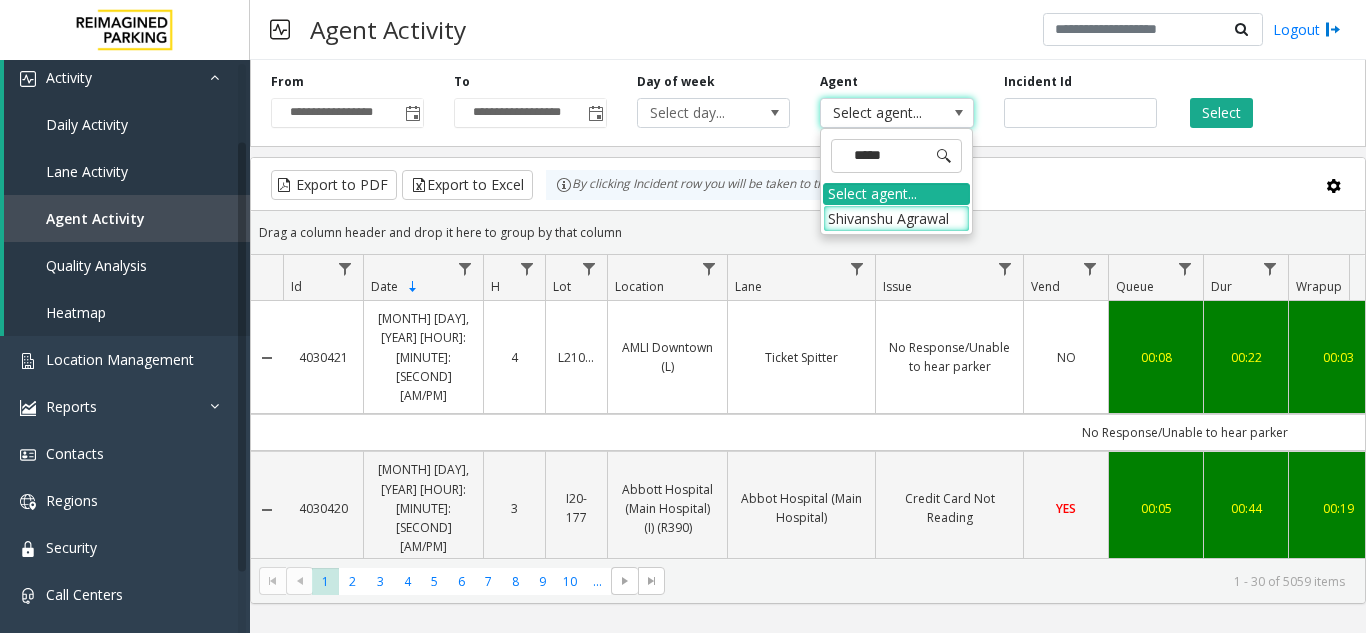 type on "******" 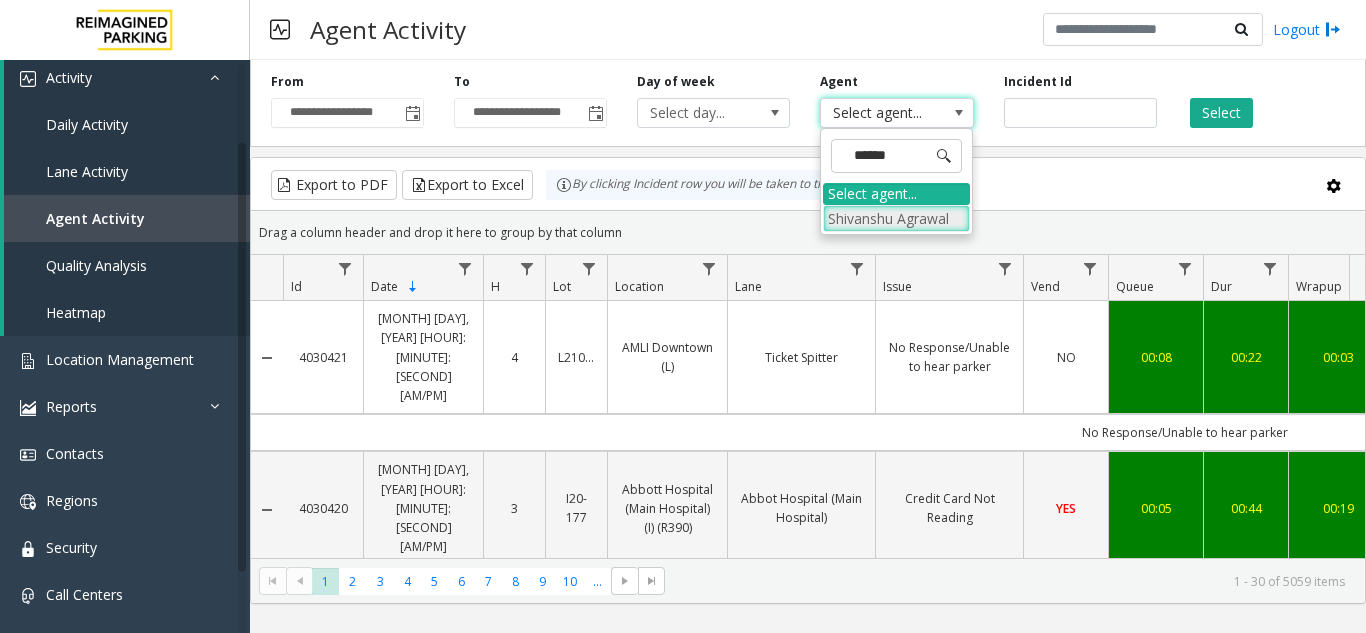 click on "Shivanshu Agrawal" at bounding box center (896, 218) 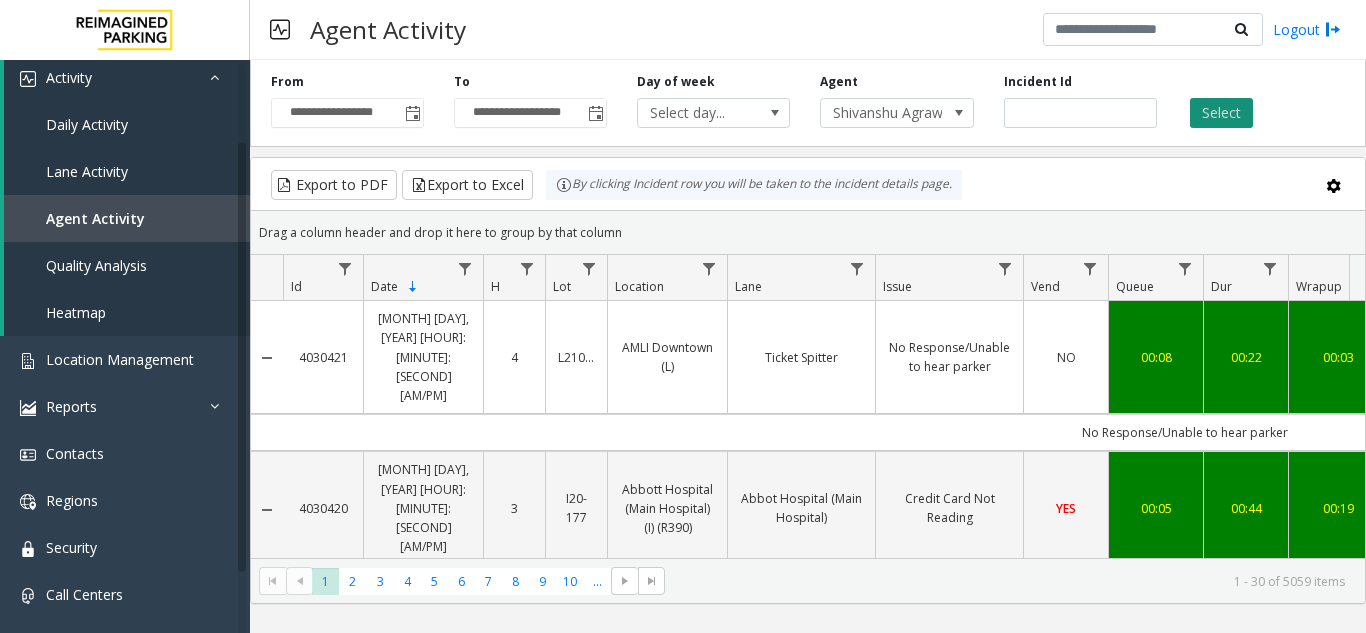 click on "Select" 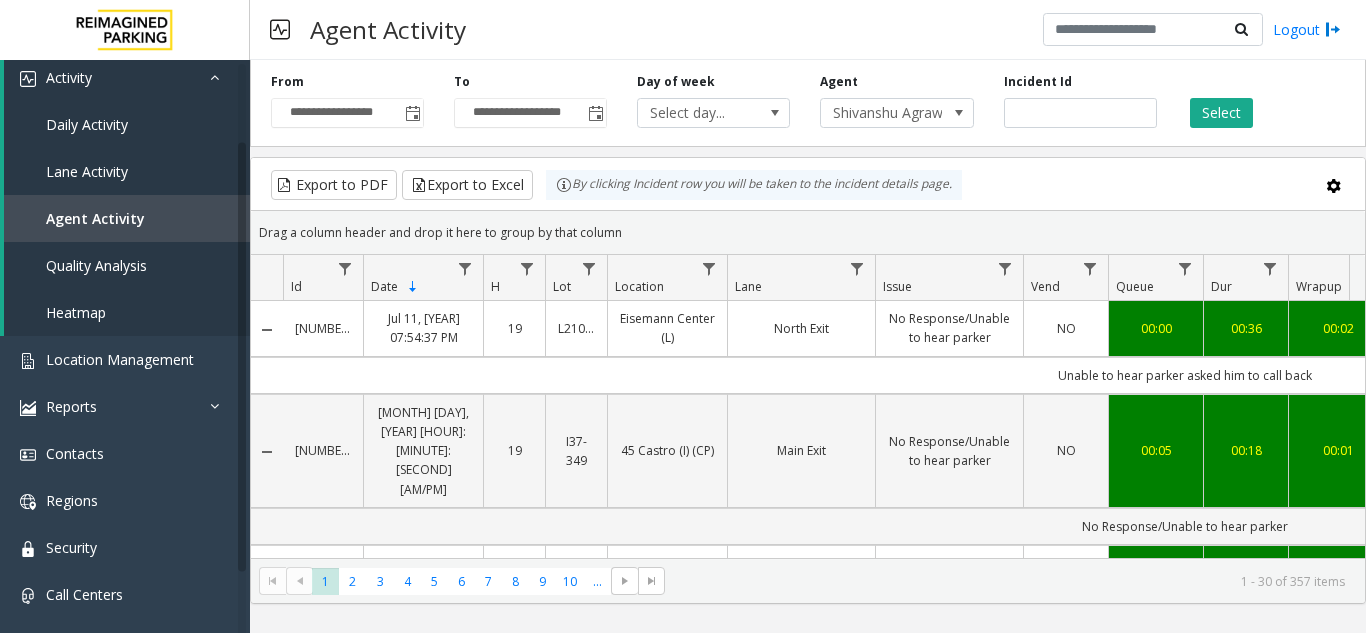 scroll, scrollTop: 100, scrollLeft: 0, axis: vertical 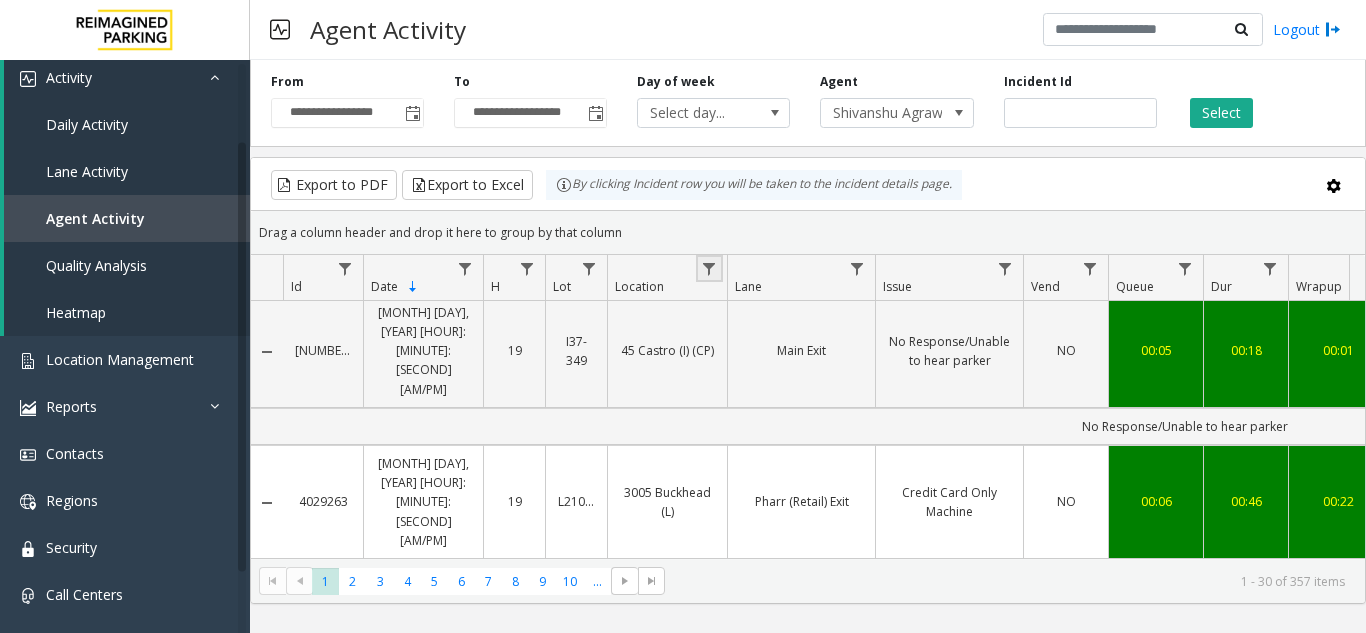 click 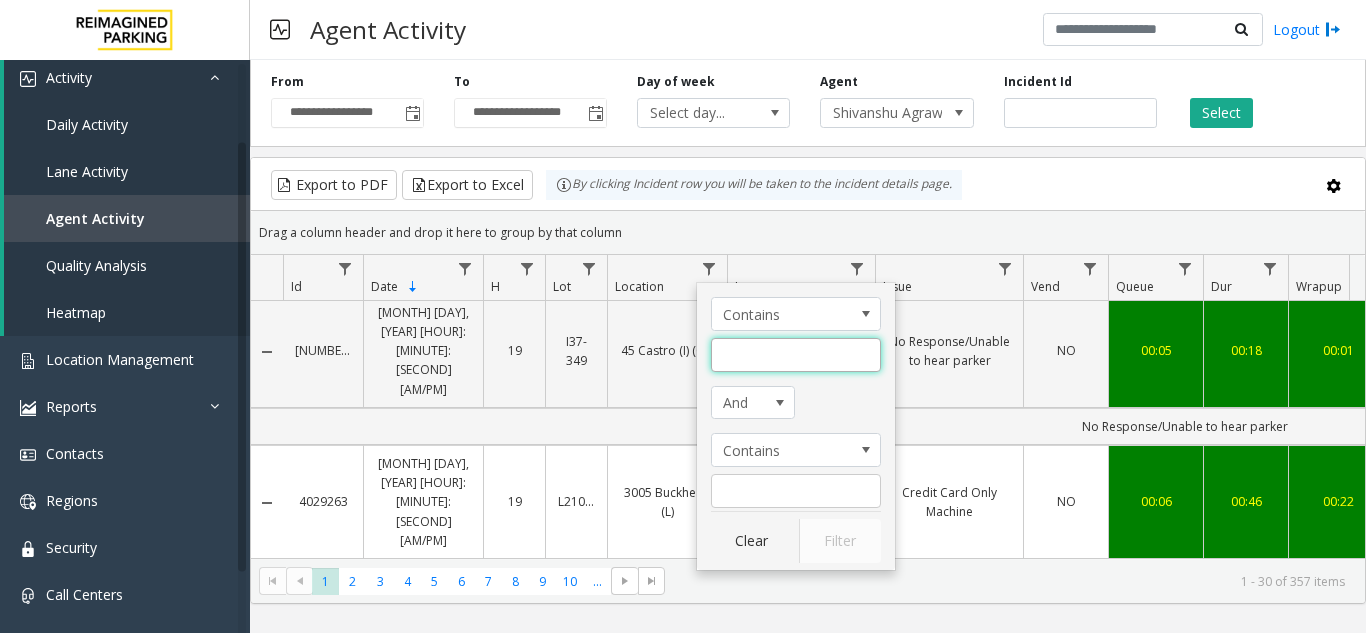 click 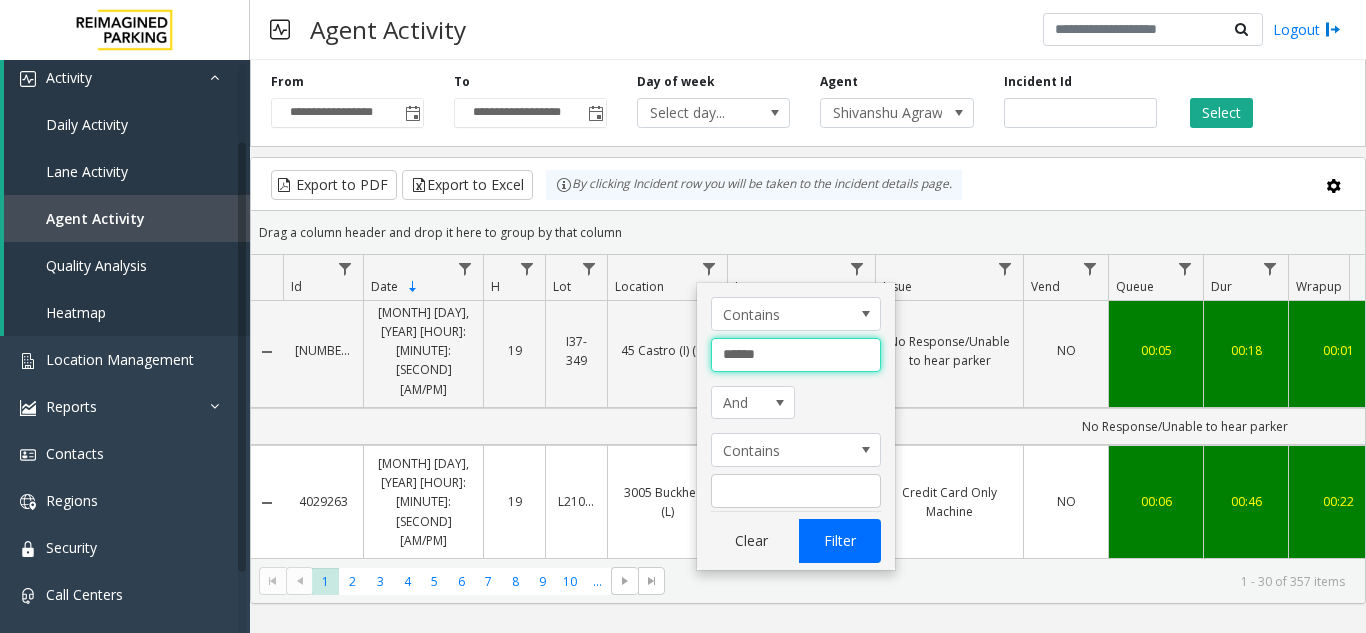 type on "******" 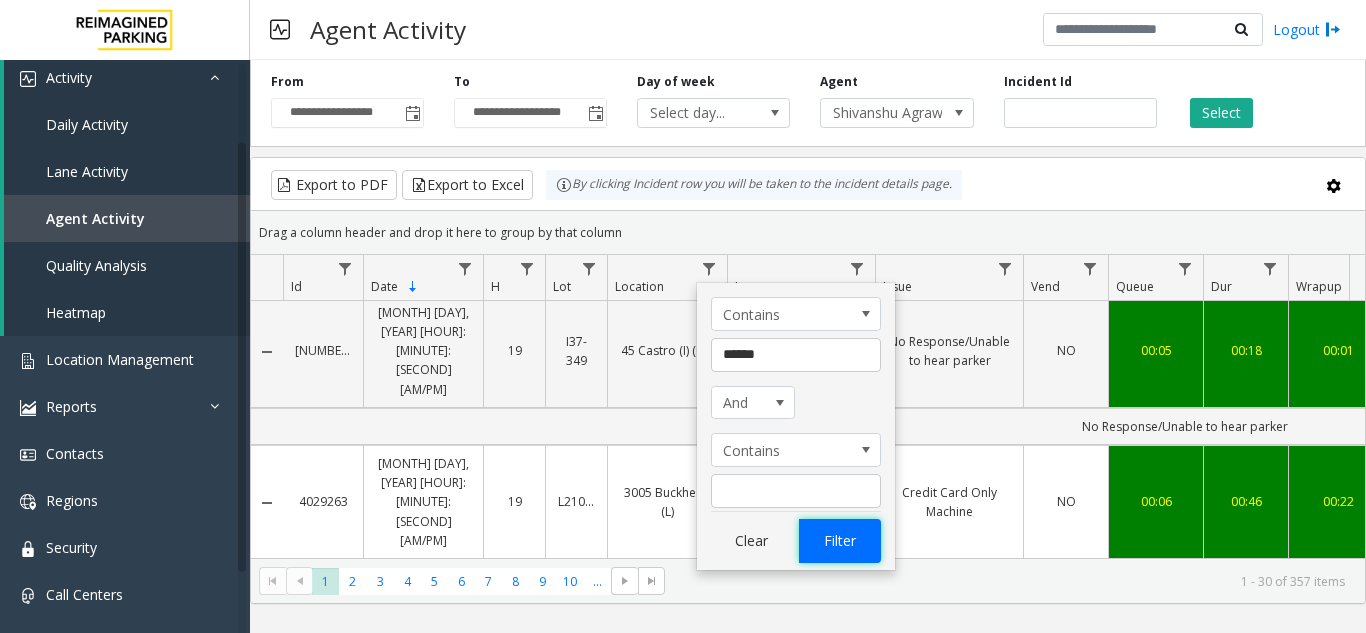 click on "Filter" 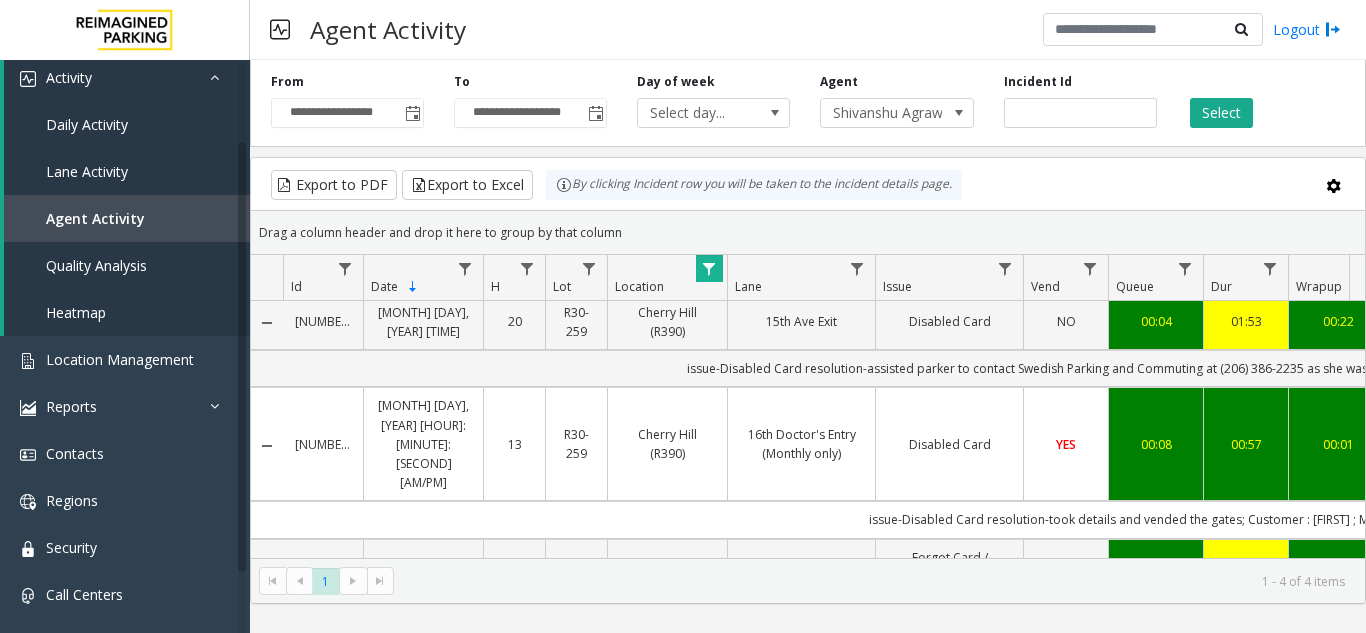 scroll, scrollTop: 100, scrollLeft: 57, axis: both 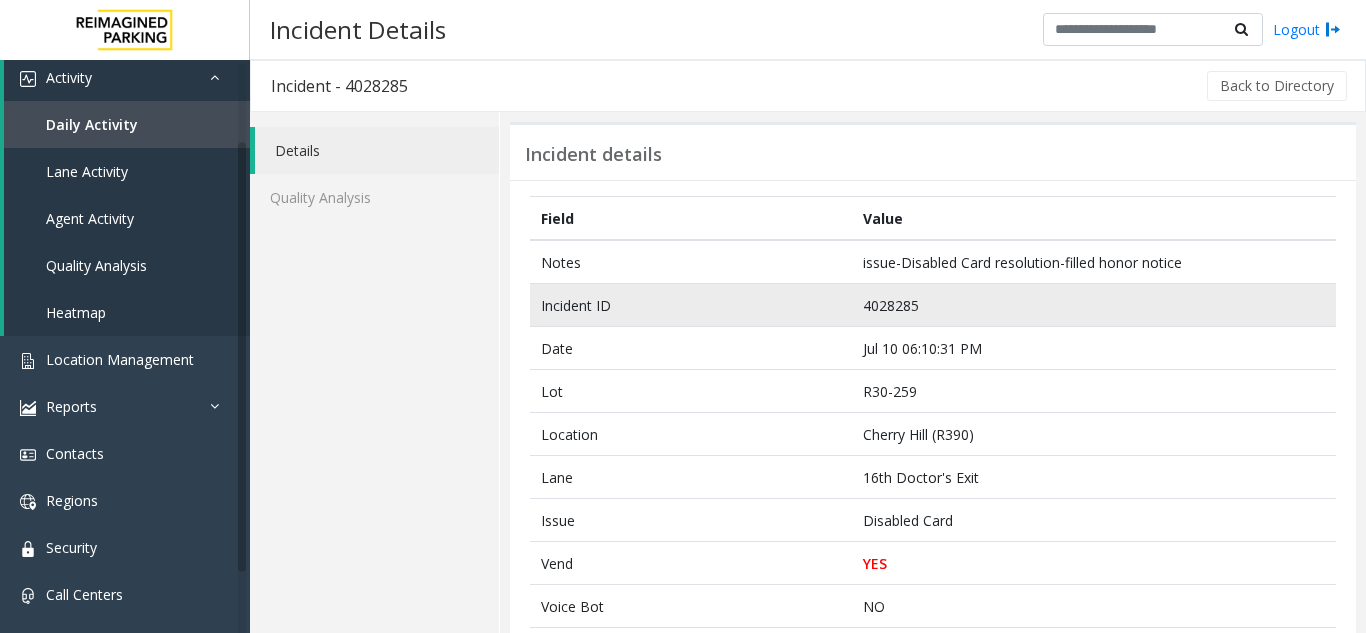 click on "4028285" 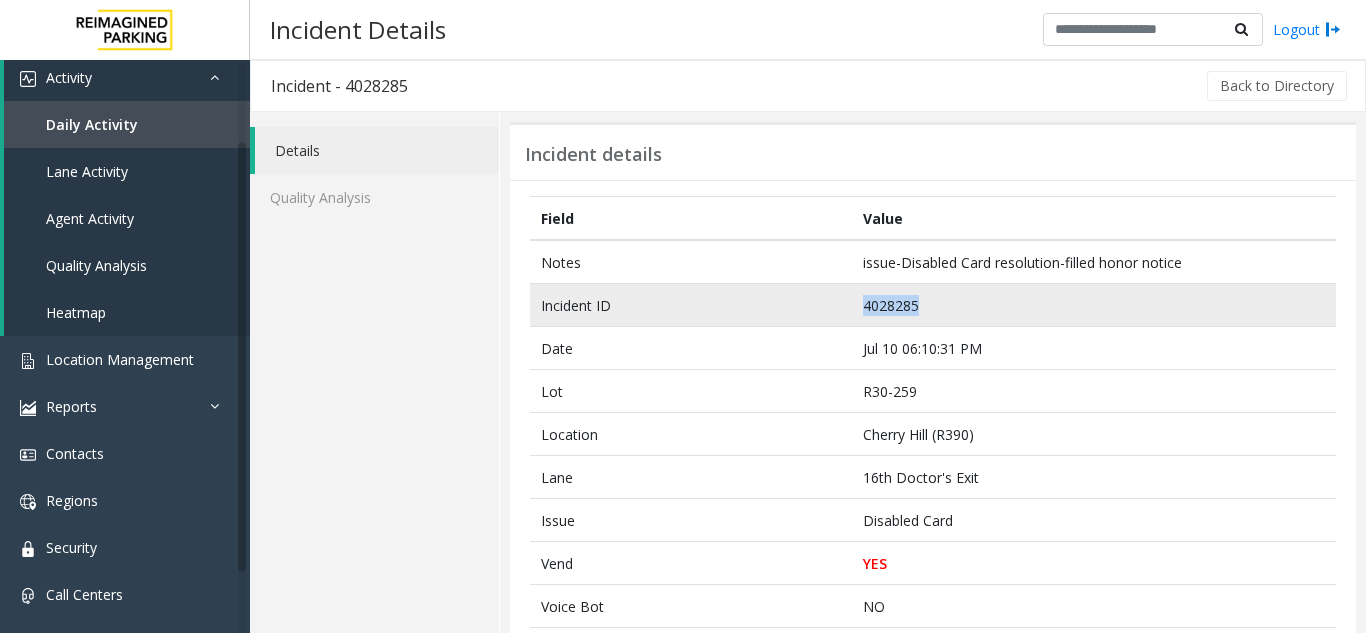 click on "4028285" 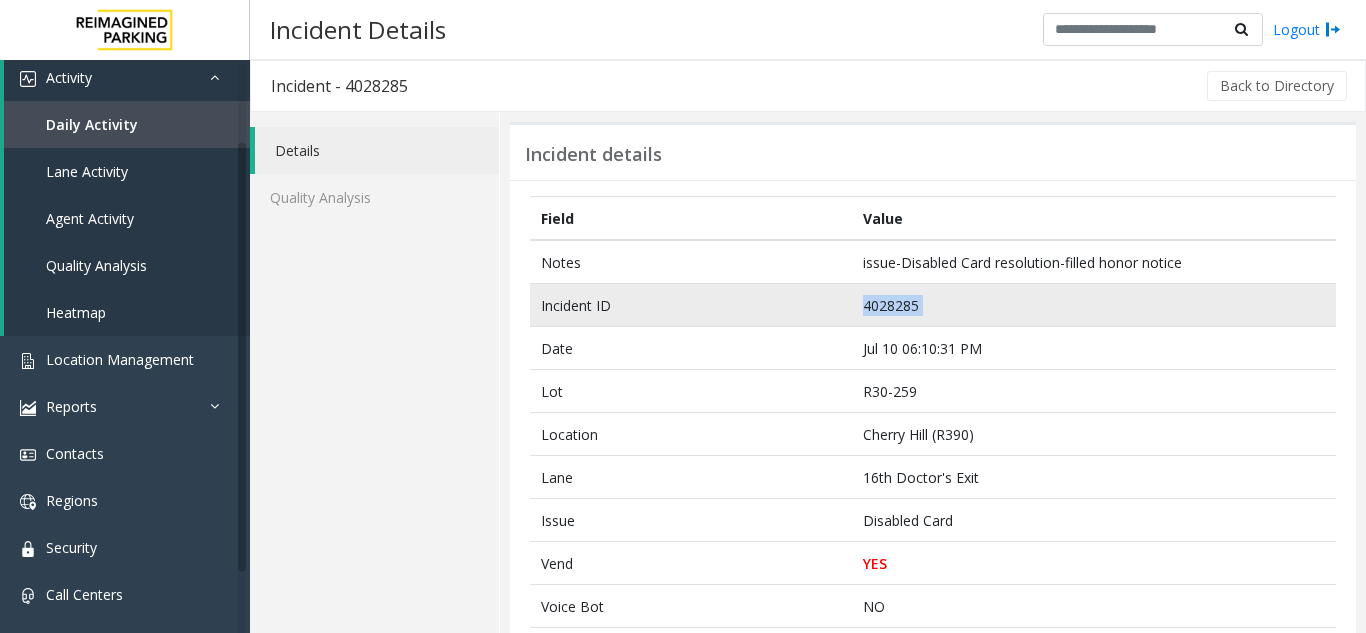 click on "4028285" 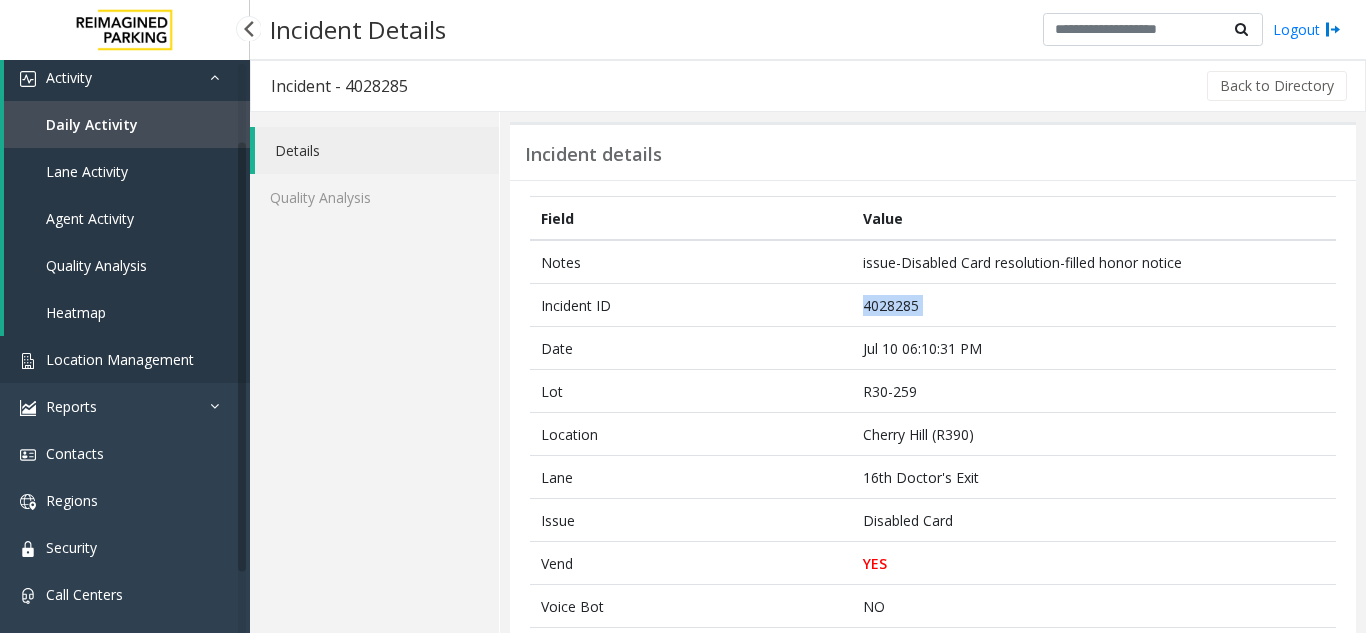 click on "Location Management" at bounding box center [125, 359] 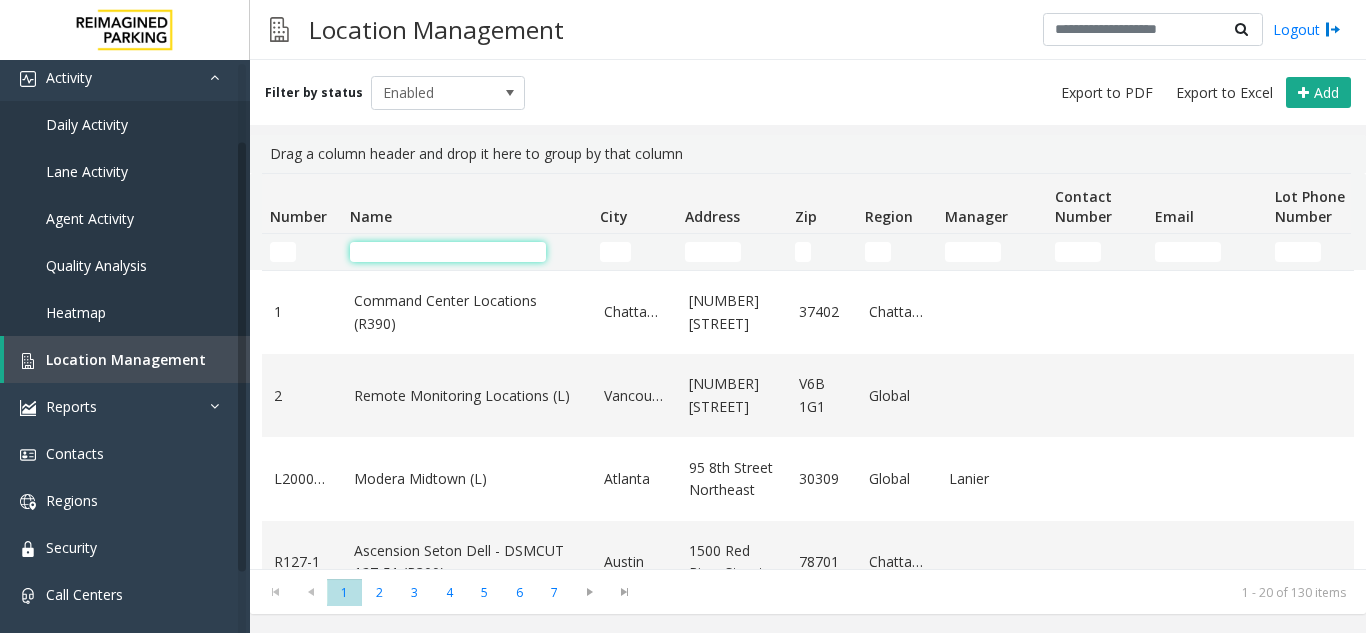 click 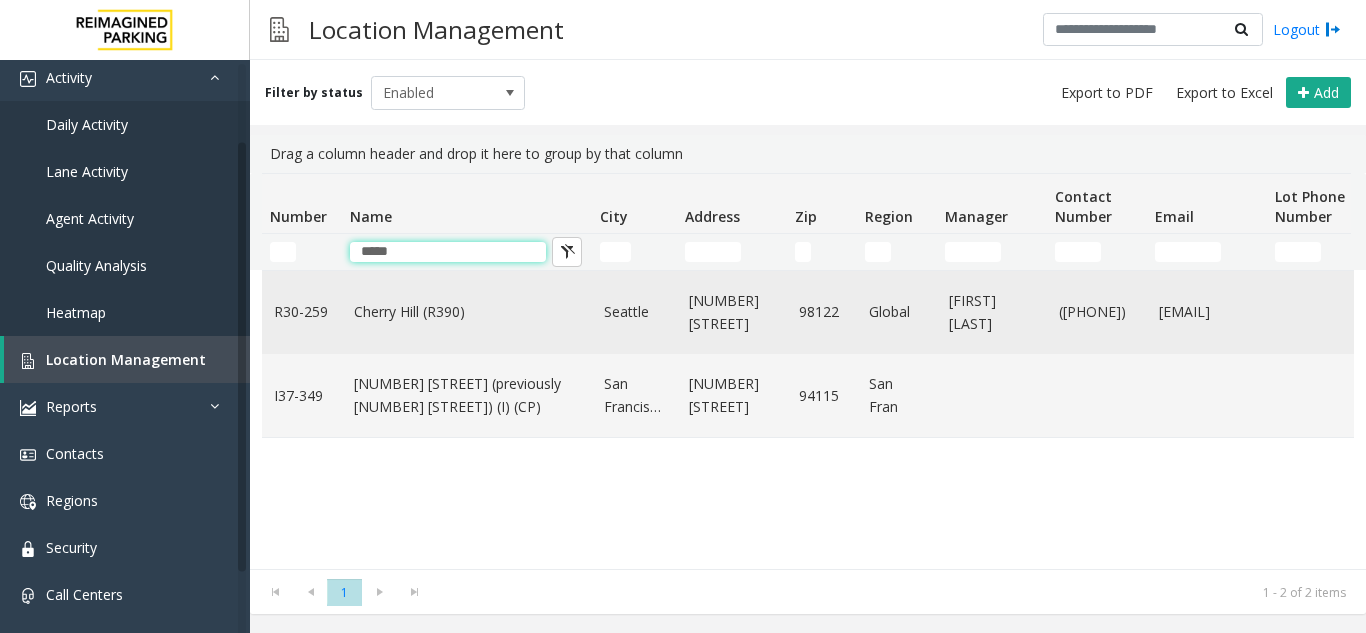 type on "*****" 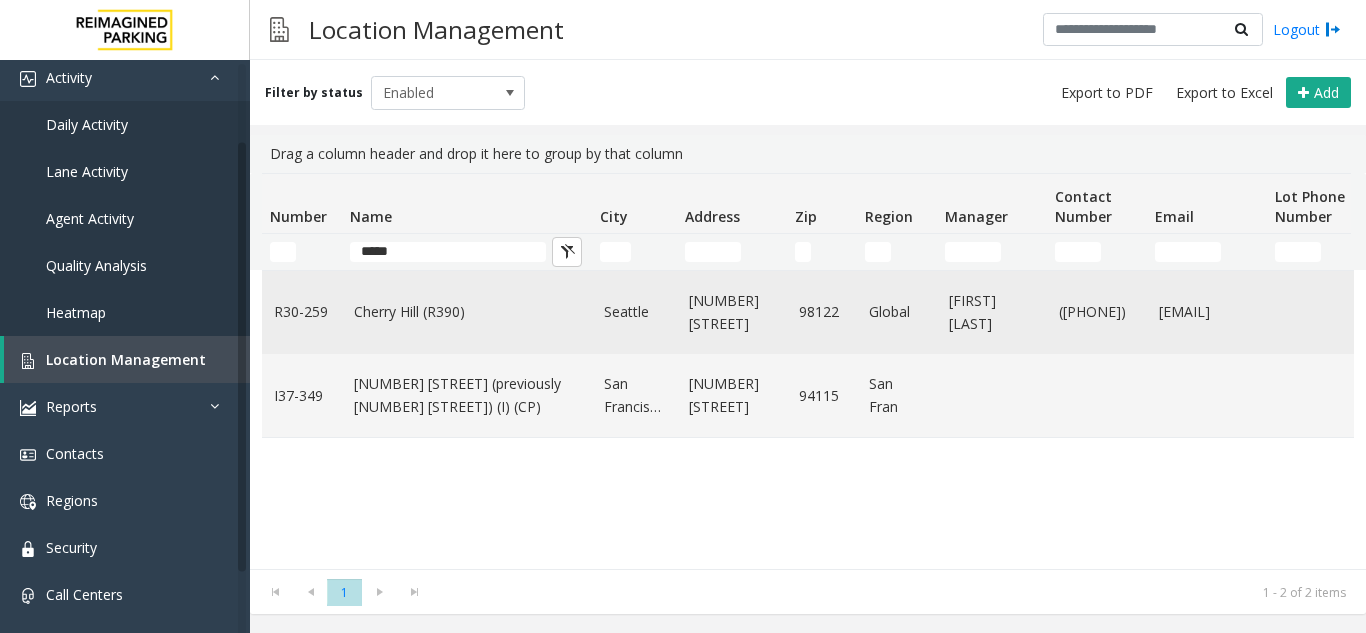 click on "Cherry Hill (R390)" 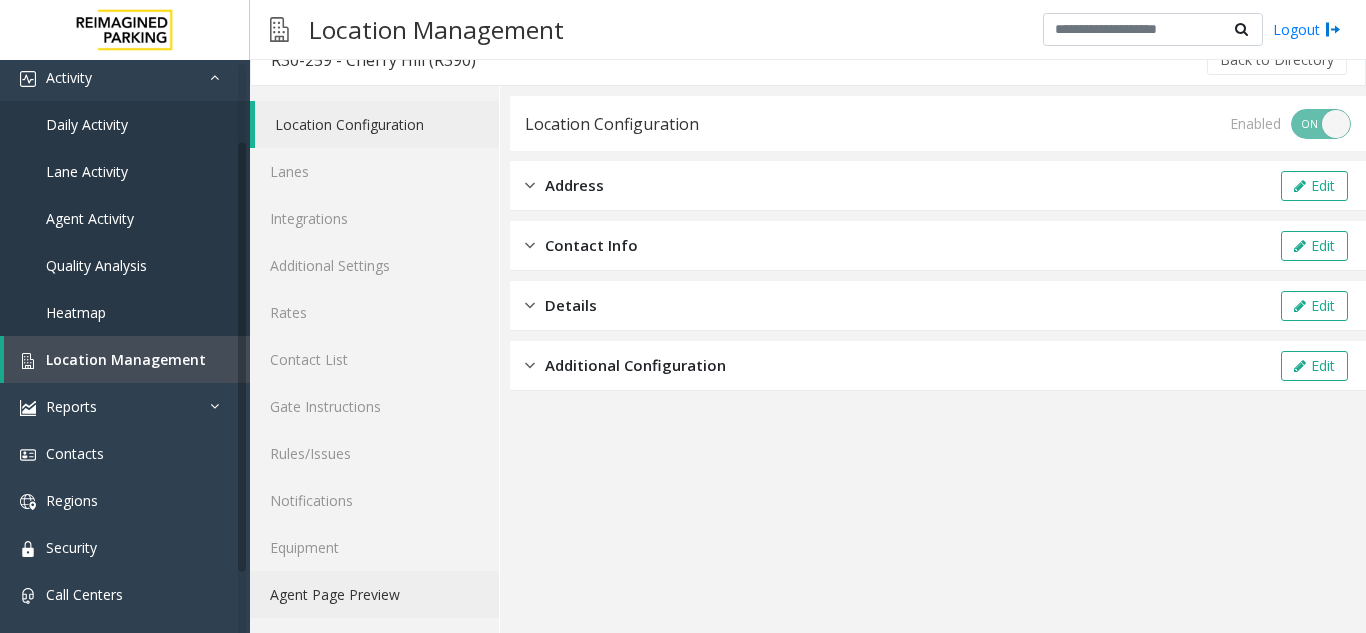 click on "Agent Page Preview" 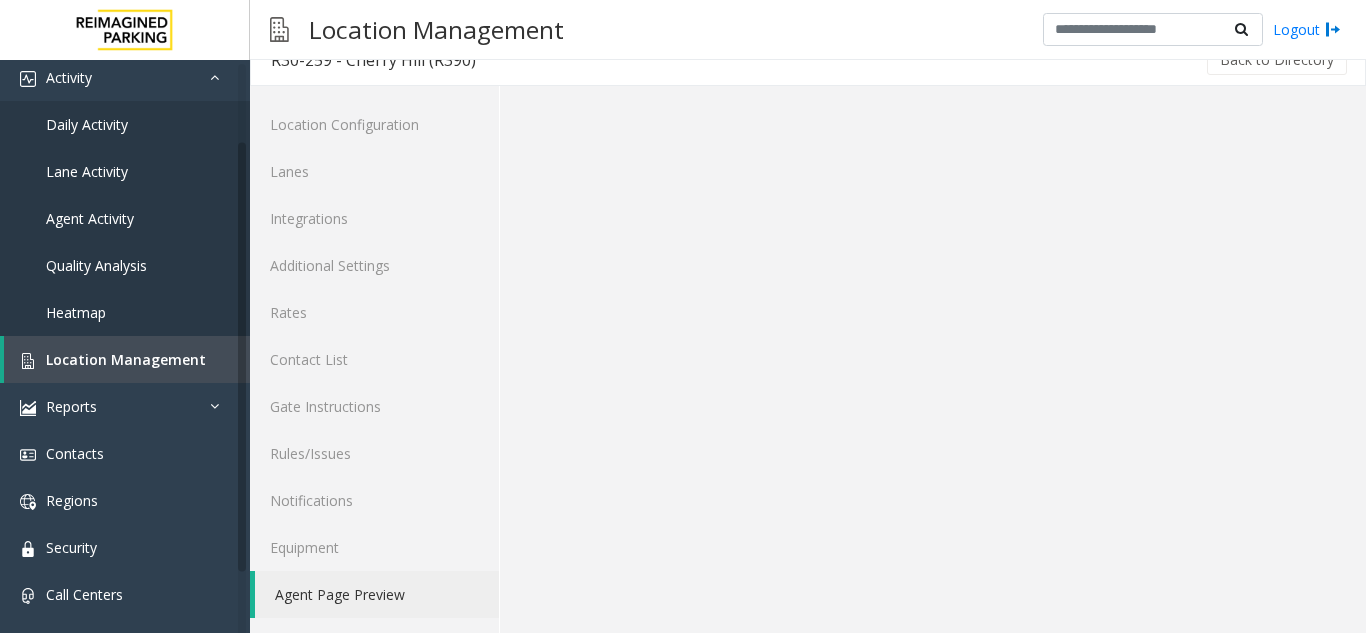 scroll, scrollTop: 16, scrollLeft: 0, axis: vertical 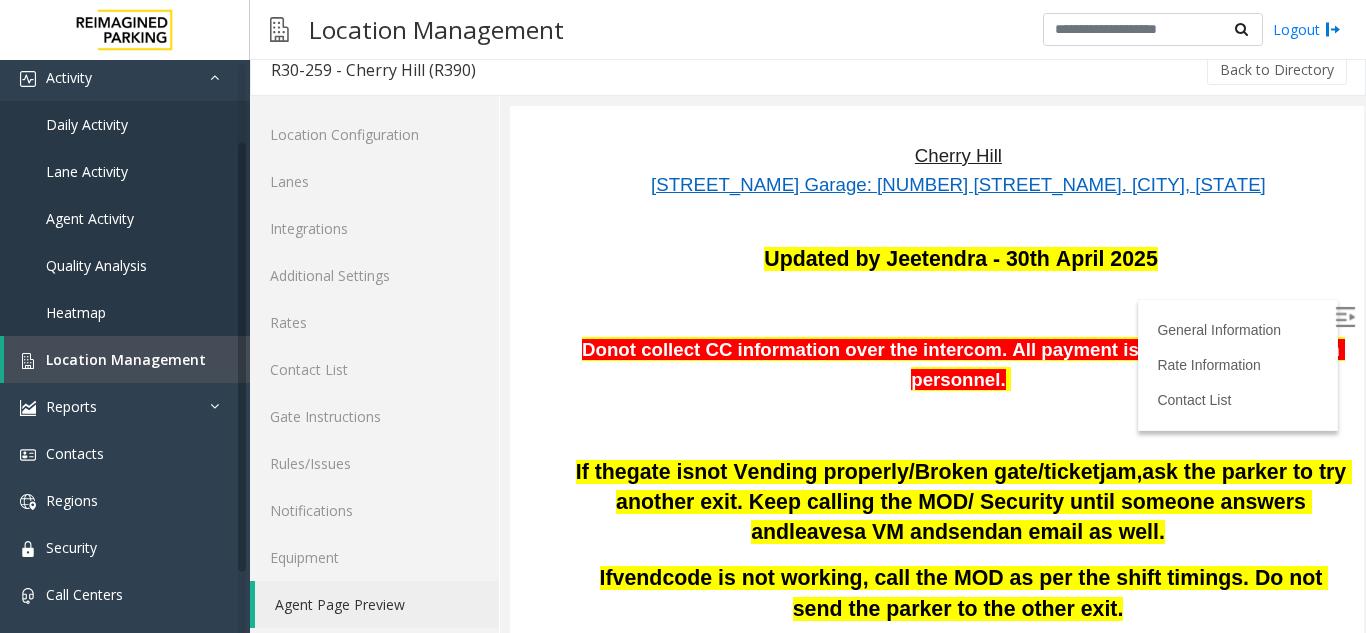 click at bounding box center [1345, 317] 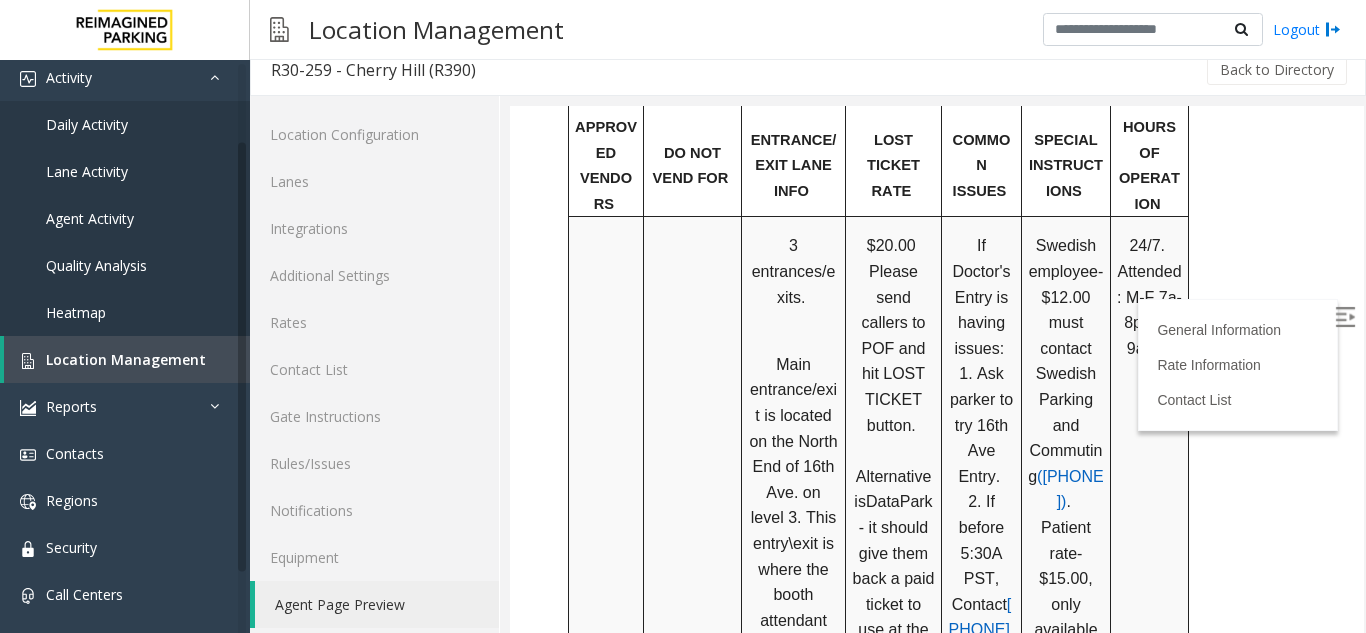 scroll, scrollTop: 1700, scrollLeft: 0, axis: vertical 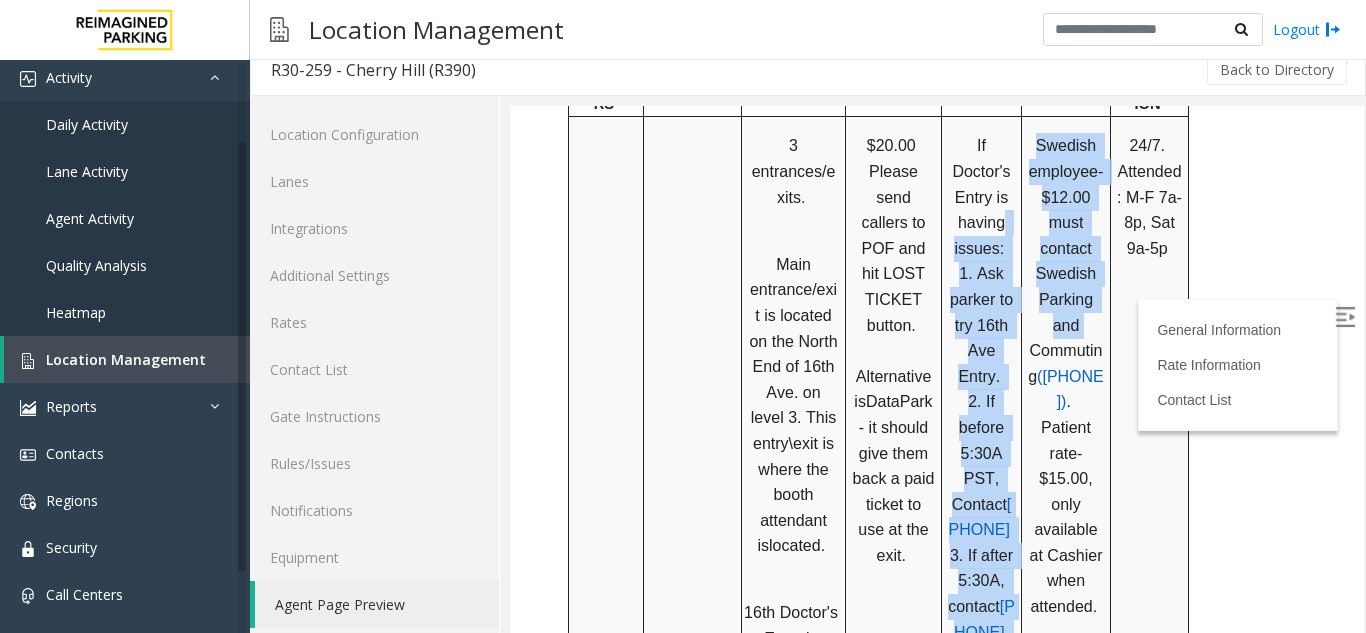 drag, startPoint x: 1085, startPoint y: 285, endPoint x: 1025, endPoint y: 162, distance: 136.85394 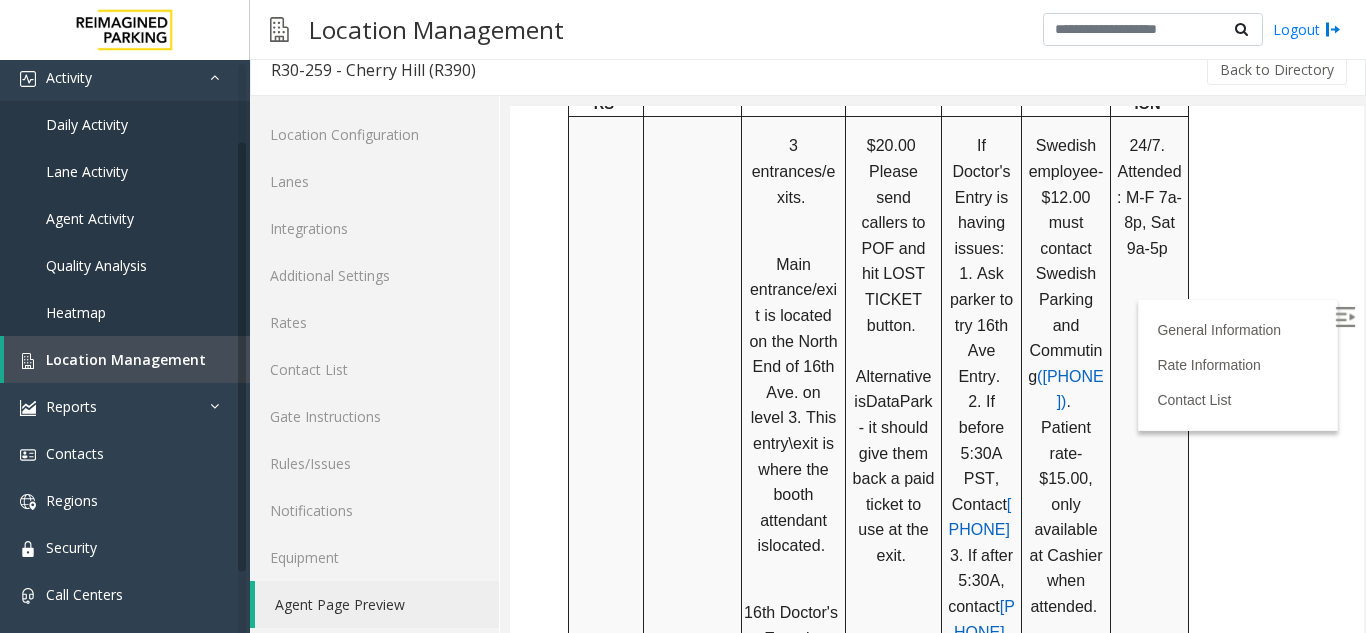 click on "24/7.   Attended: M-F 7a-8p, Sat 9a-5p" at bounding box center [1150, 474] 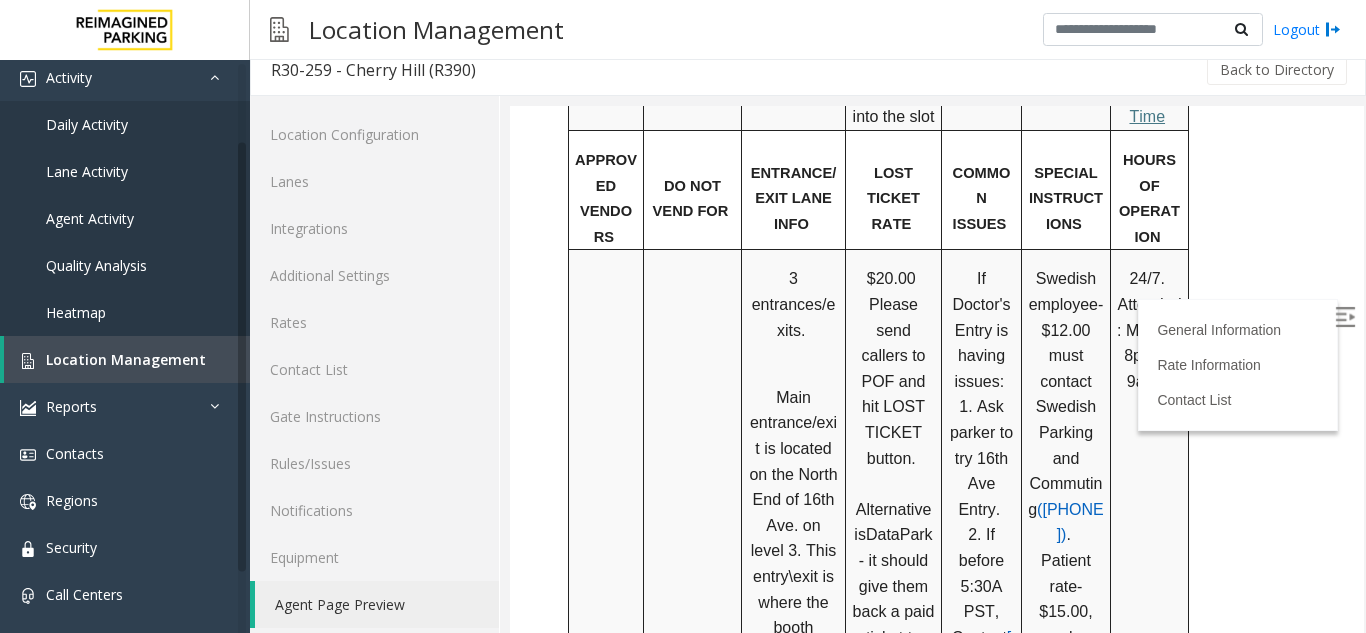 scroll, scrollTop: 1600, scrollLeft: 0, axis: vertical 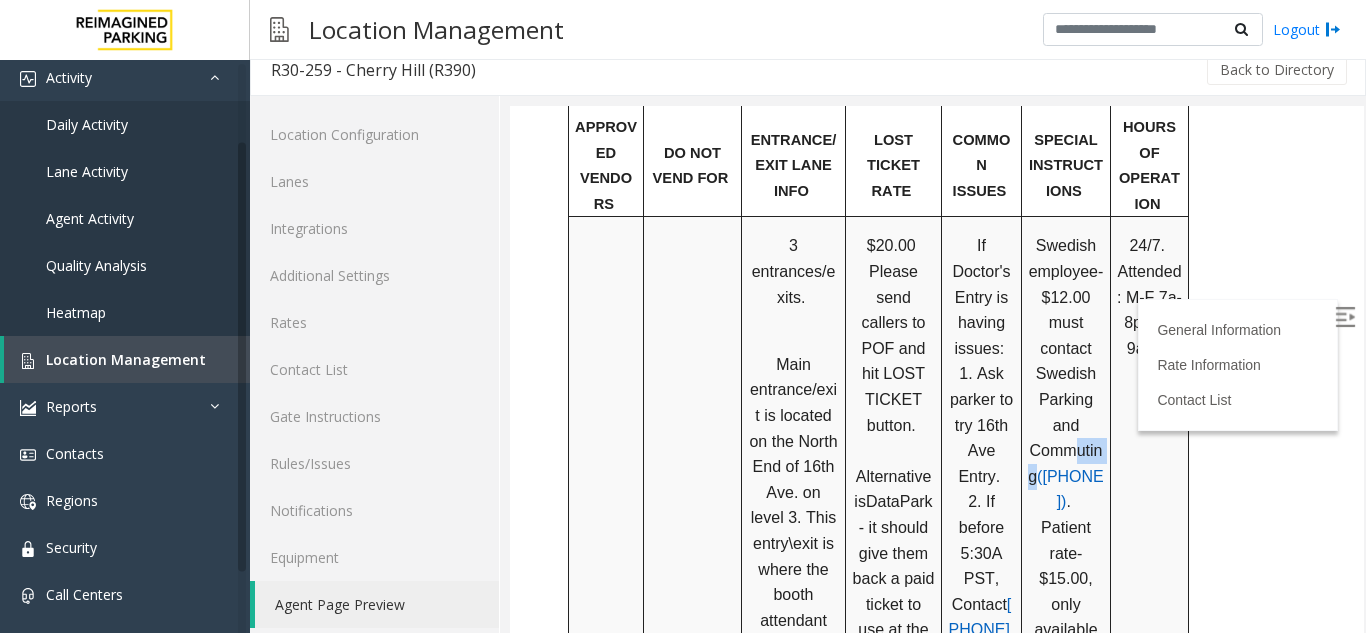 drag, startPoint x: 1103, startPoint y: 405, endPoint x: 1071, endPoint y: 404, distance: 32.01562 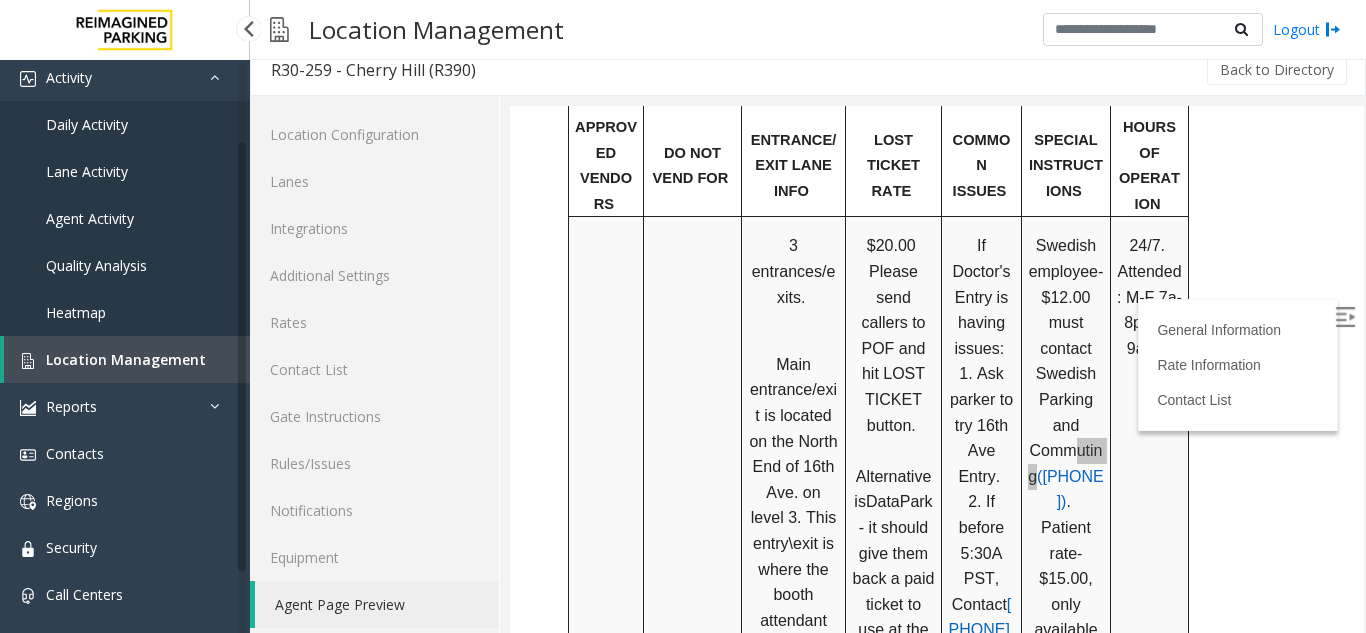 click on "Agent Activity" at bounding box center (90, 218) 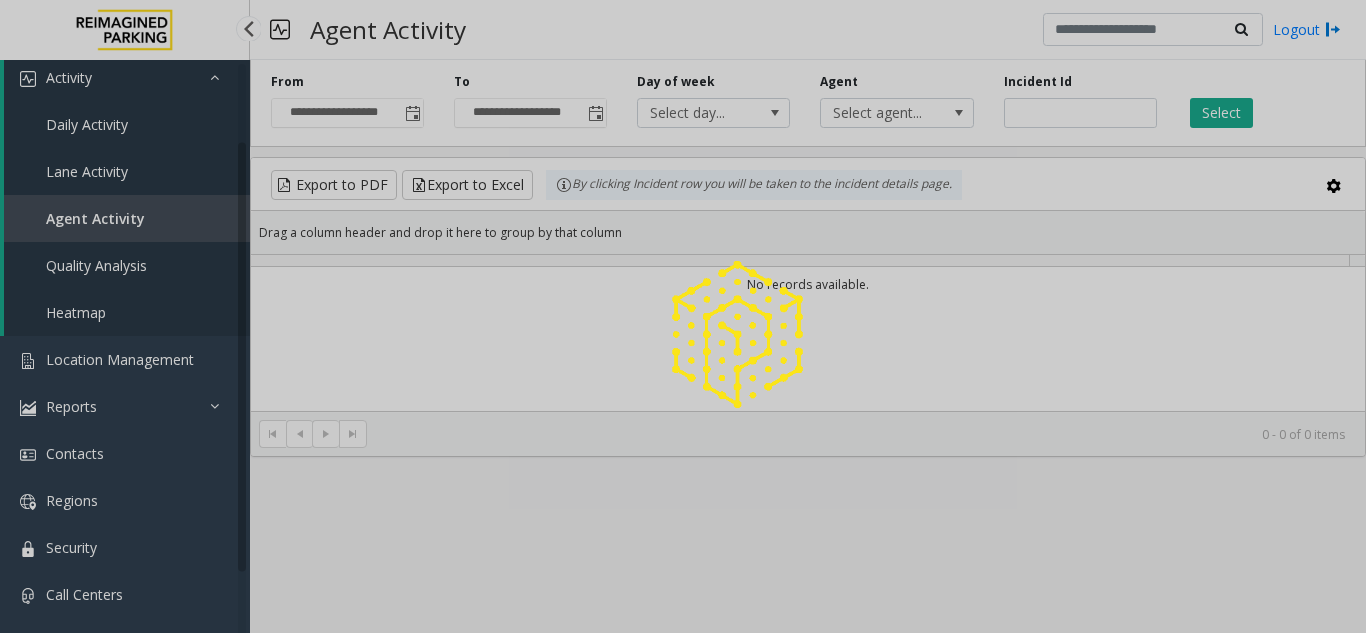 scroll, scrollTop: 0, scrollLeft: 0, axis: both 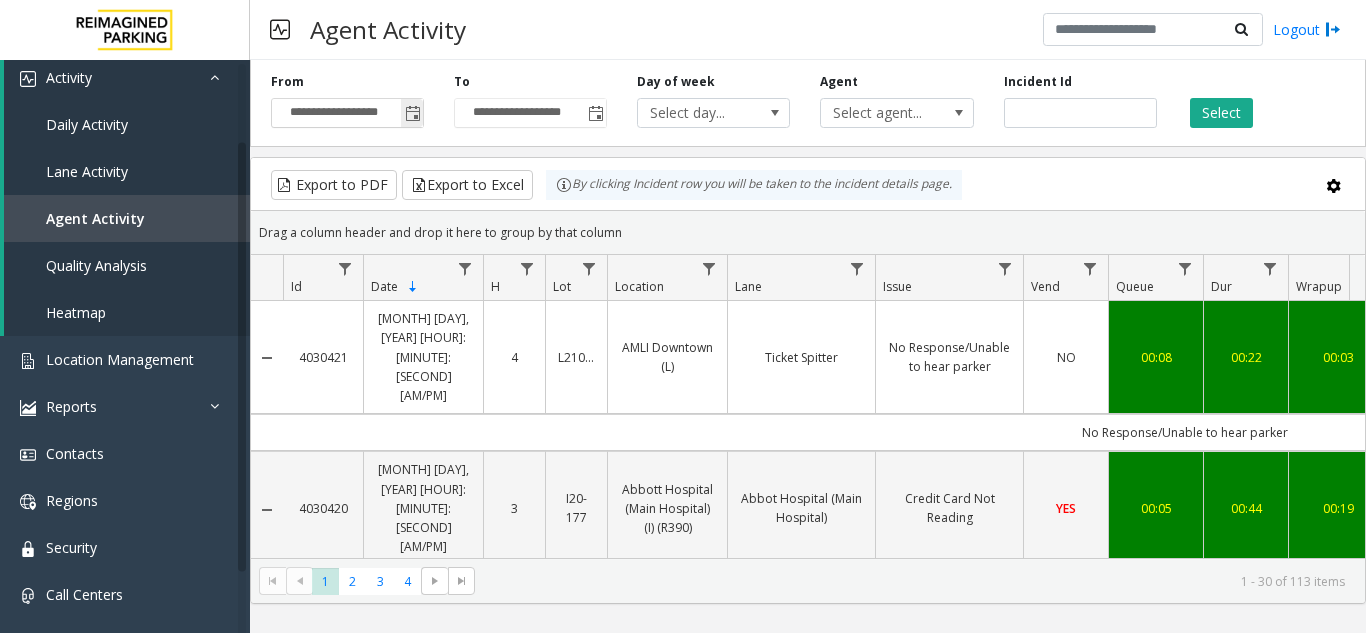 click 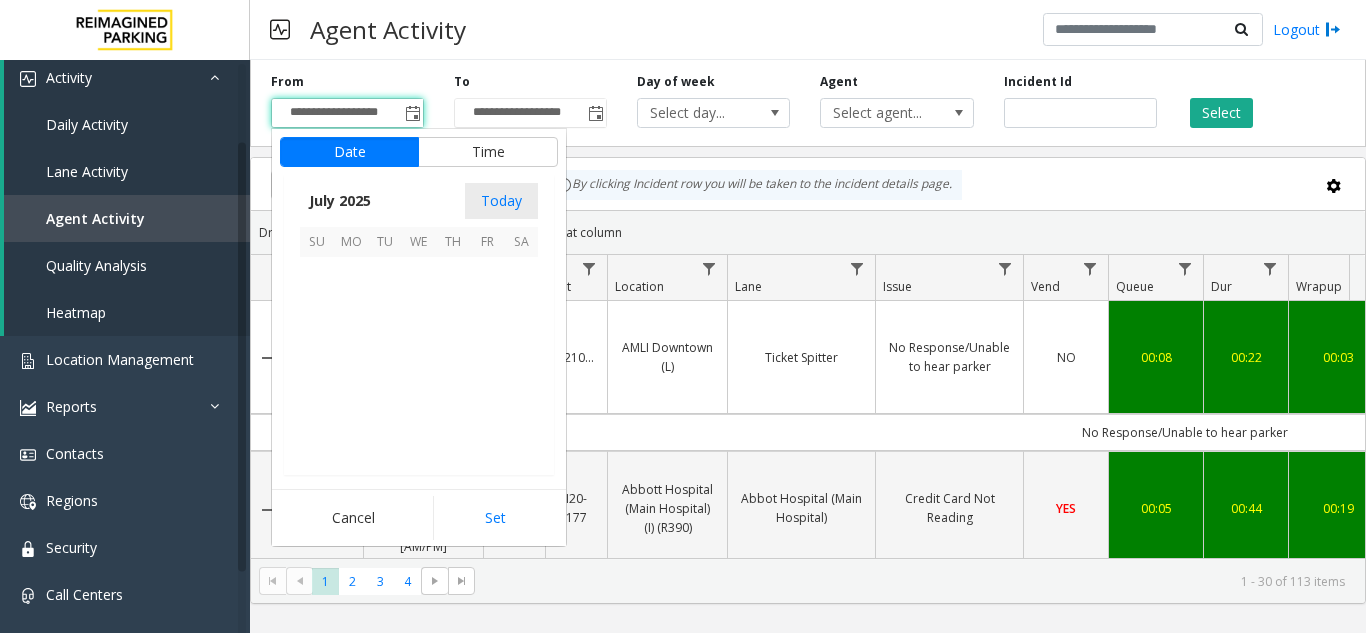 scroll, scrollTop: 358428, scrollLeft: 0, axis: vertical 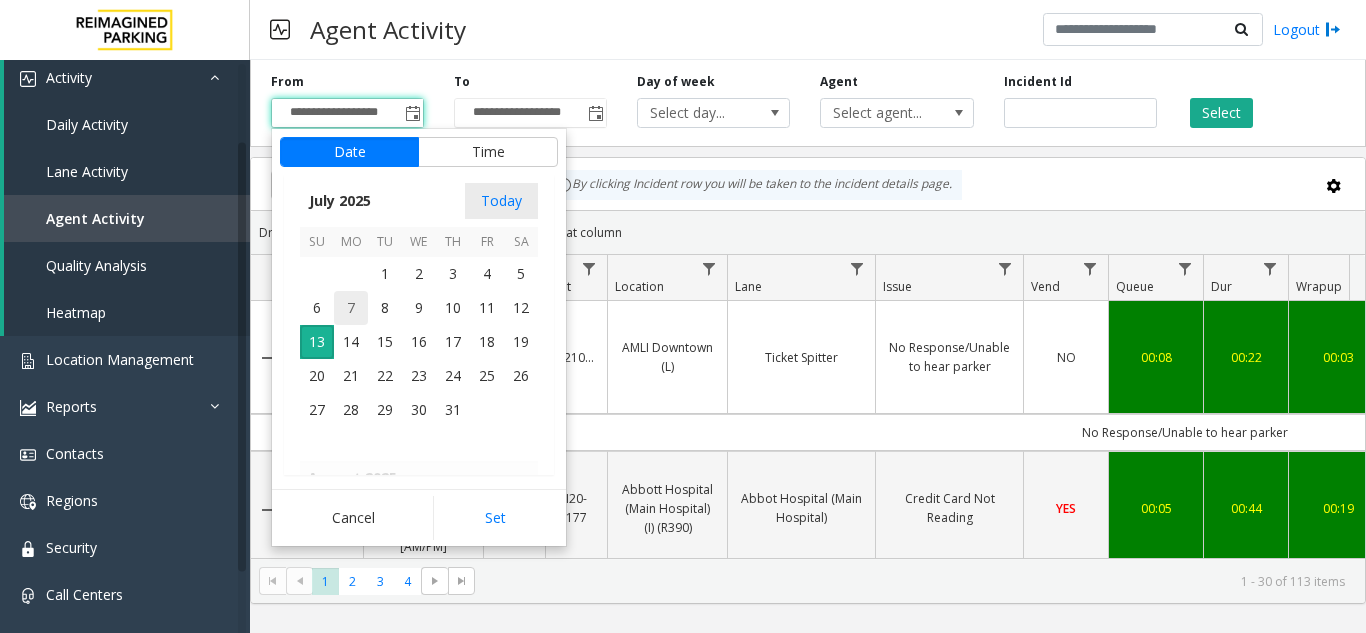 click on "7" at bounding box center (351, 308) 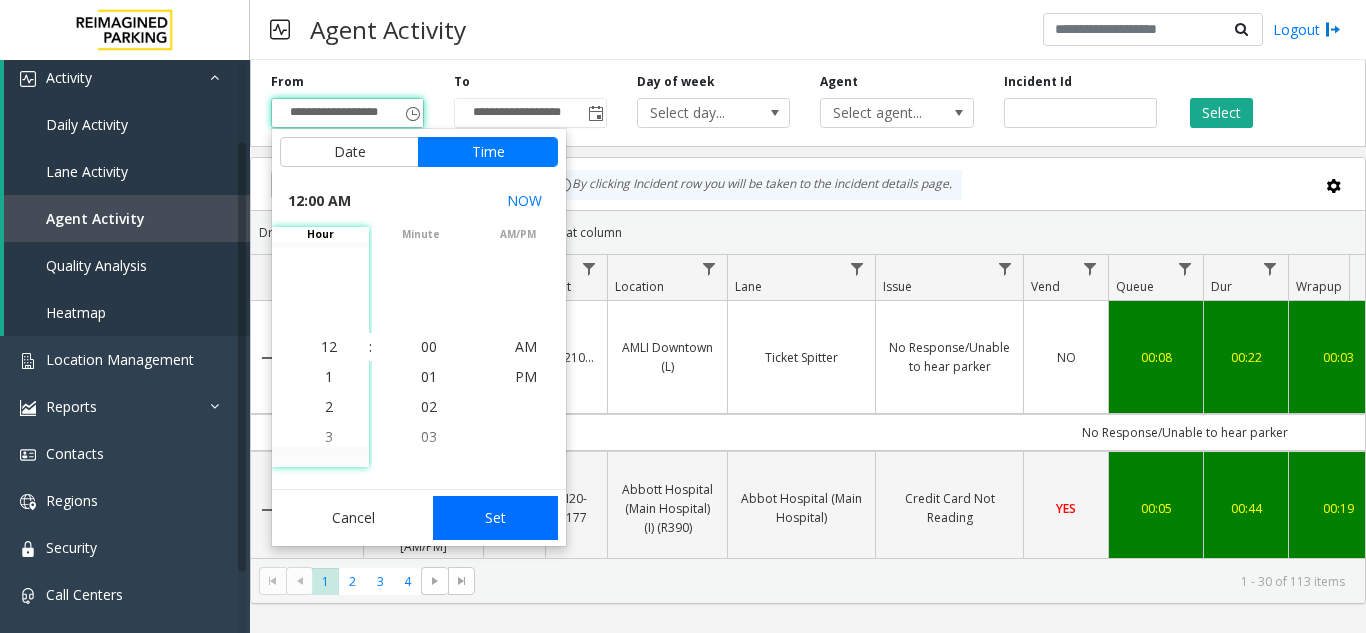 click on "Set" 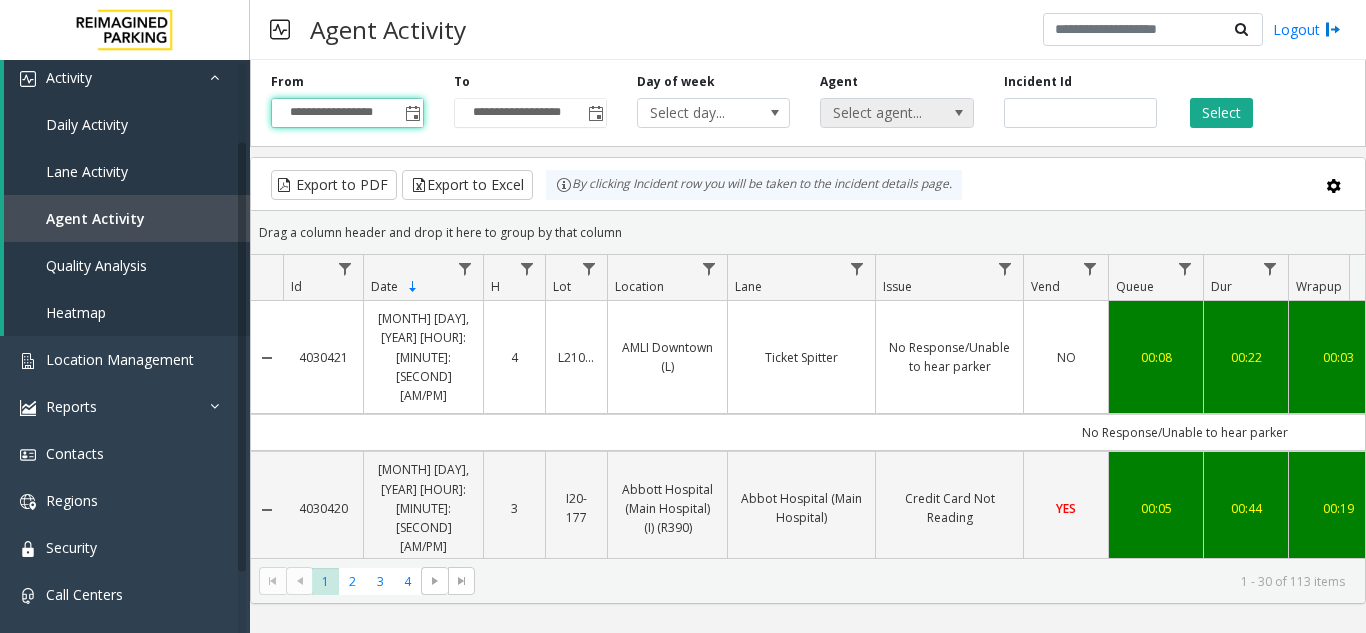 click on "Select agent..." at bounding box center [881, 113] 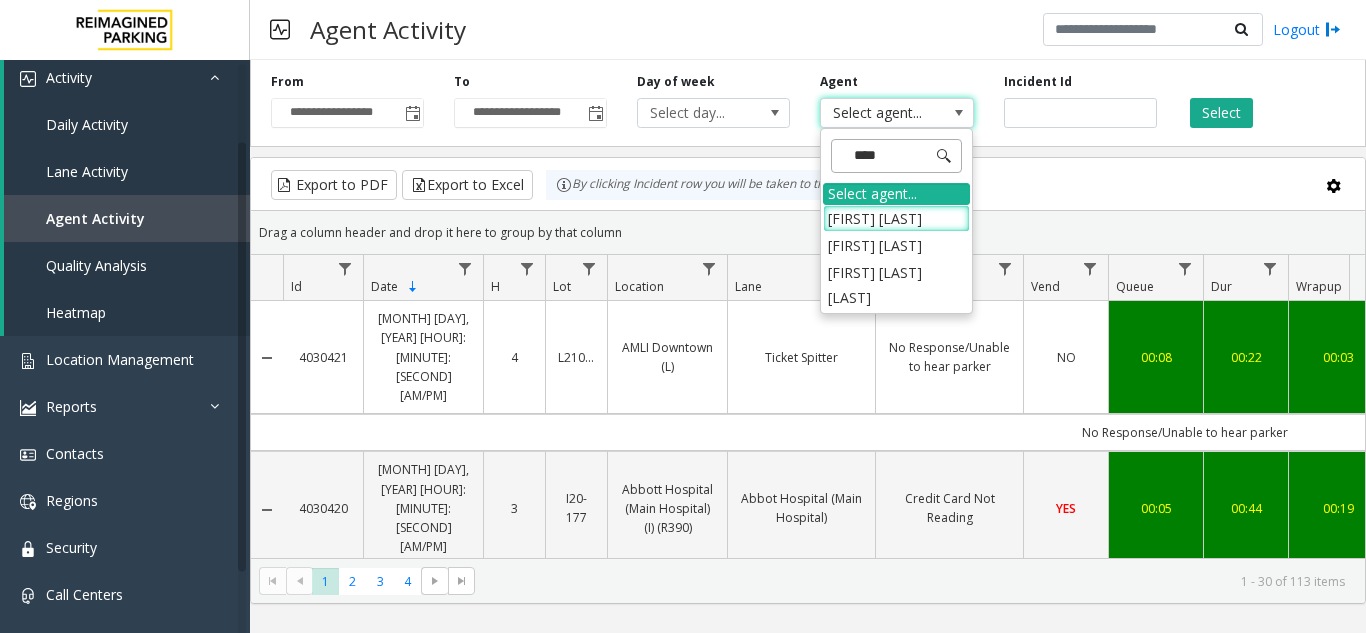 type on "*****" 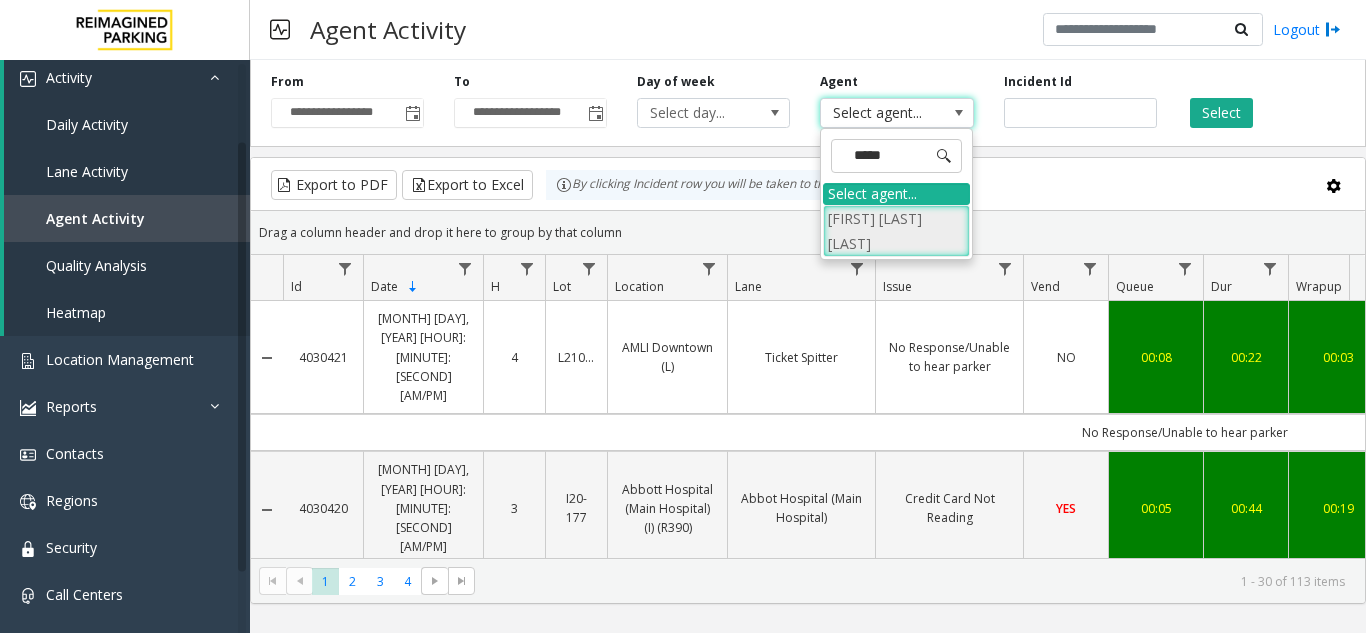 click on "[FIRST] [LAST] [LAST]" at bounding box center (896, 231) 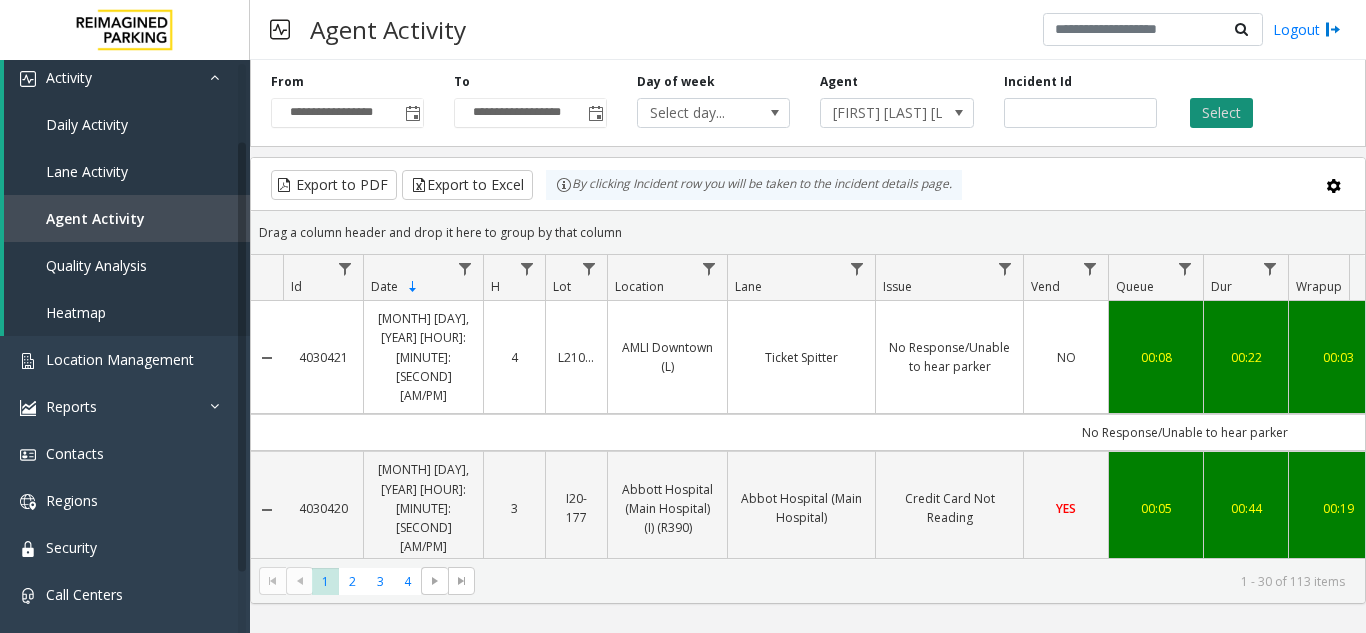 click on "Select" 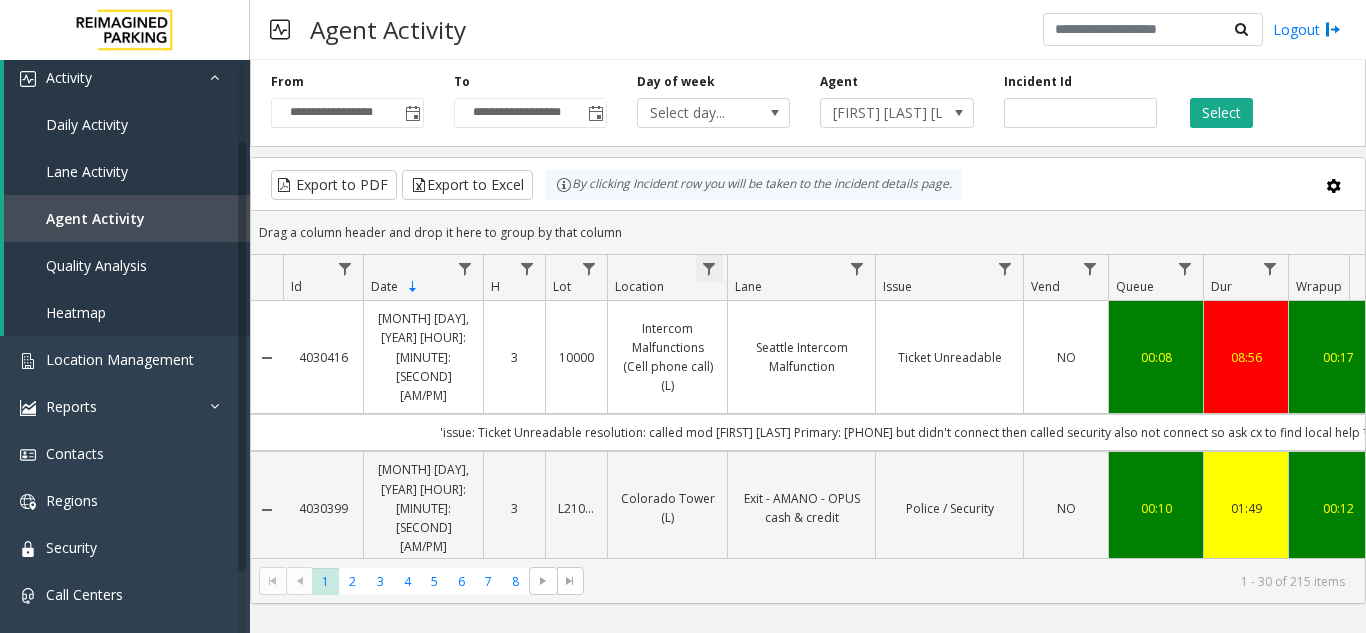 click 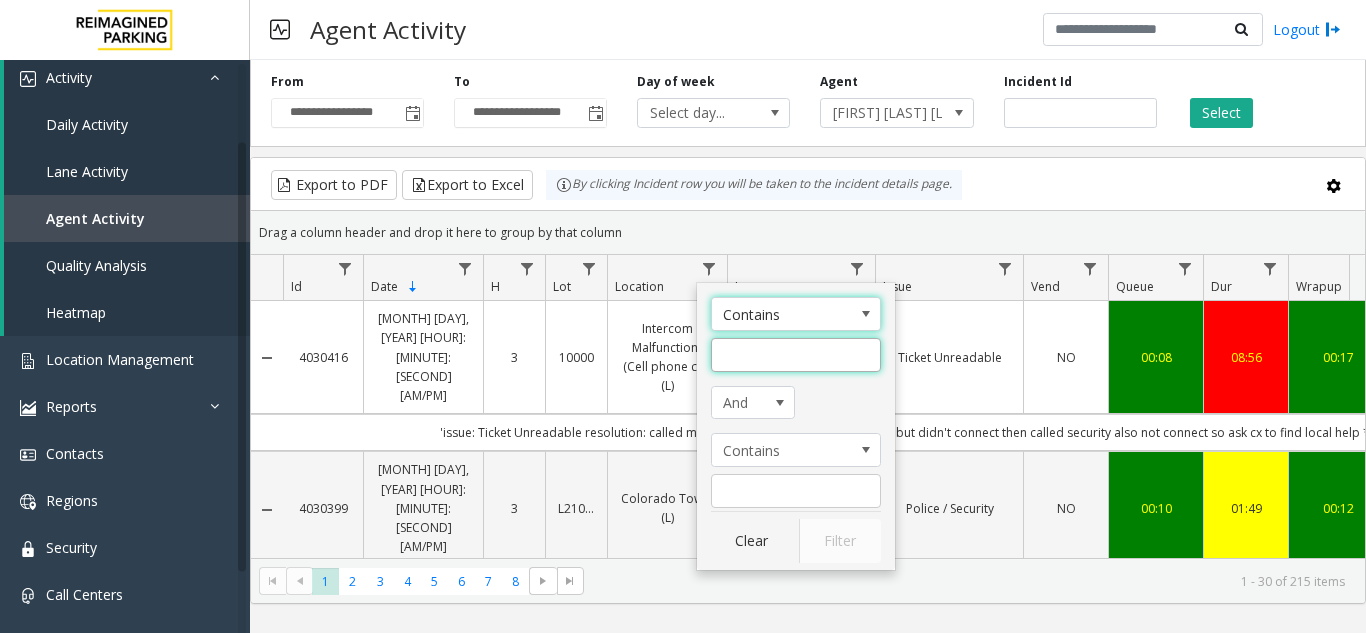 click 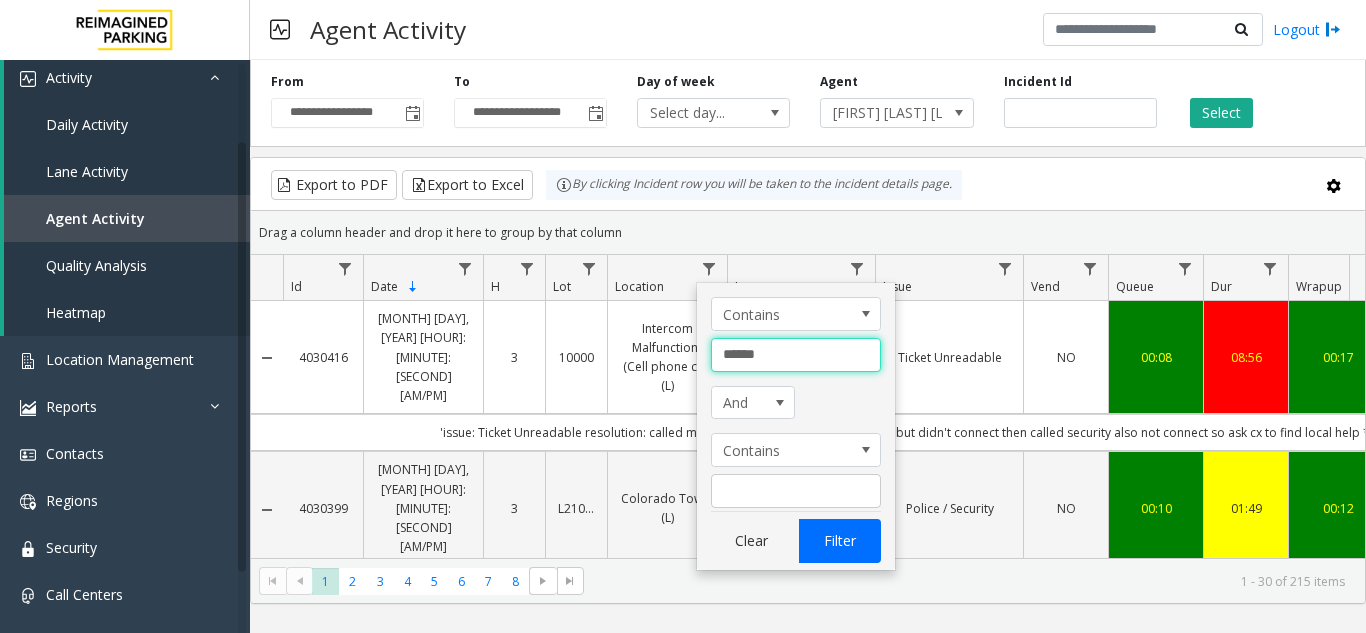type on "******" 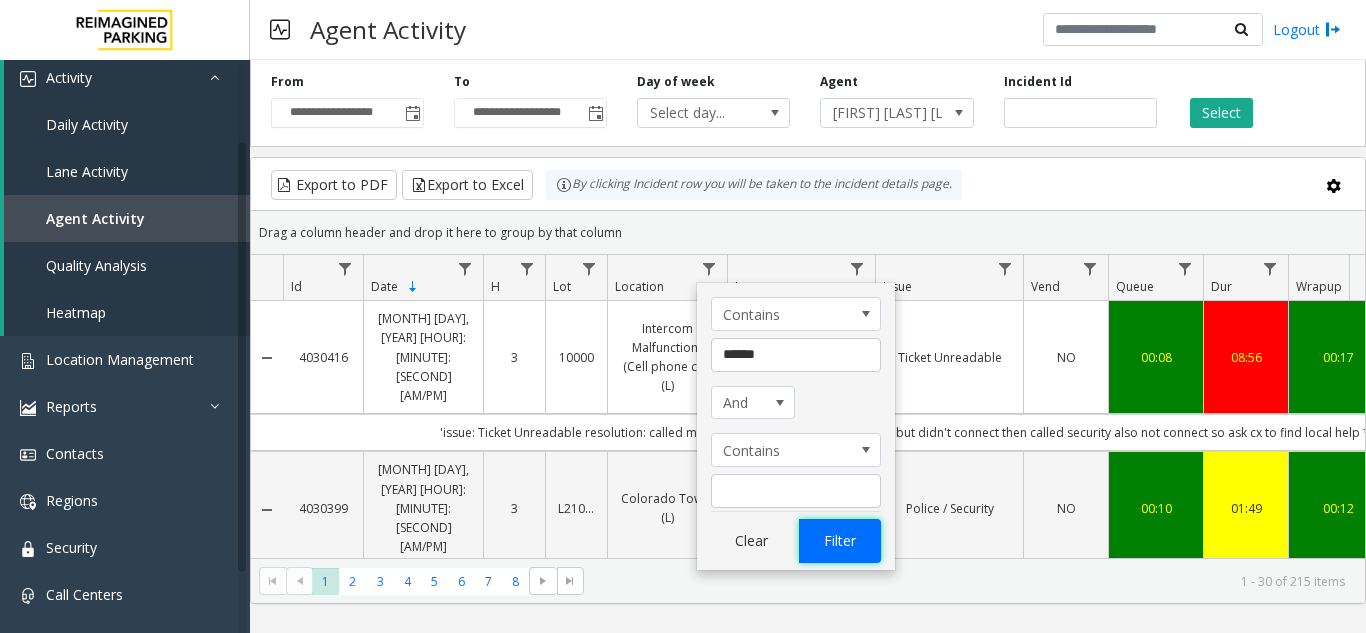 click on "Filter" 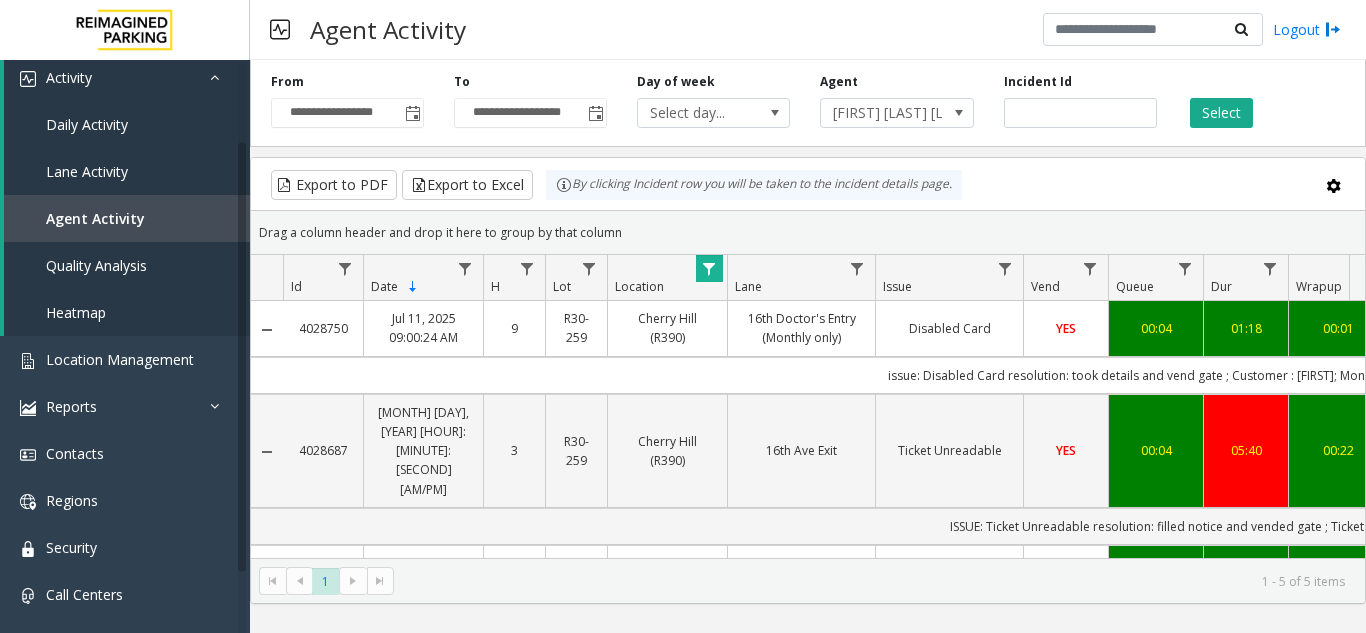 scroll, scrollTop: 224, scrollLeft: 0, axis: vertical 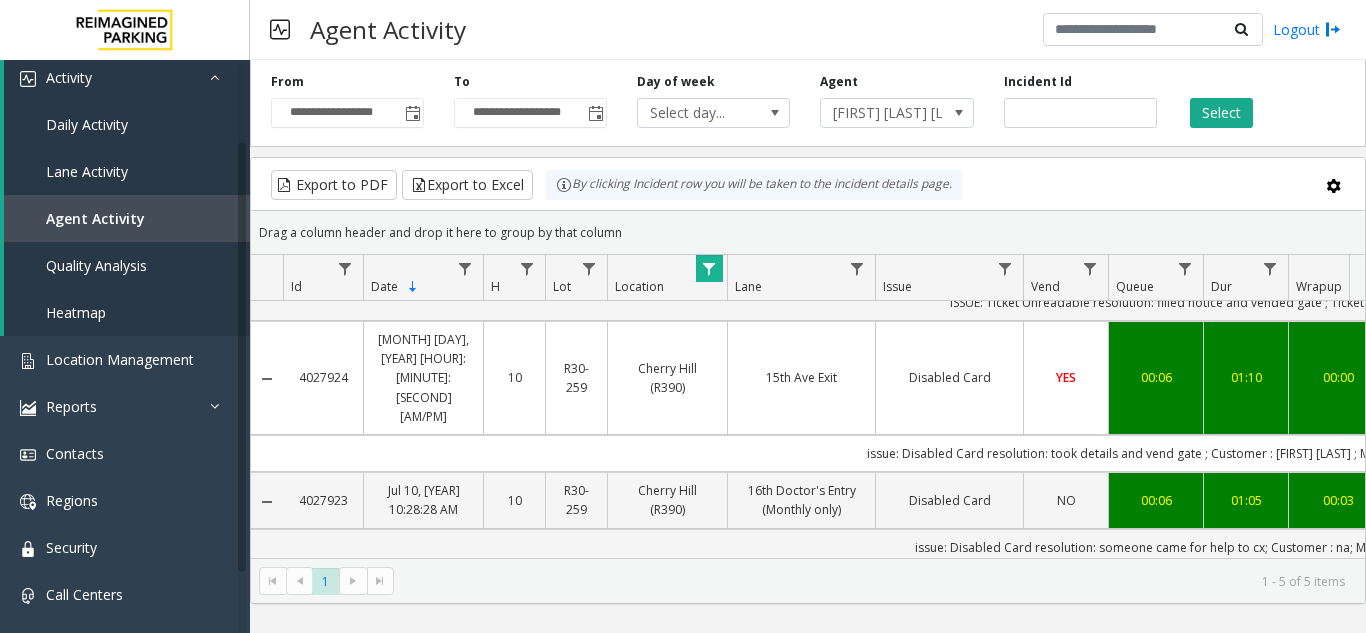 drag, startPoint x: 849, startPoint y: 538, endPoint x: 908, endPoint y: 543, distance: 59.211487 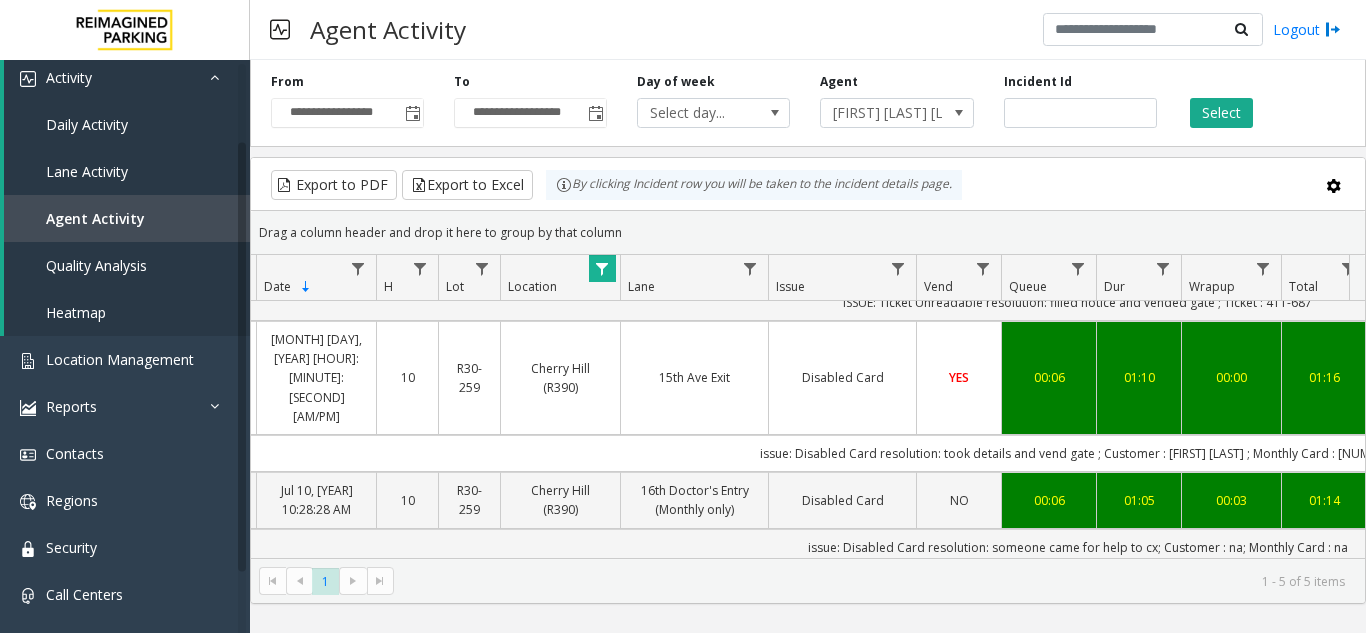 scroll, scrollTop: 224, scrollLeft: 121, axis: both 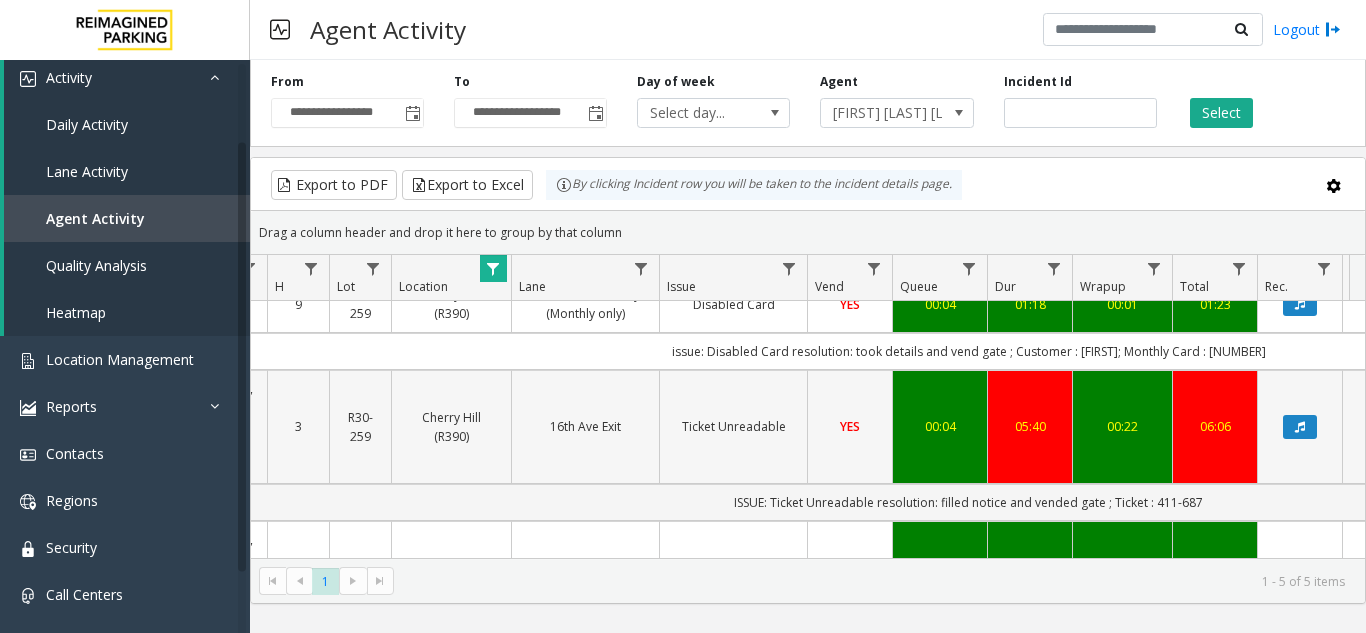 click on "16th Ave Exit" 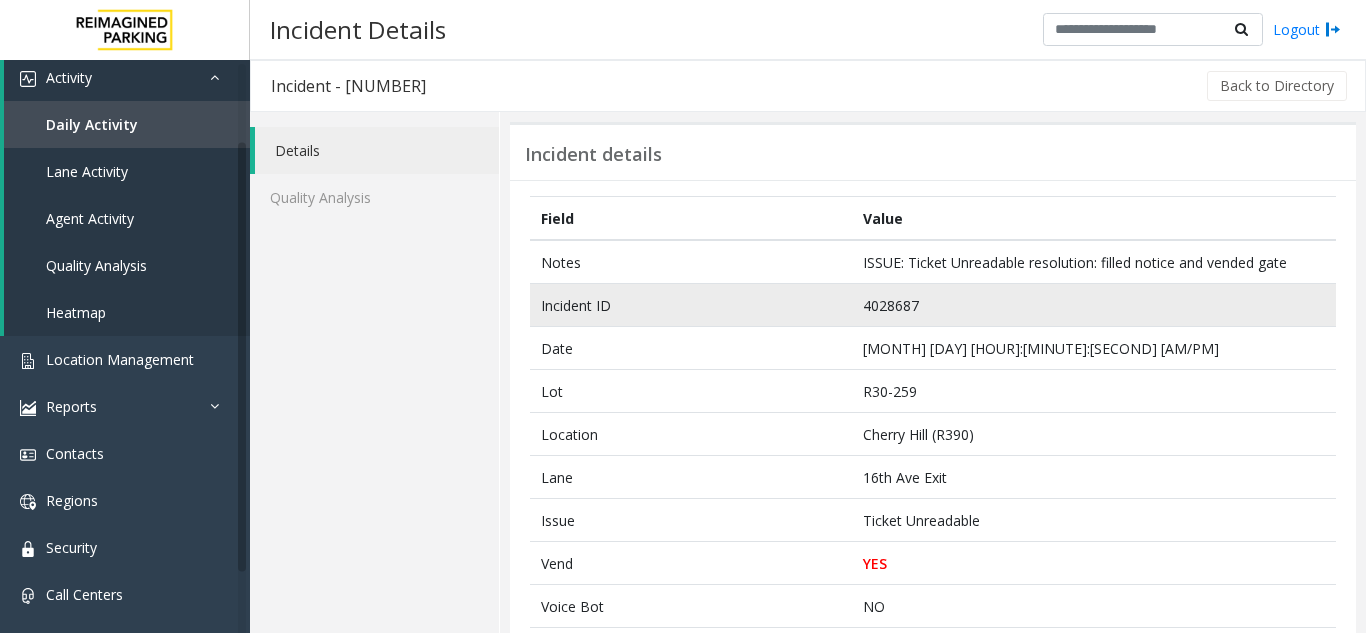 click on "4028687" 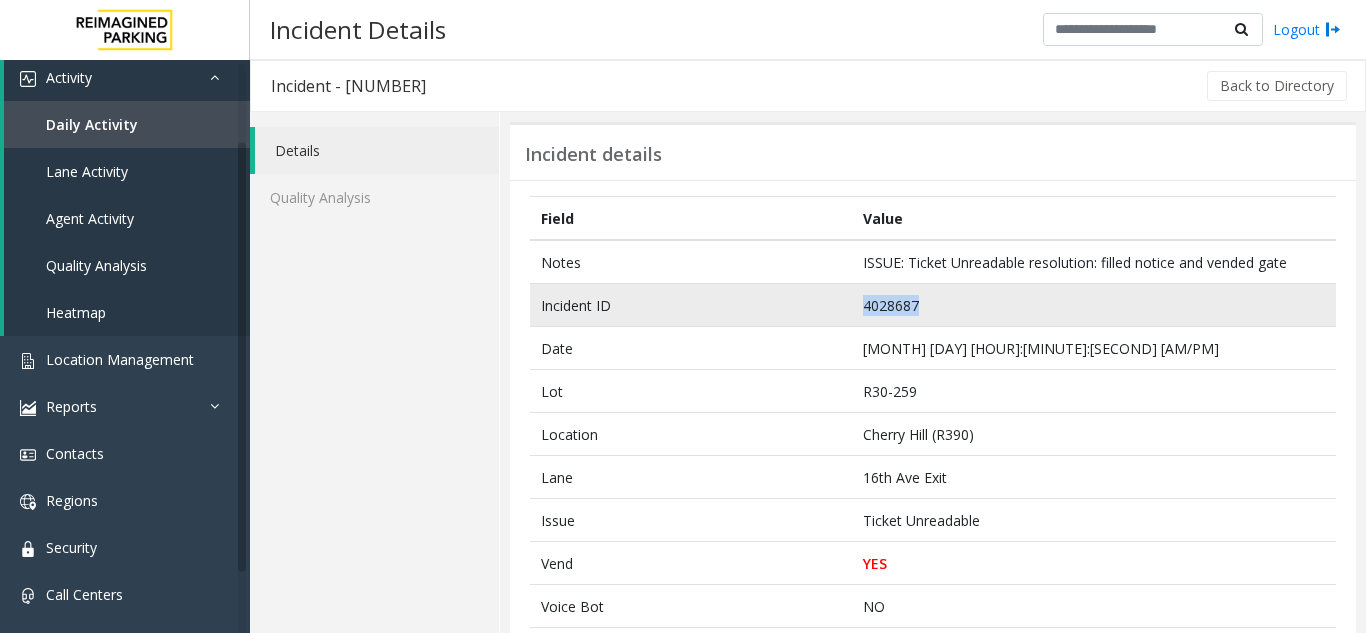 click on "4028687" 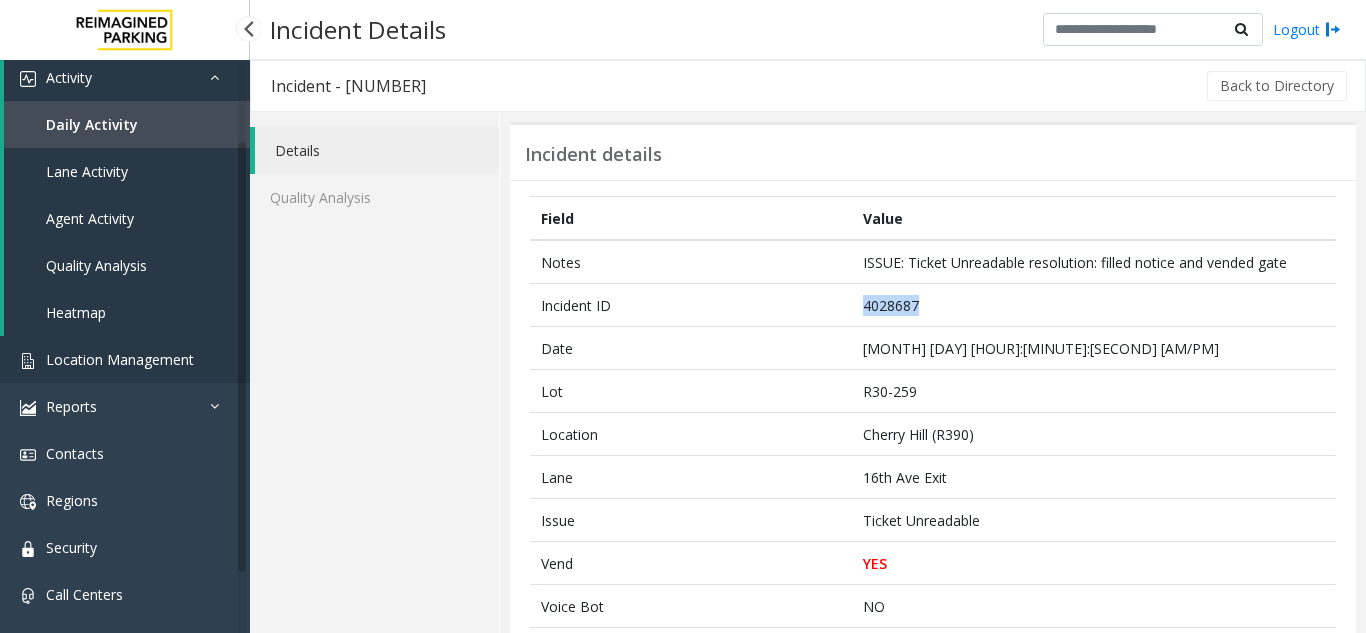 click on "Location Management" at bounding box center [120, 359] 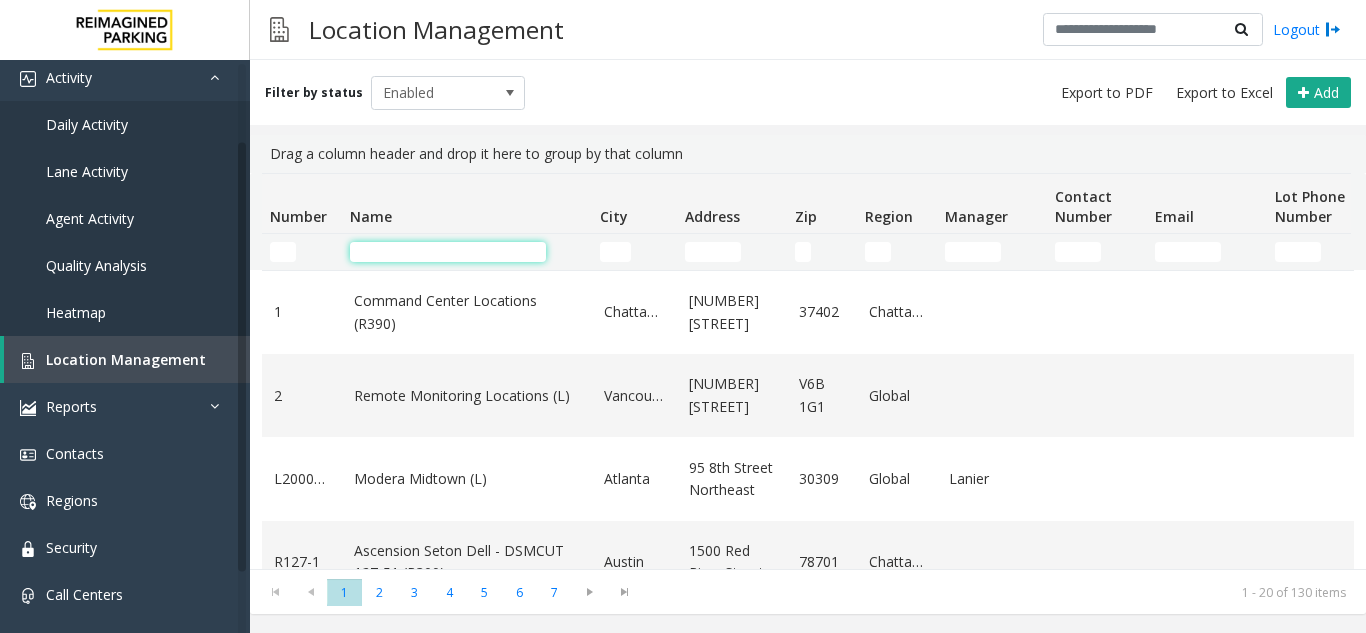 click 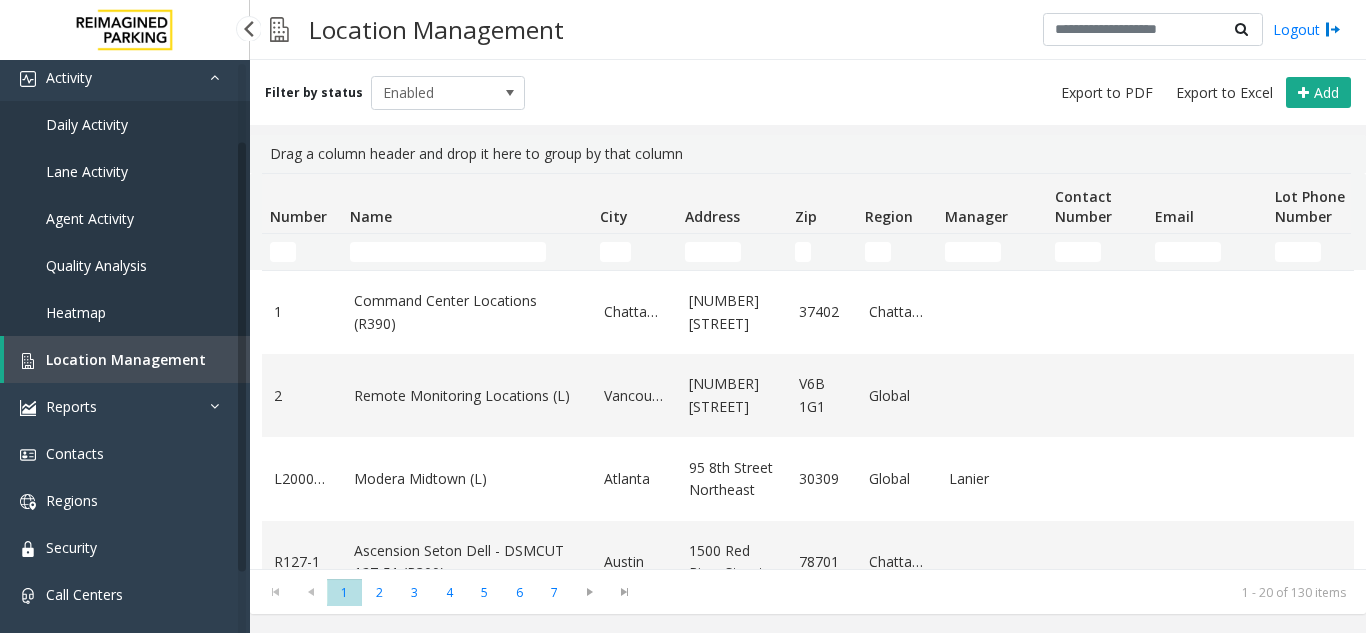 click on "Agent Activity" at bounding box center (90, 218) 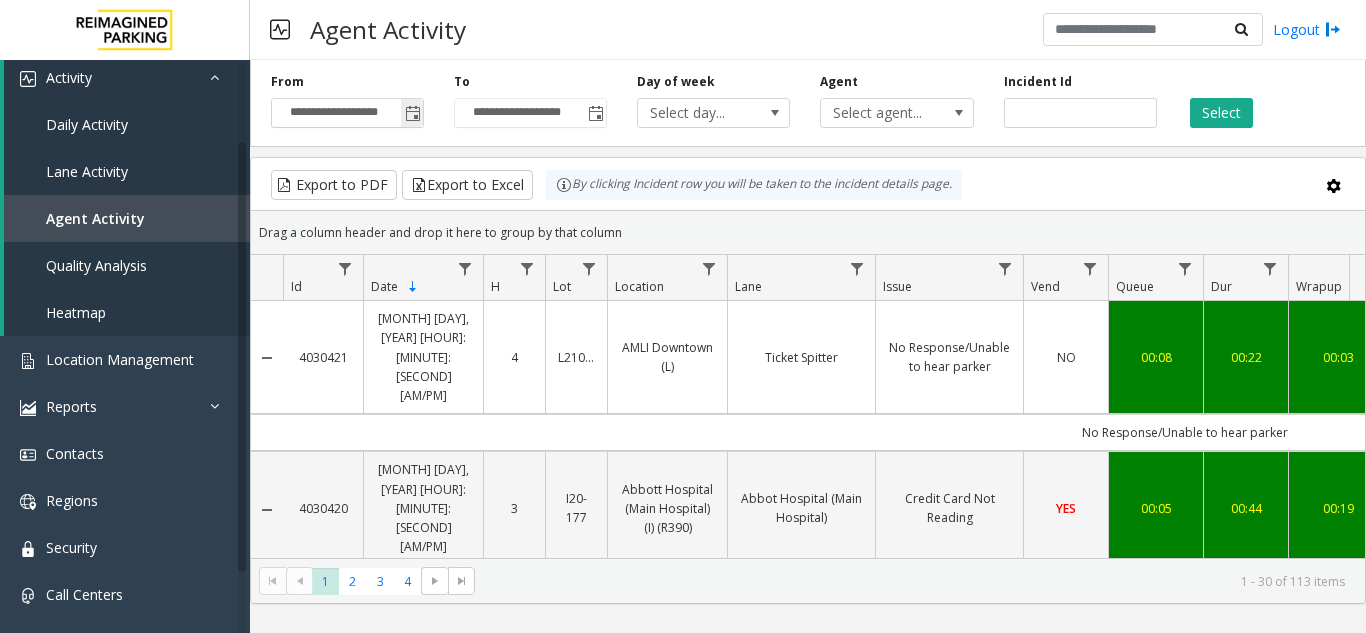 click 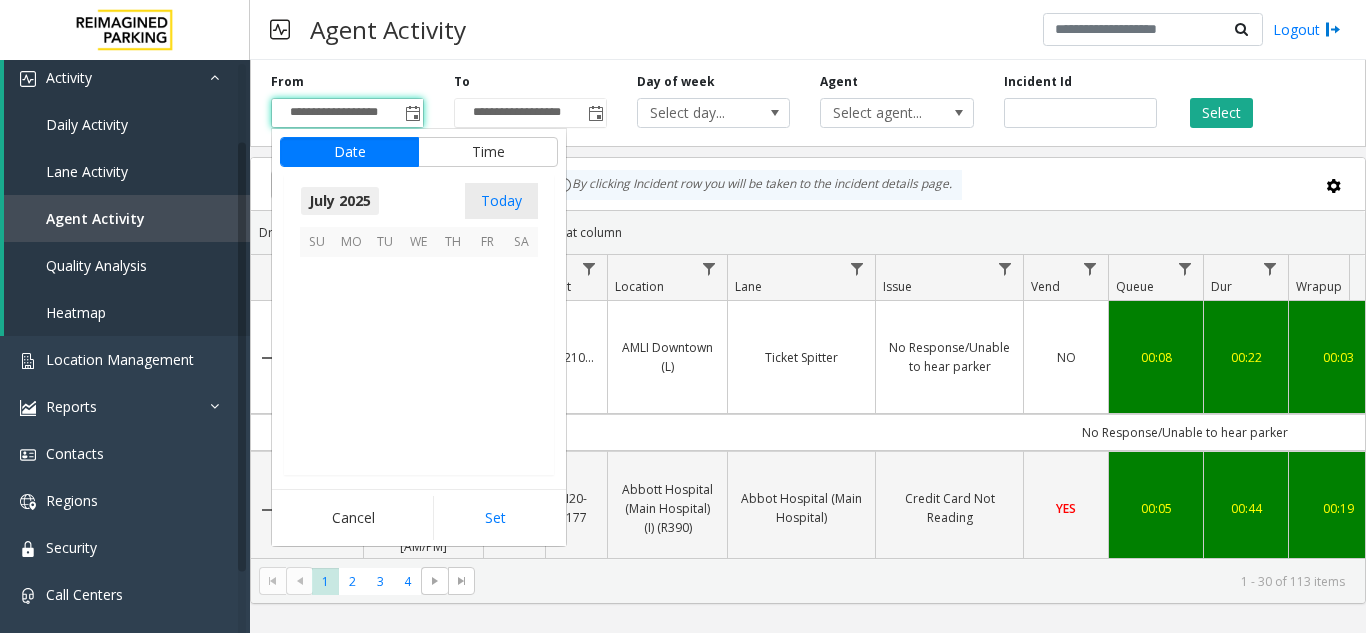 scroll, scrollTop: 358428, scrollLeft: 0, axis: vertical 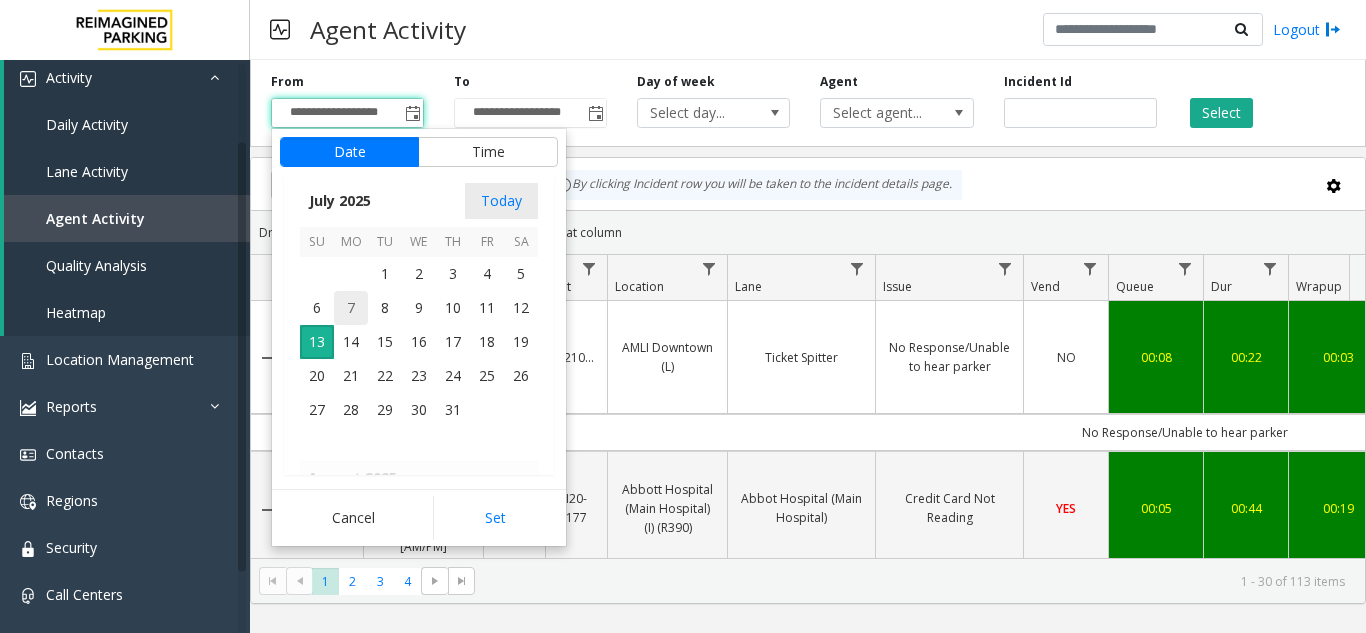 click on "7" at bounding box center (351, 308) 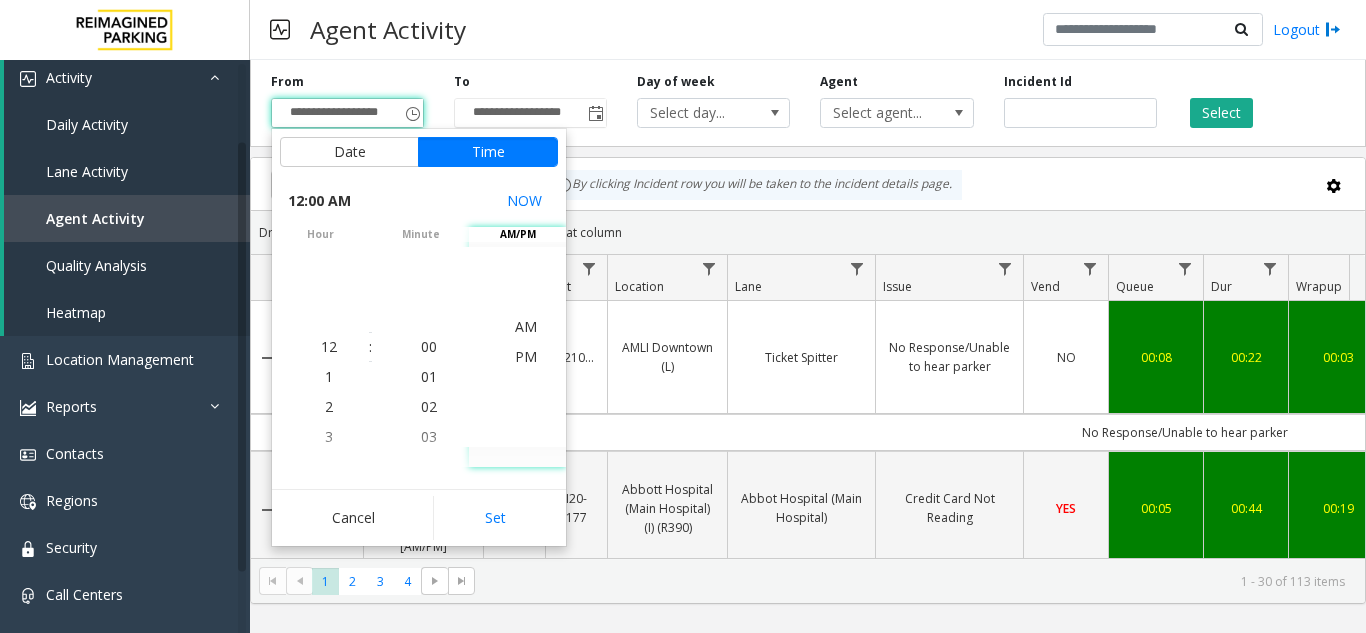 scroll, scrollTop: 30, scrollLeft: 0, axis: vertical 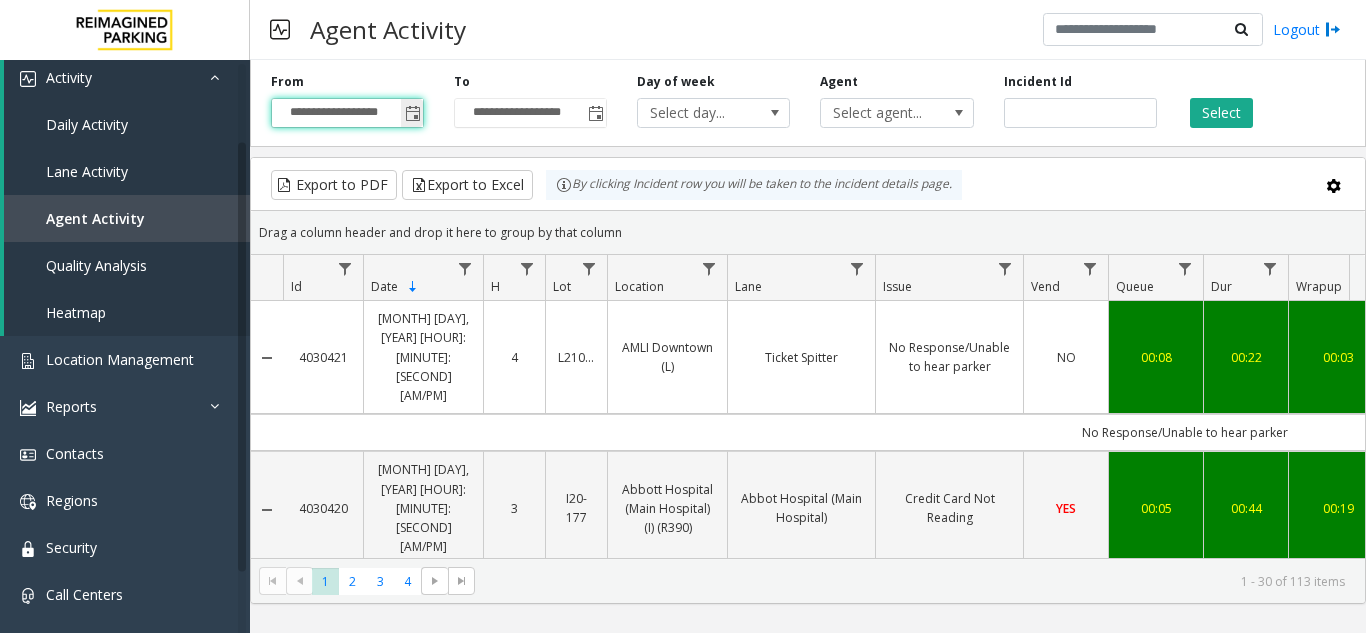 click 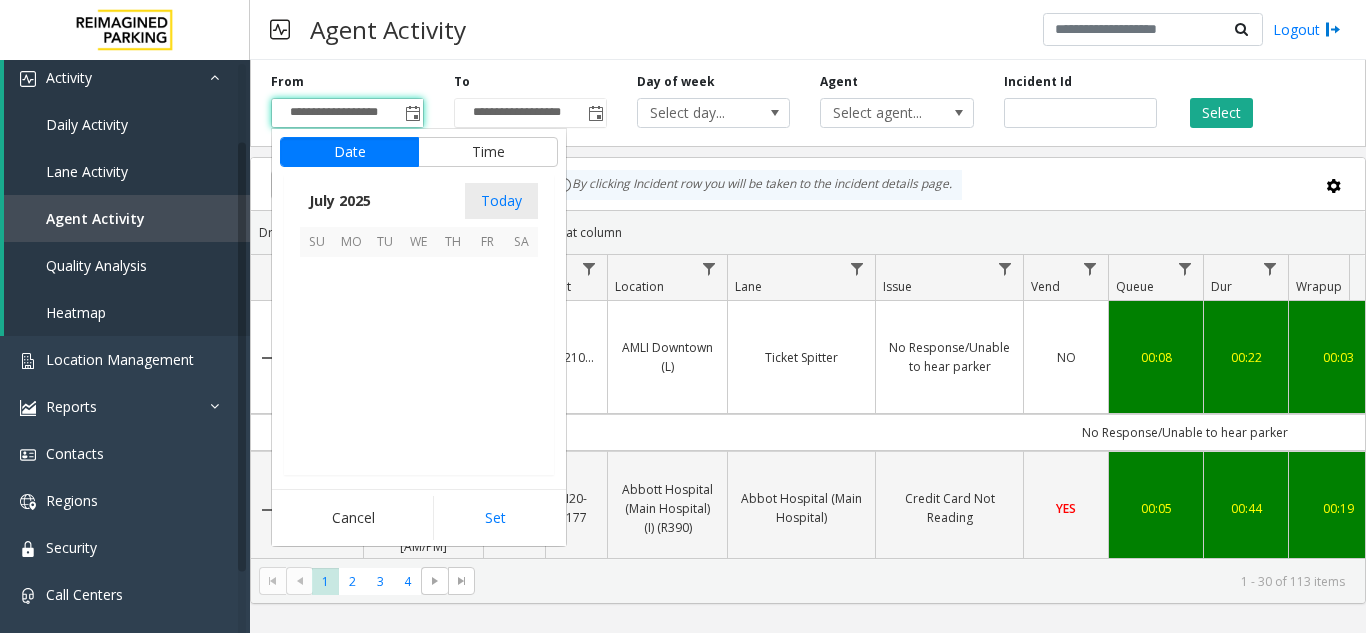 scroll, scrollTop: 358428, scrollLeft: 0, axis: vertical 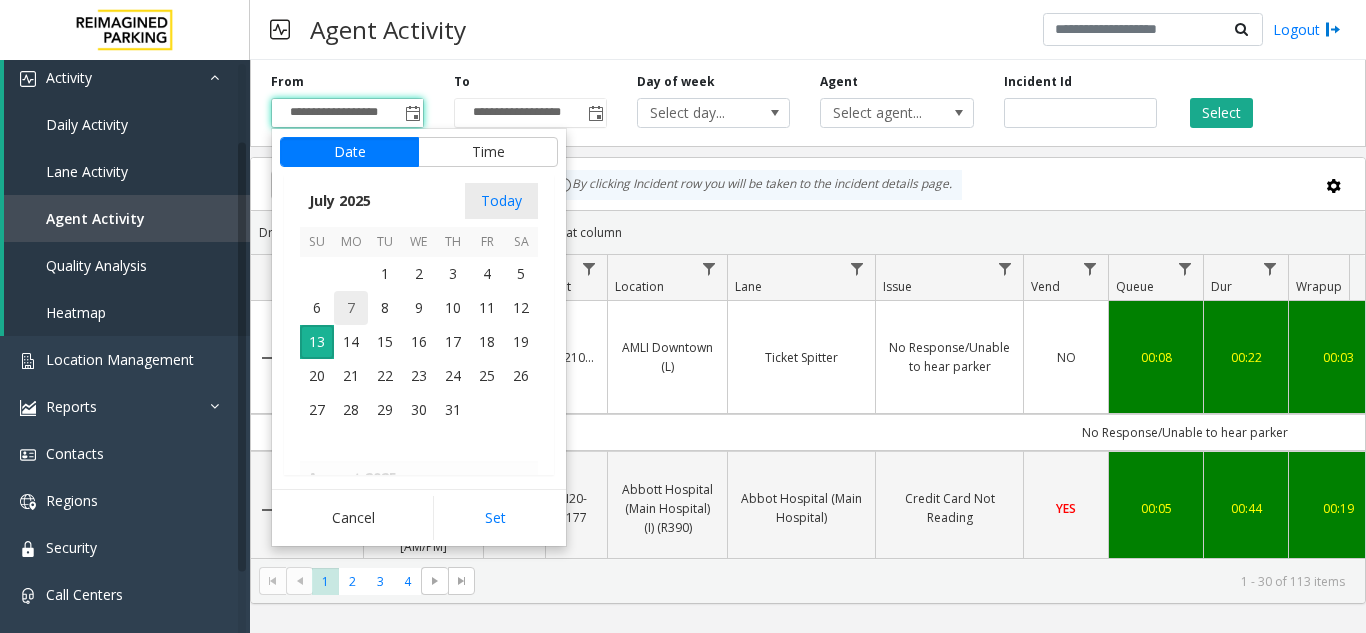 click on "7" at bounding box center (351, 308) 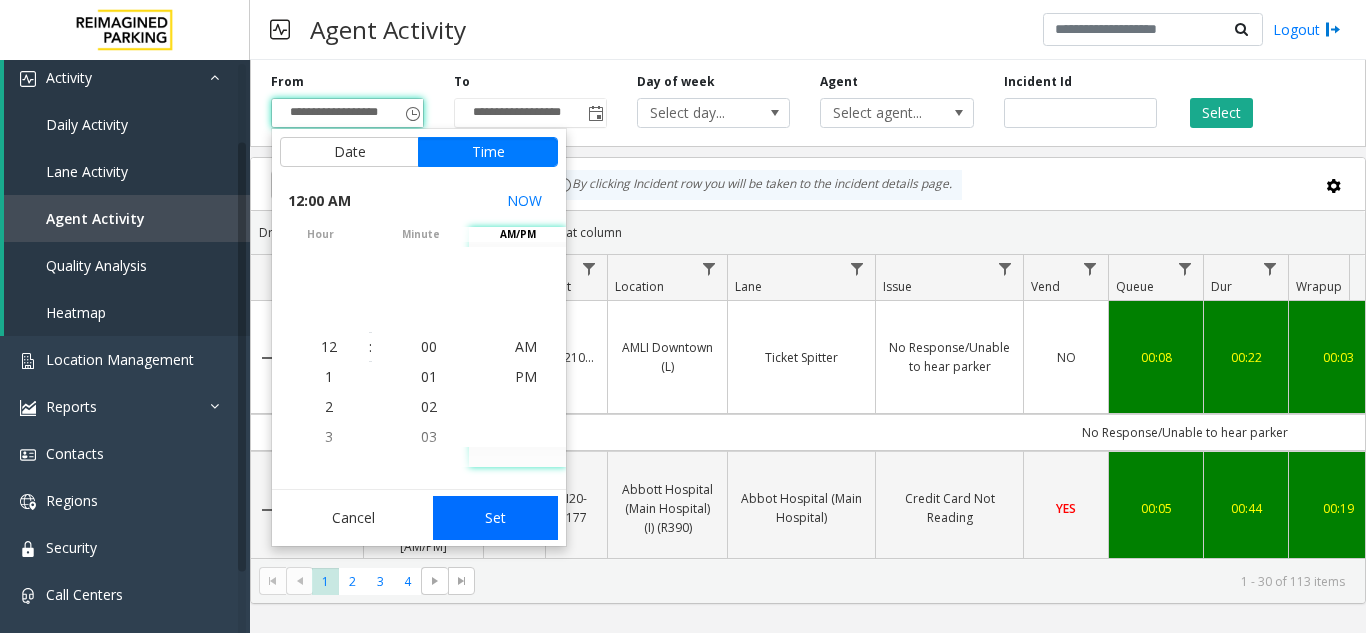 click on "Set" 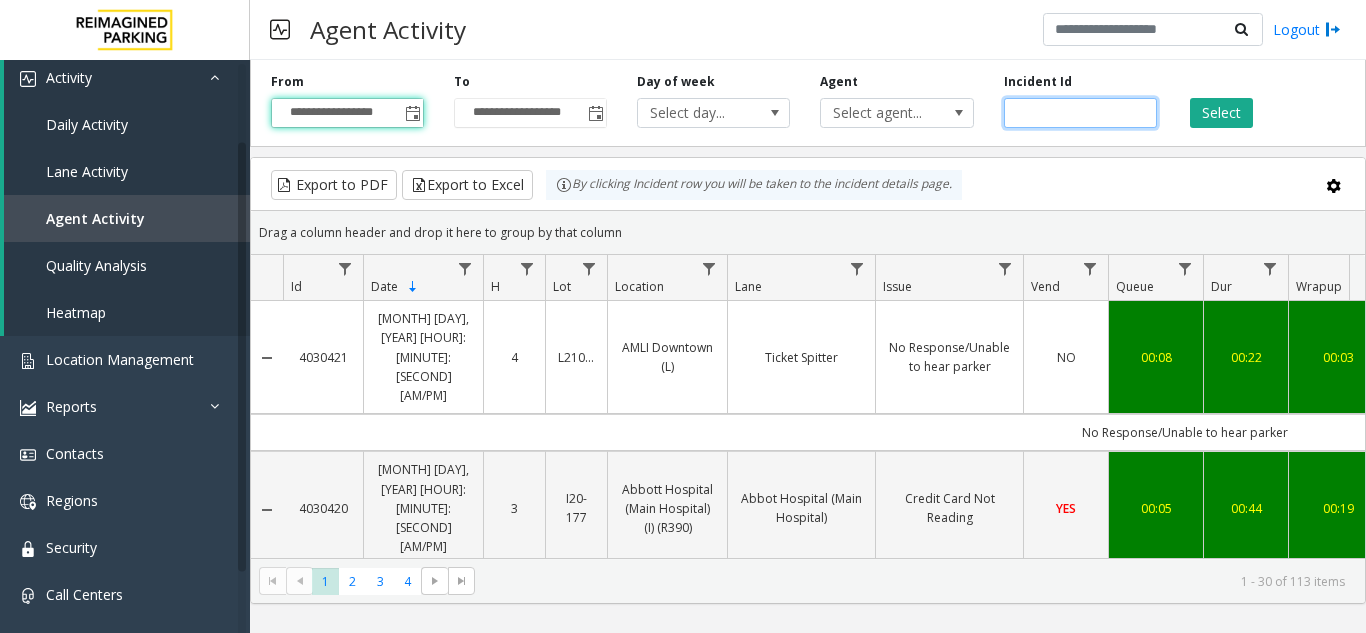 click 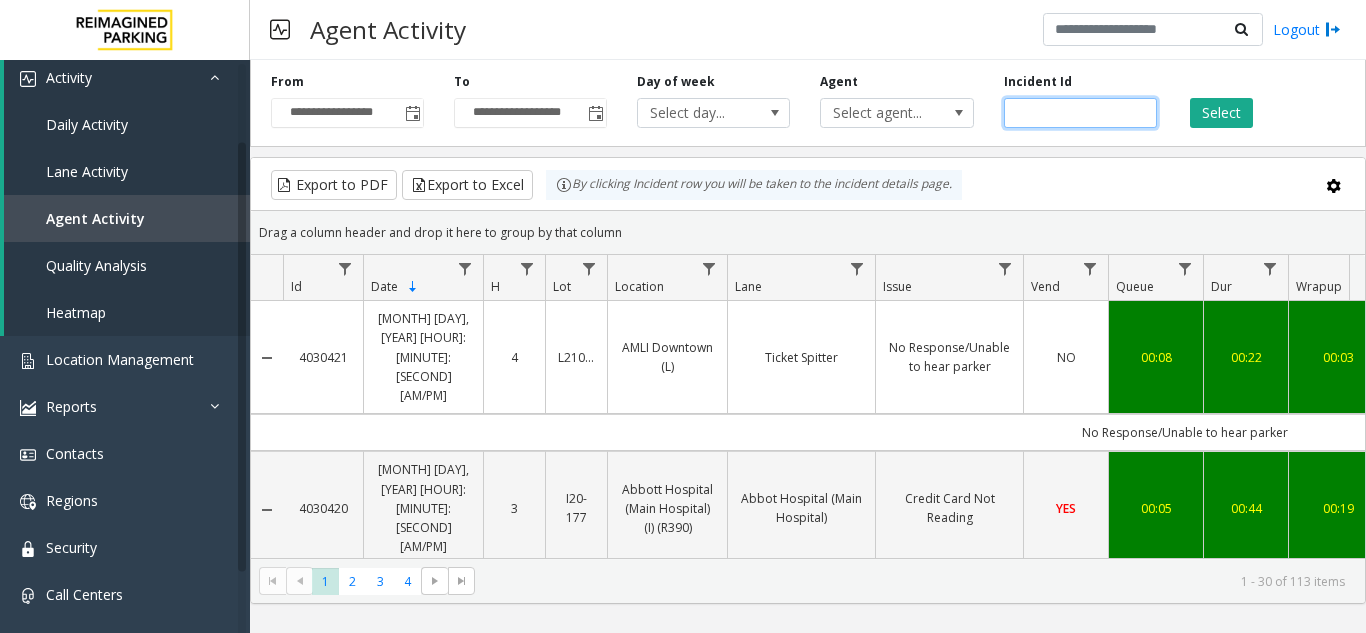 paste on "*******" 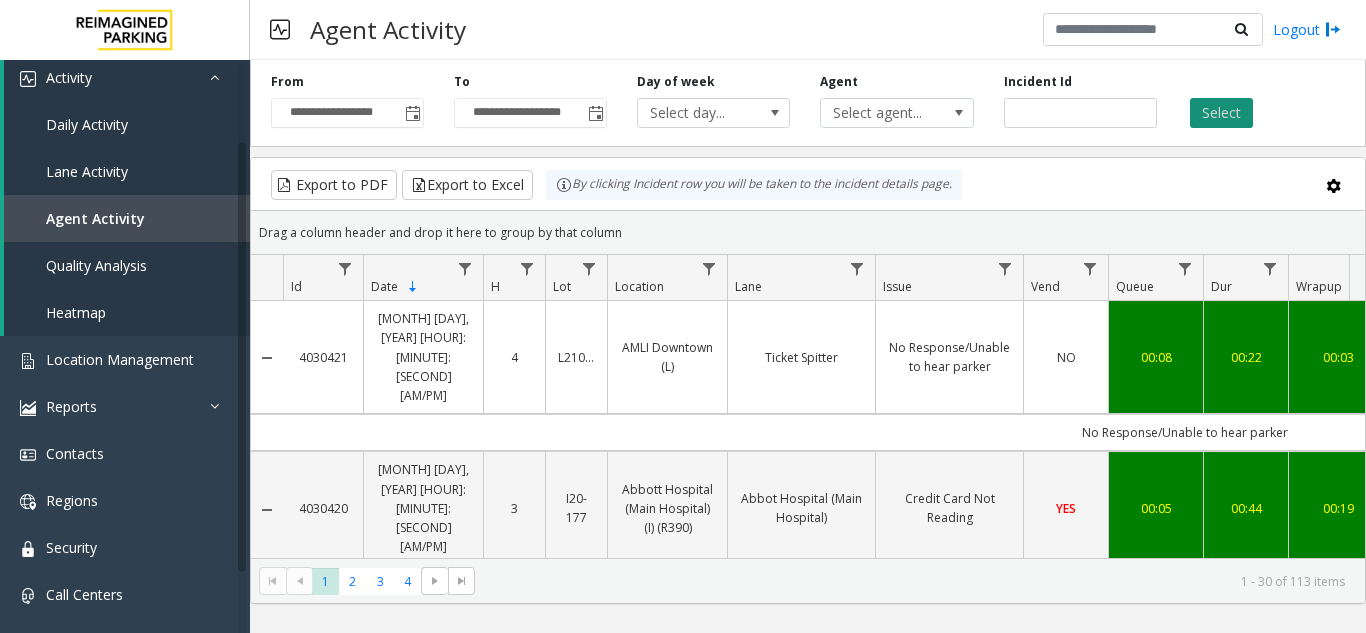 click on "Select" 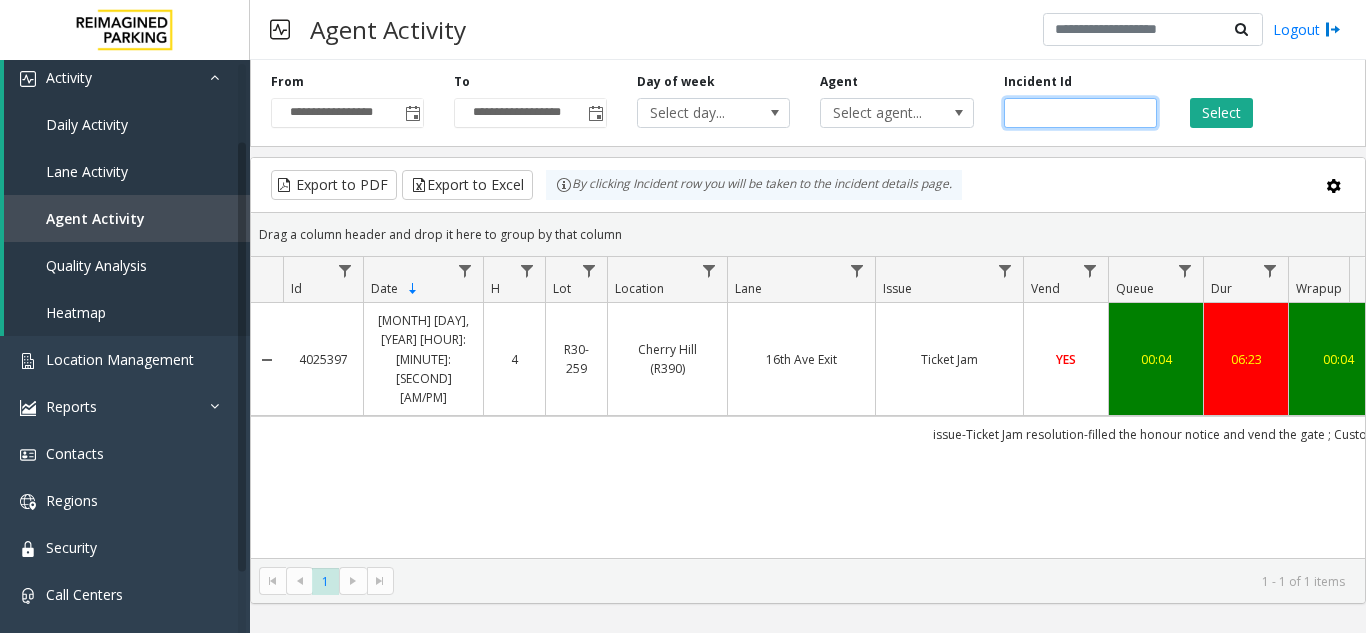 click on "*******" 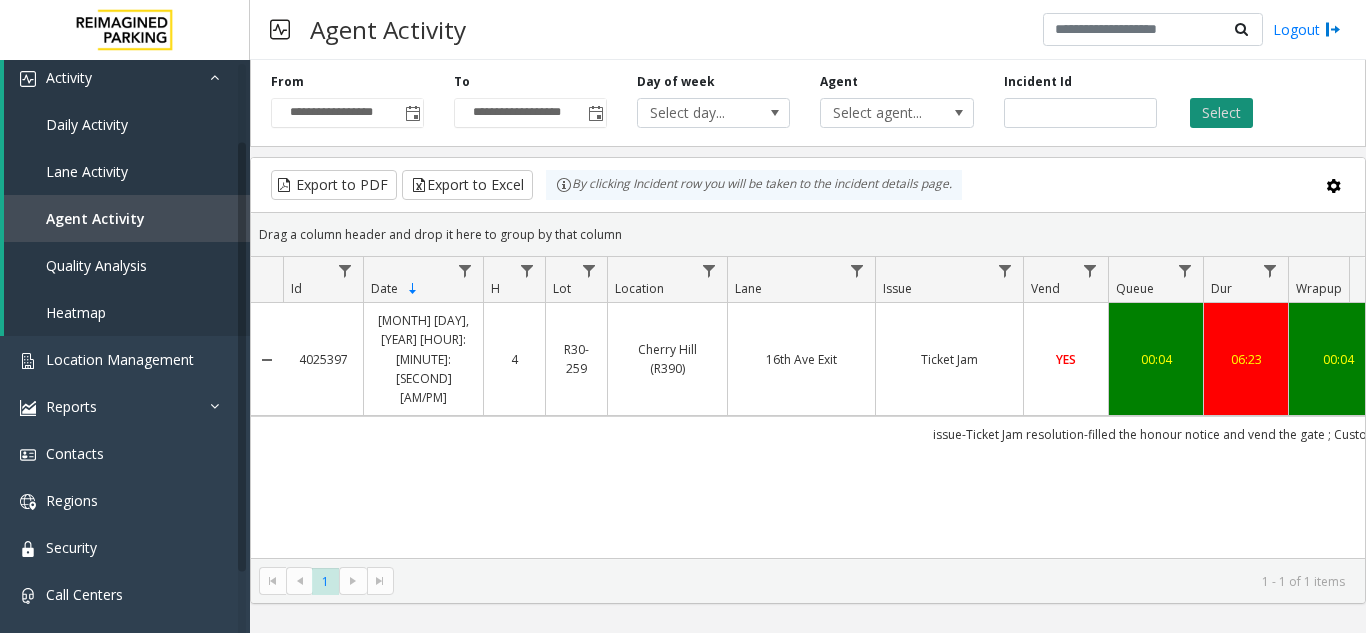 click on "Select" 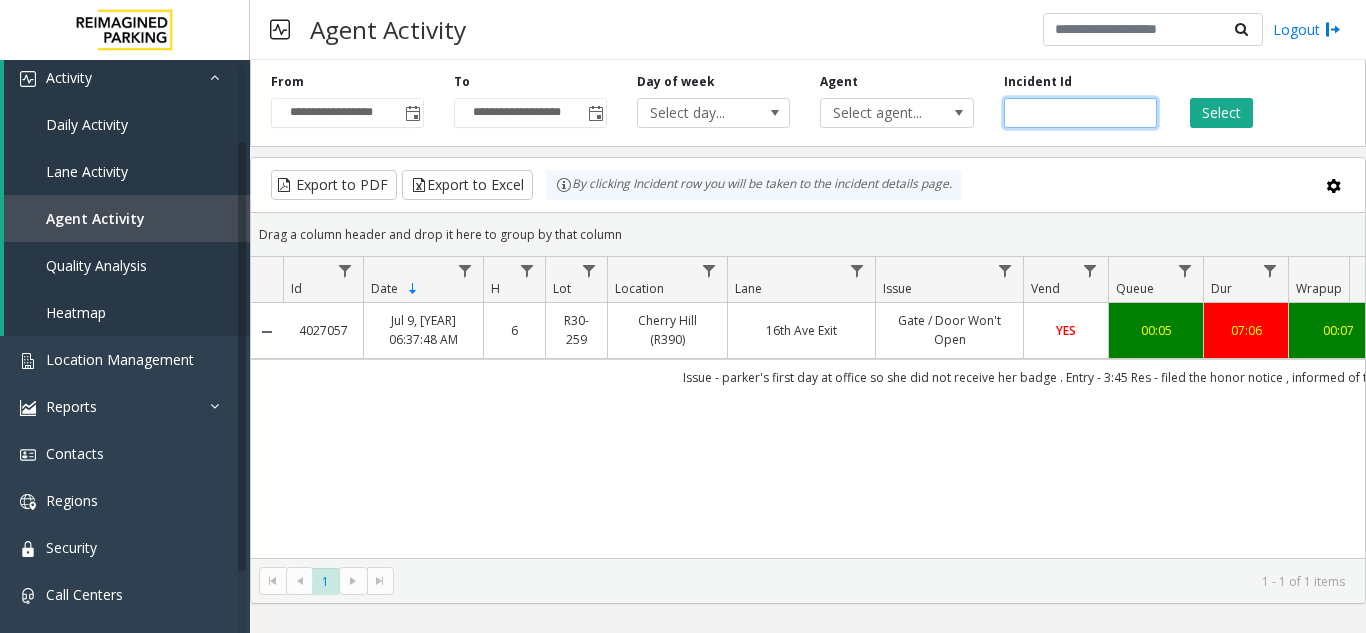 click on "*******" 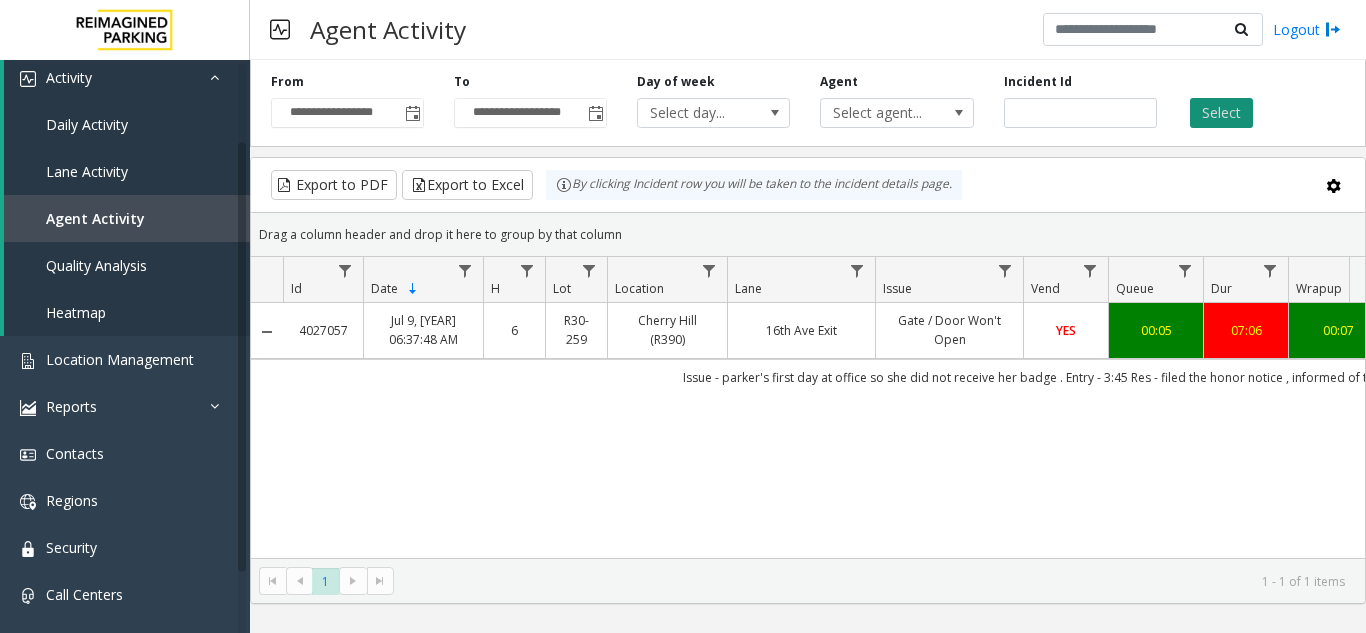 click on "Select" 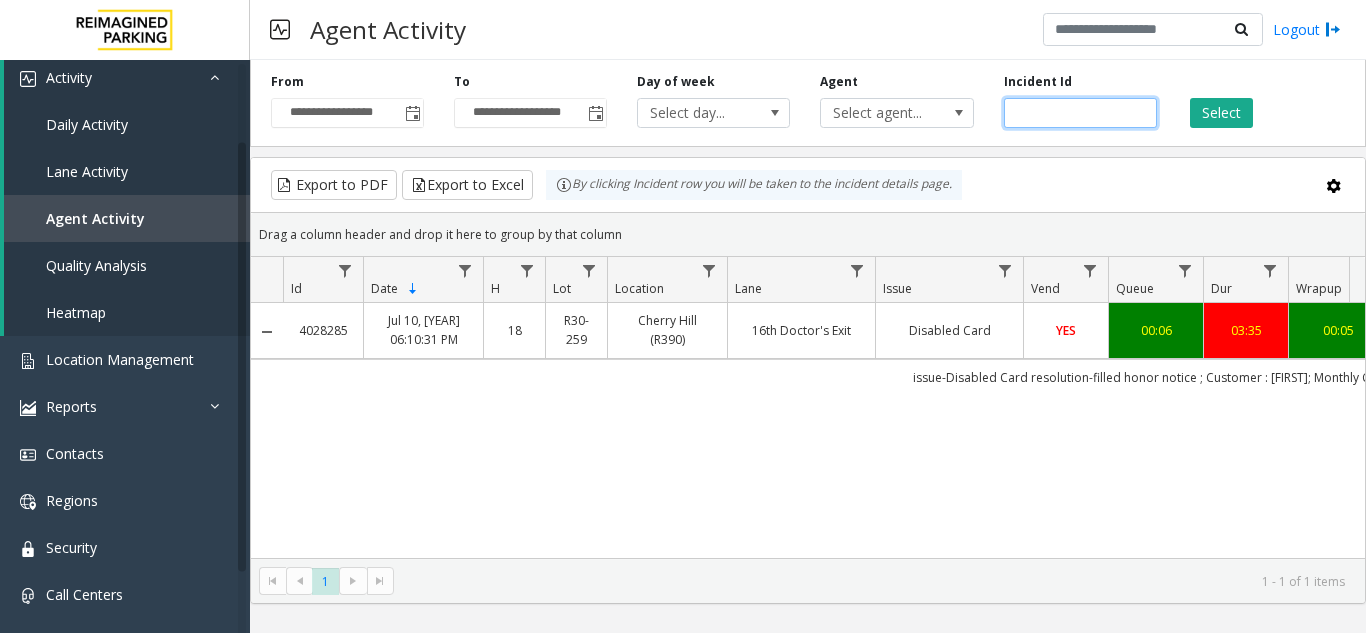 click on "*******" 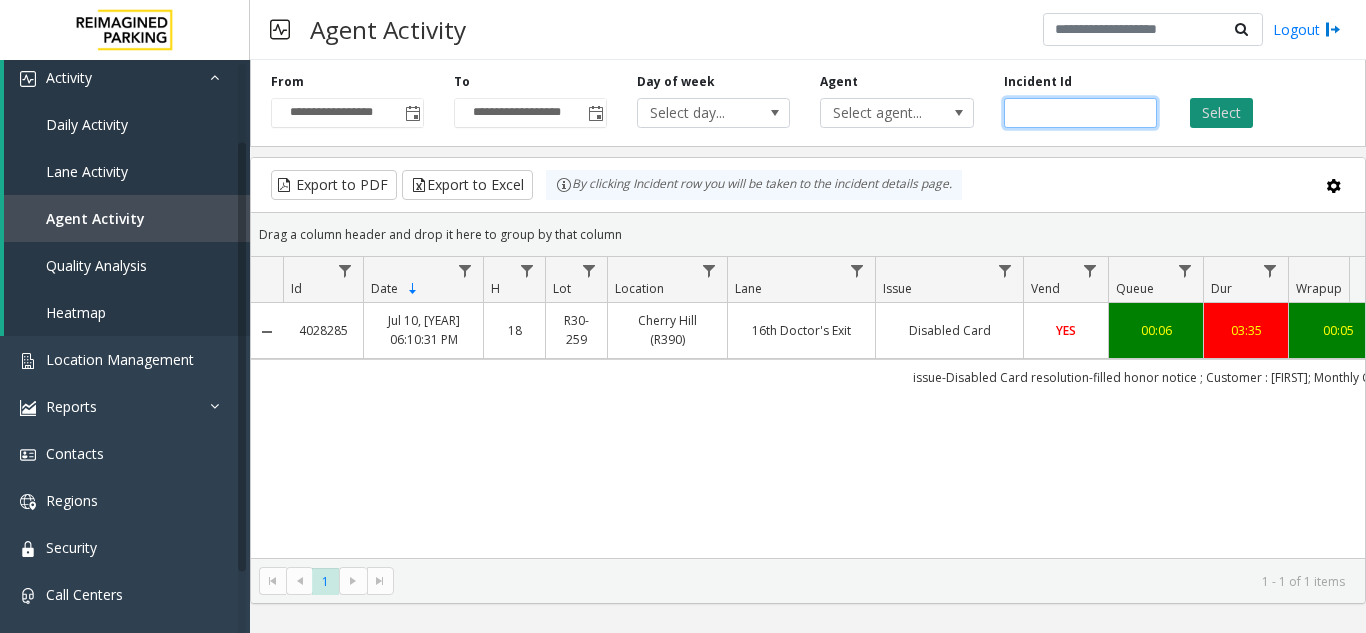type on "*******" 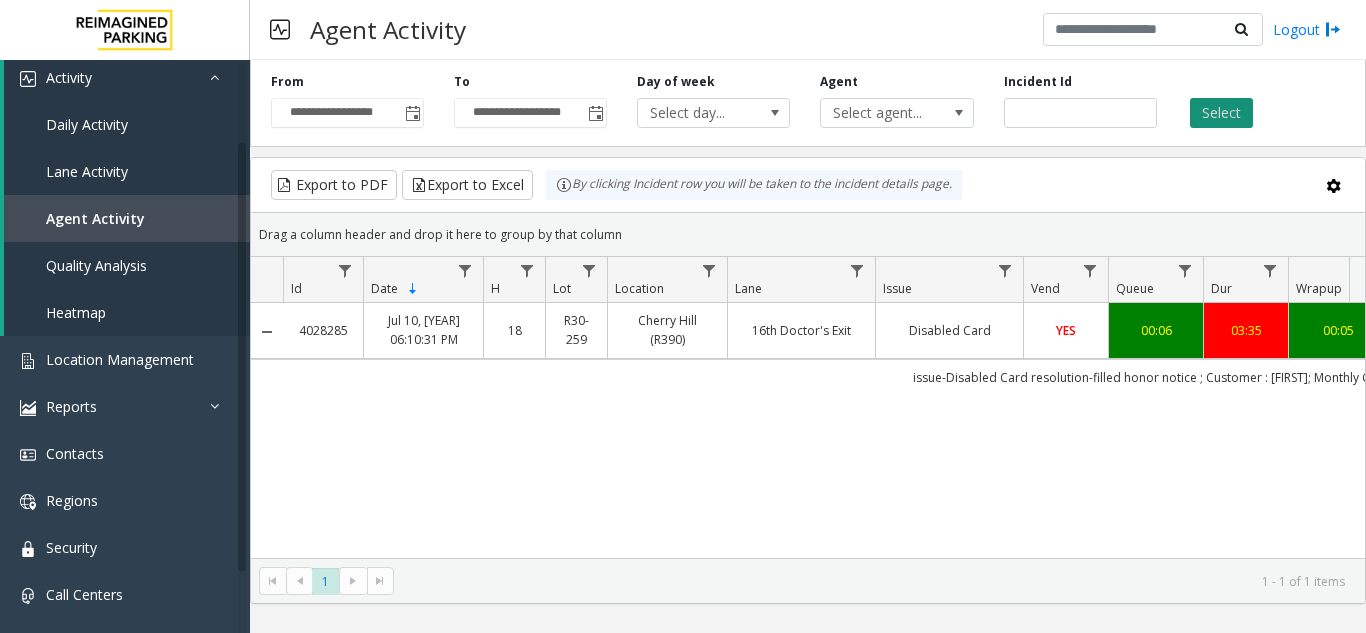 click on "Select" 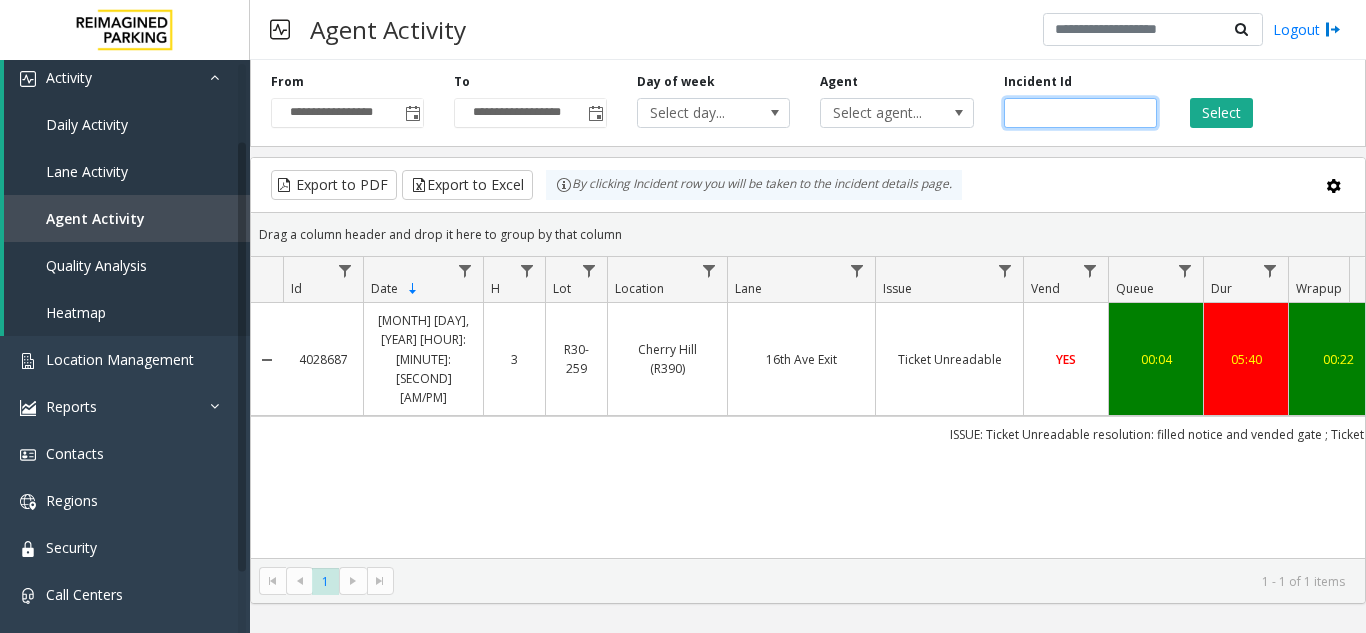 click on "*******" 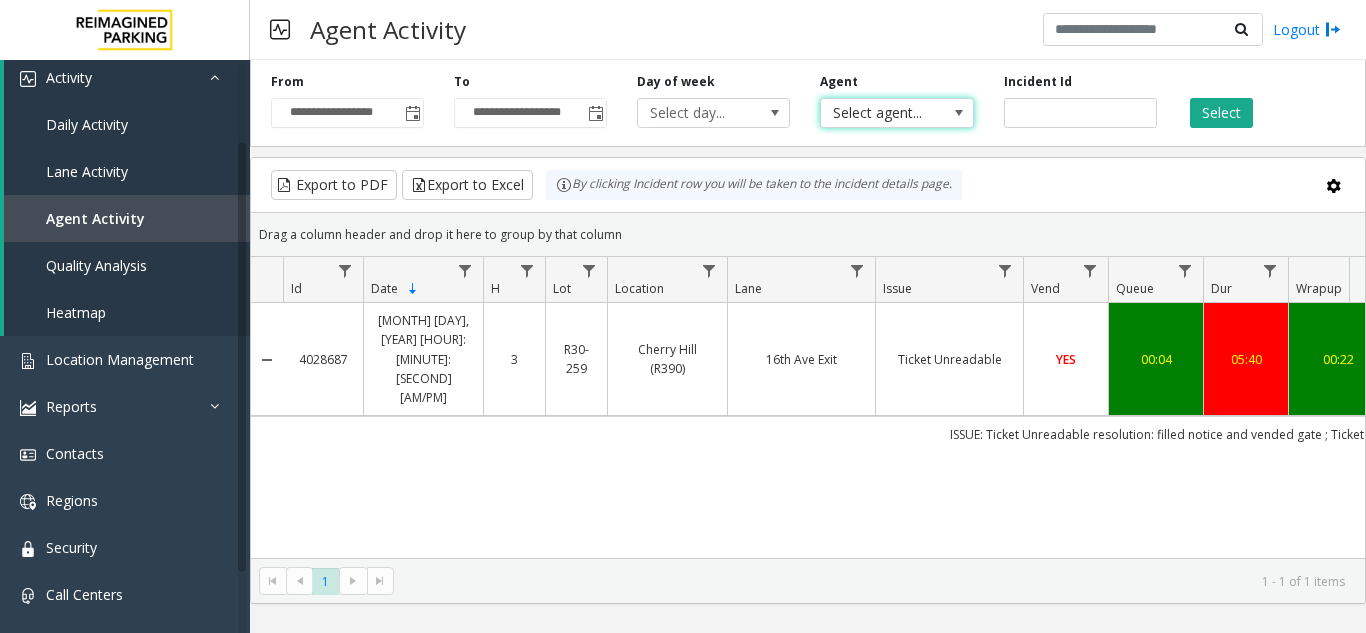 click on "Select agent..." at bounding box center [881, 113] 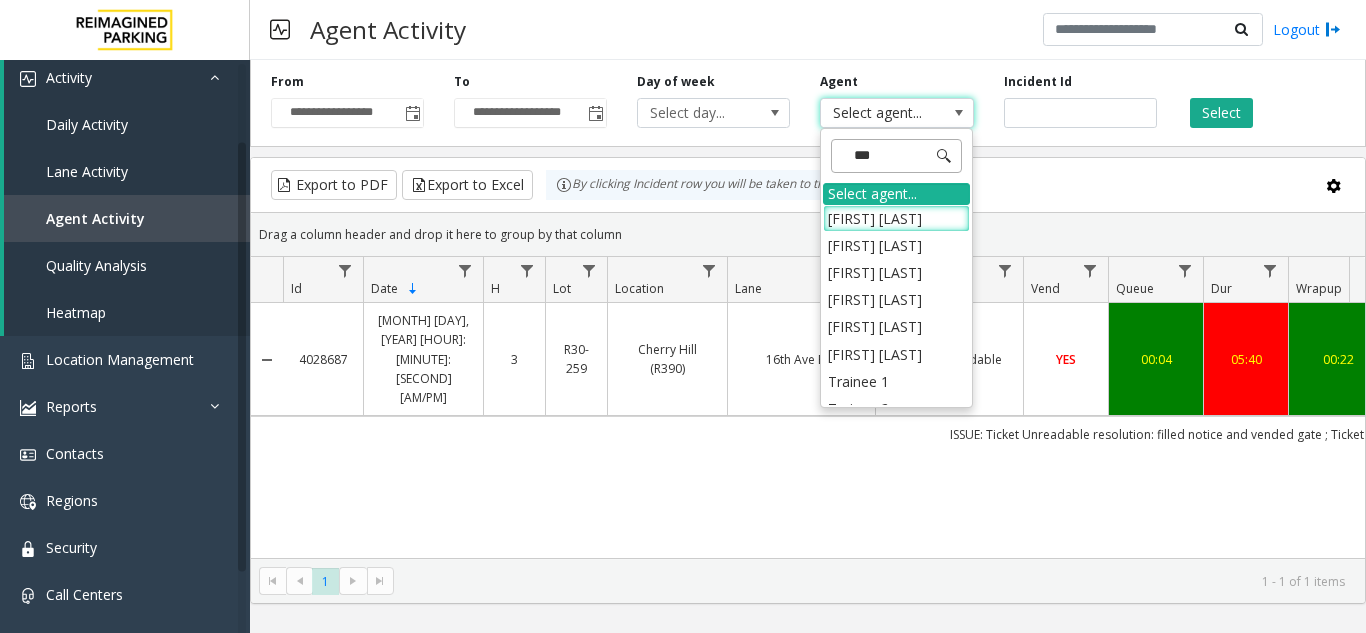type on "****" 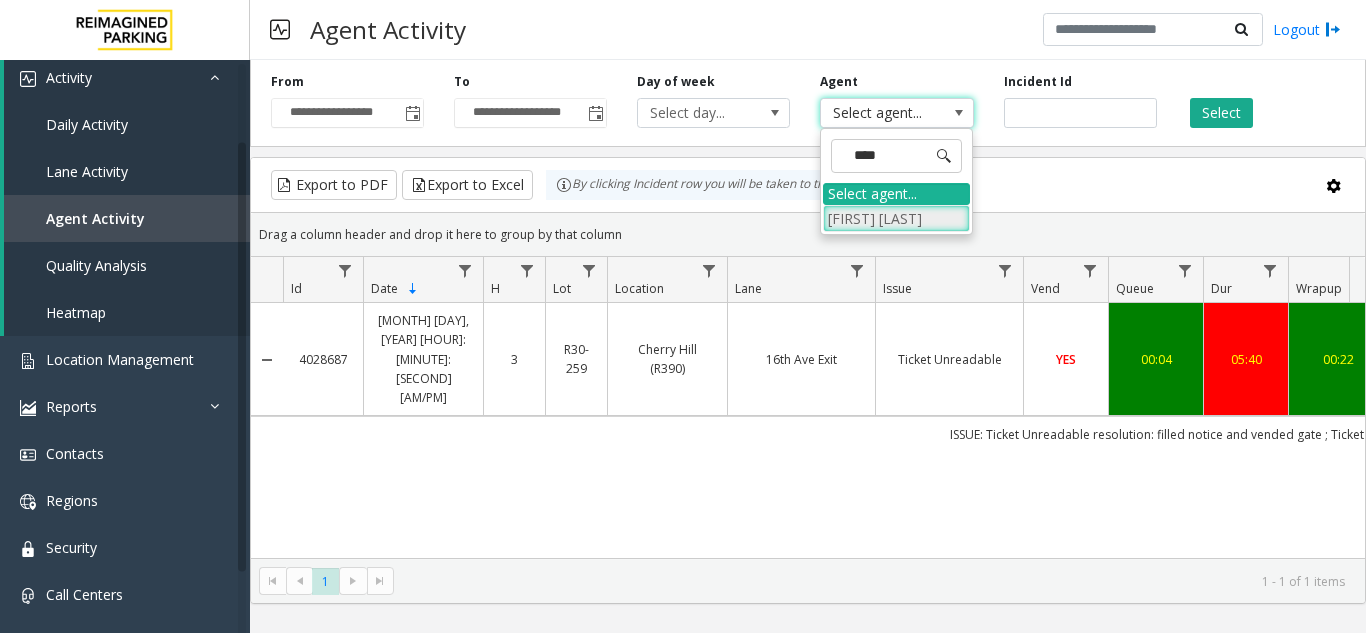 click on "[FIRST] [LAST]" at bounding box center (896, 218) 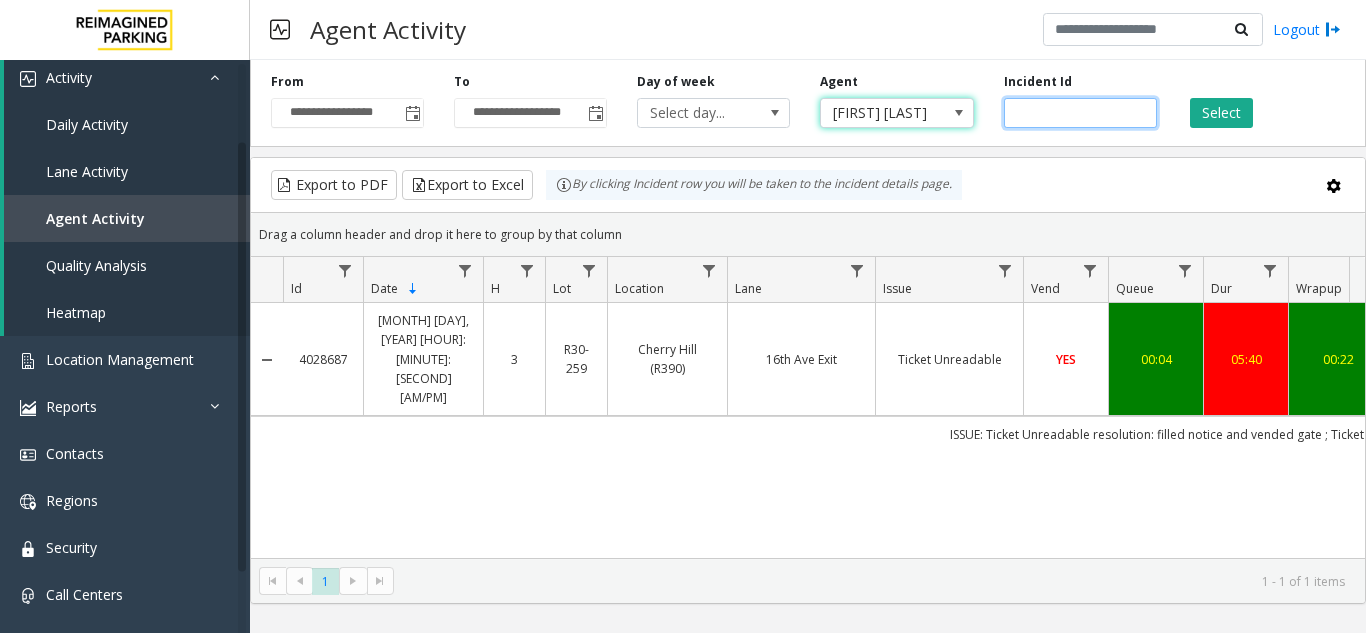 click on "*******" 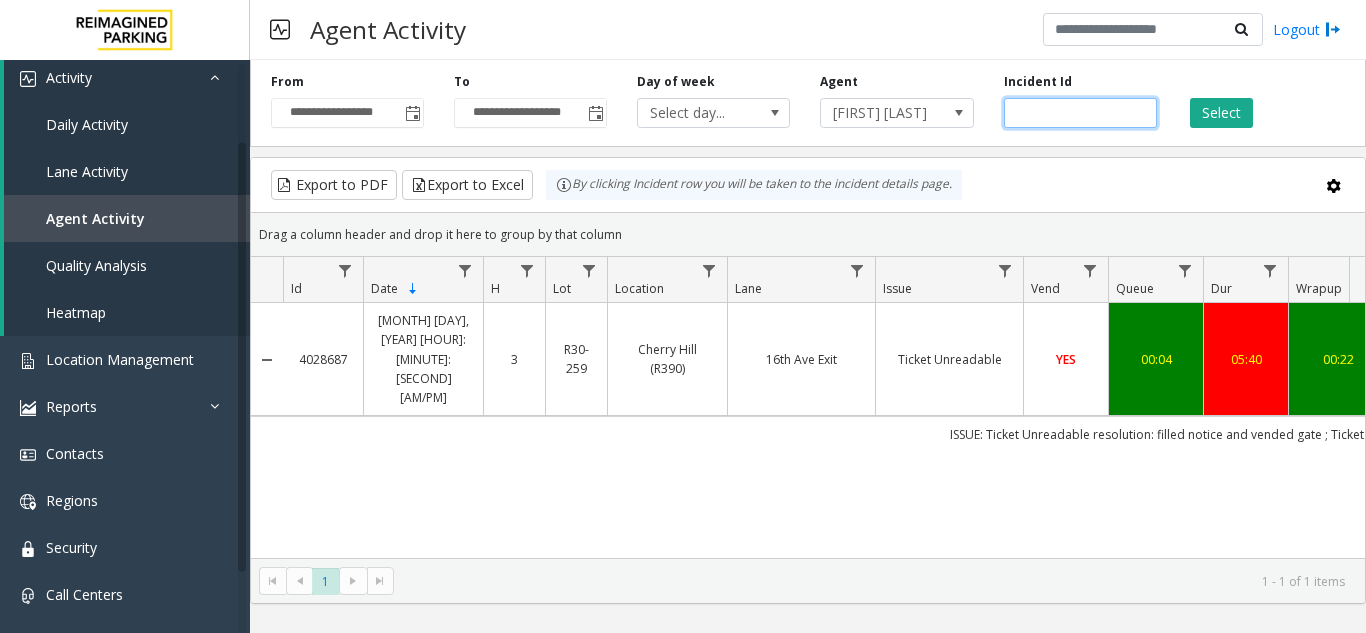 click on "*******" 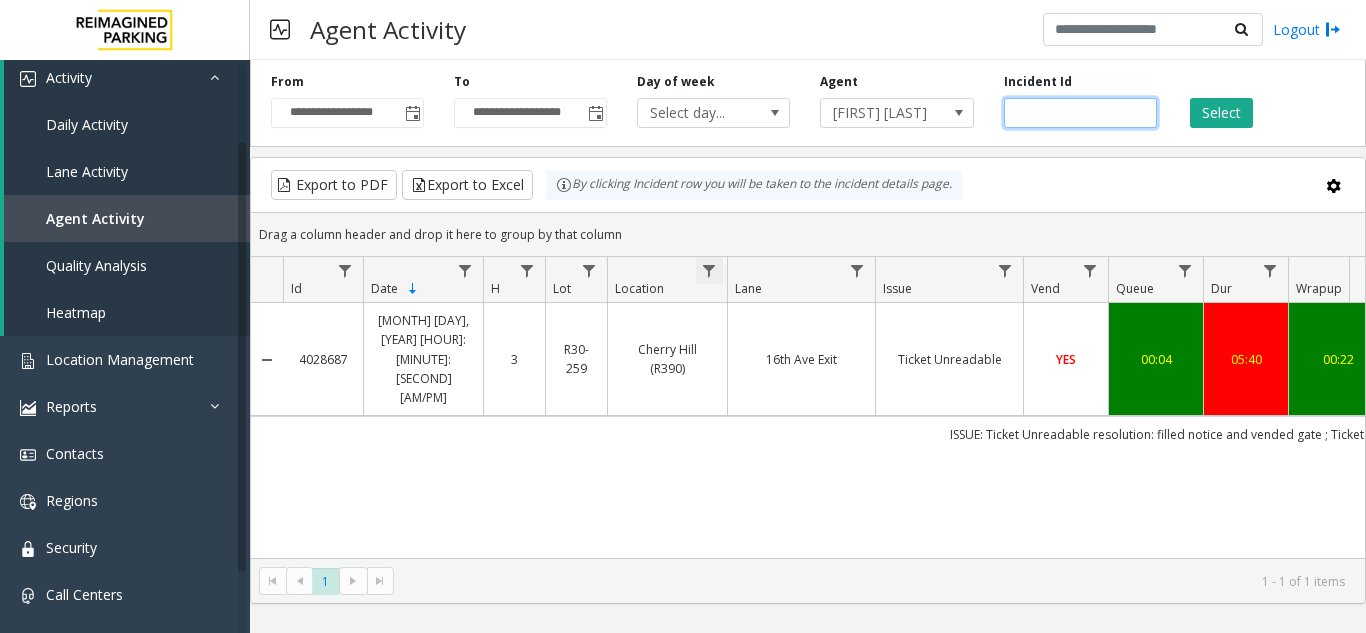 click 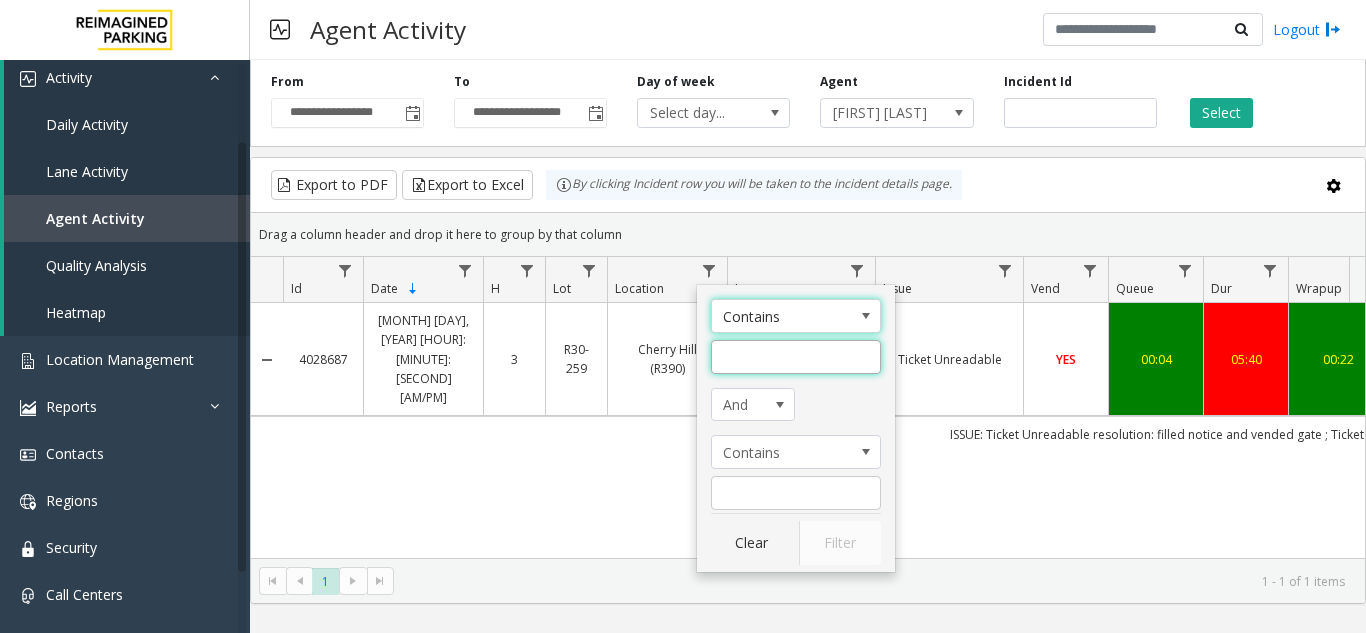 click 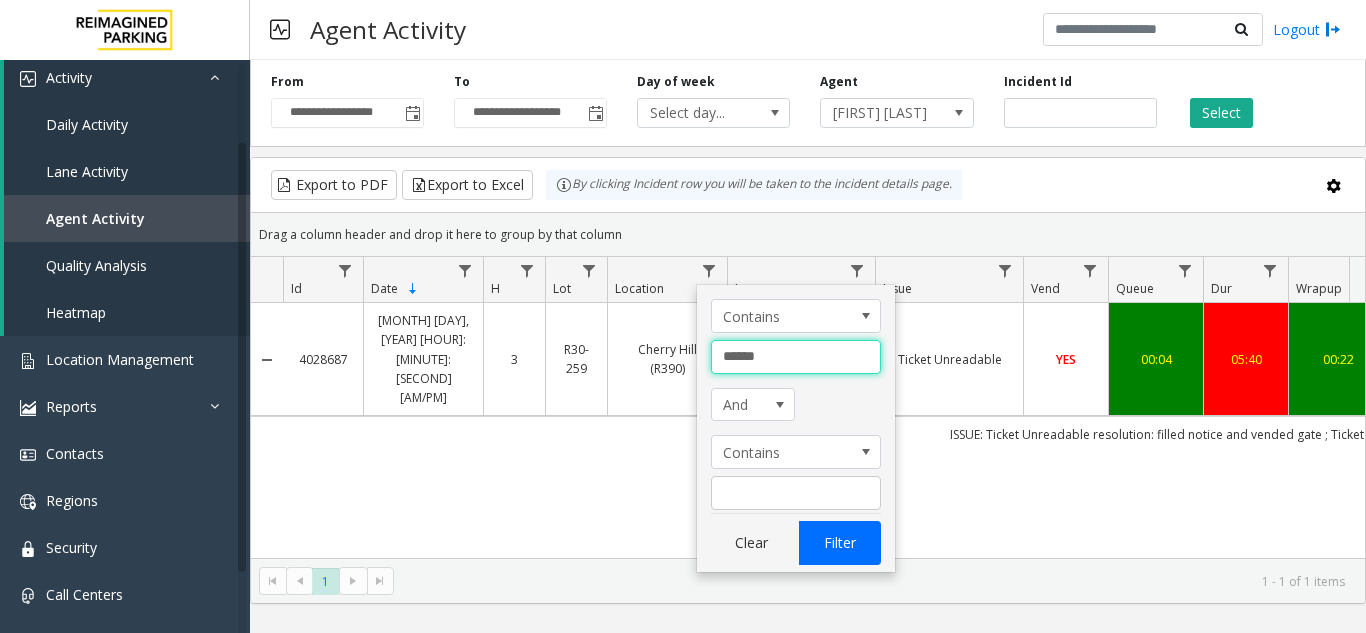 type on "******" 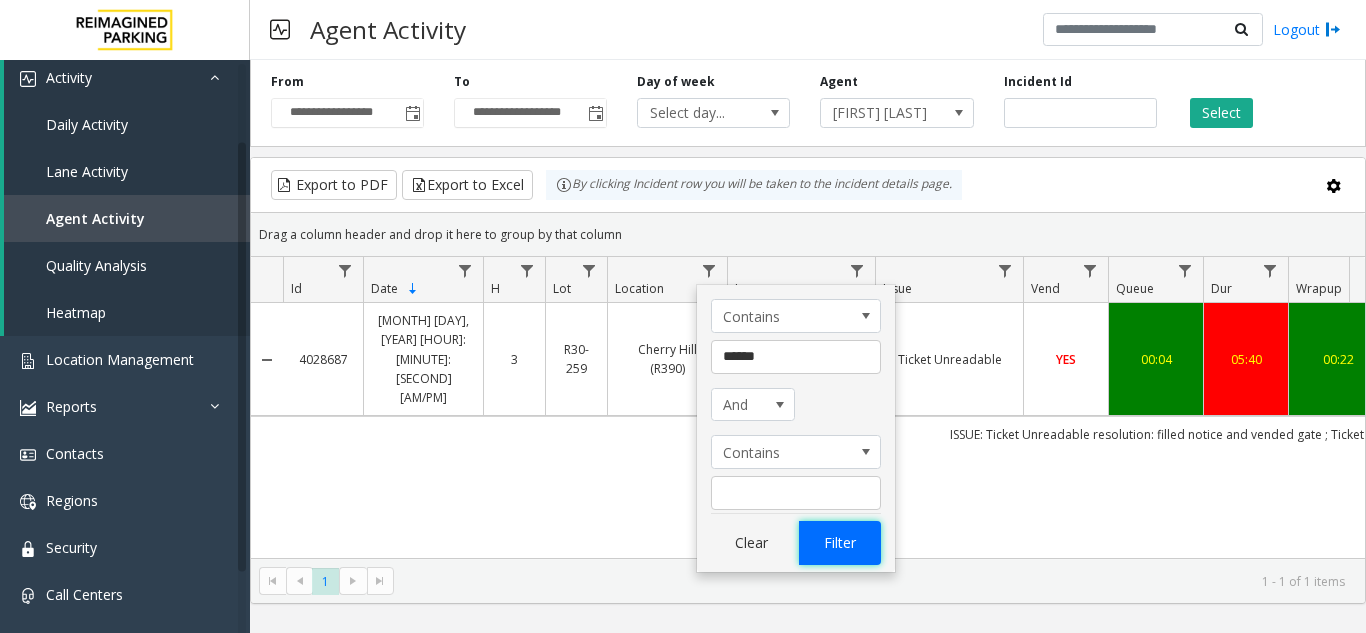 click on "Filter" 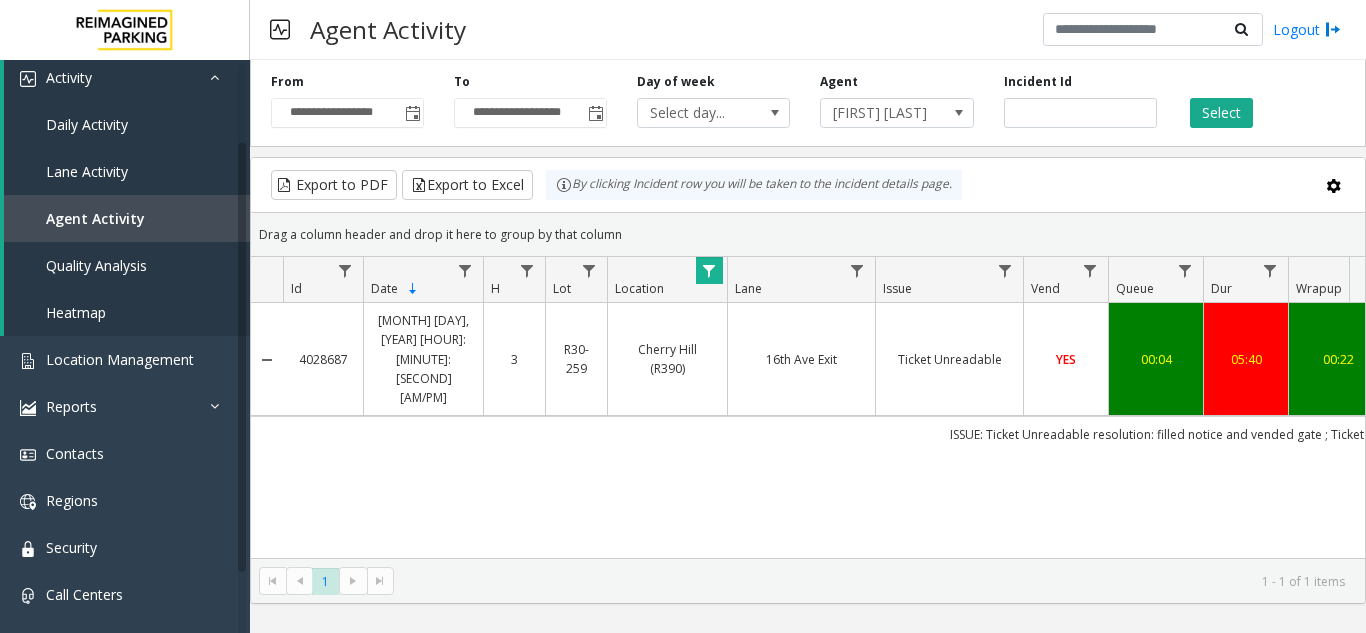 click on "**********" 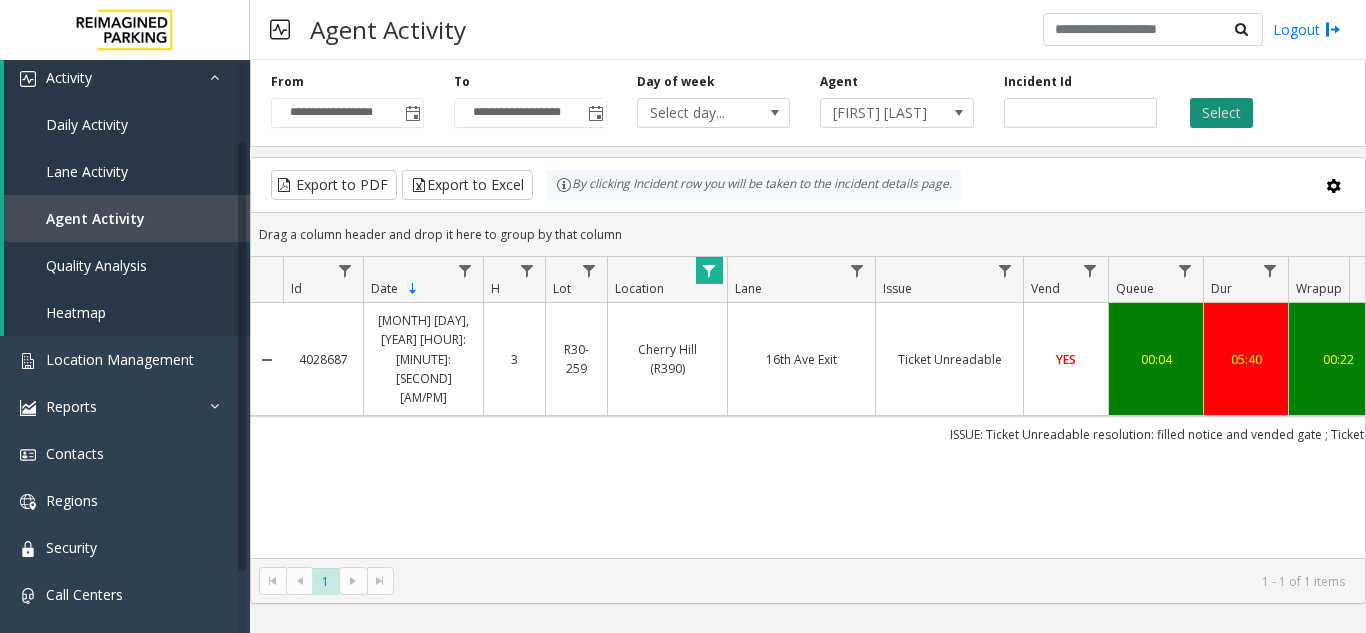 click on "Select" 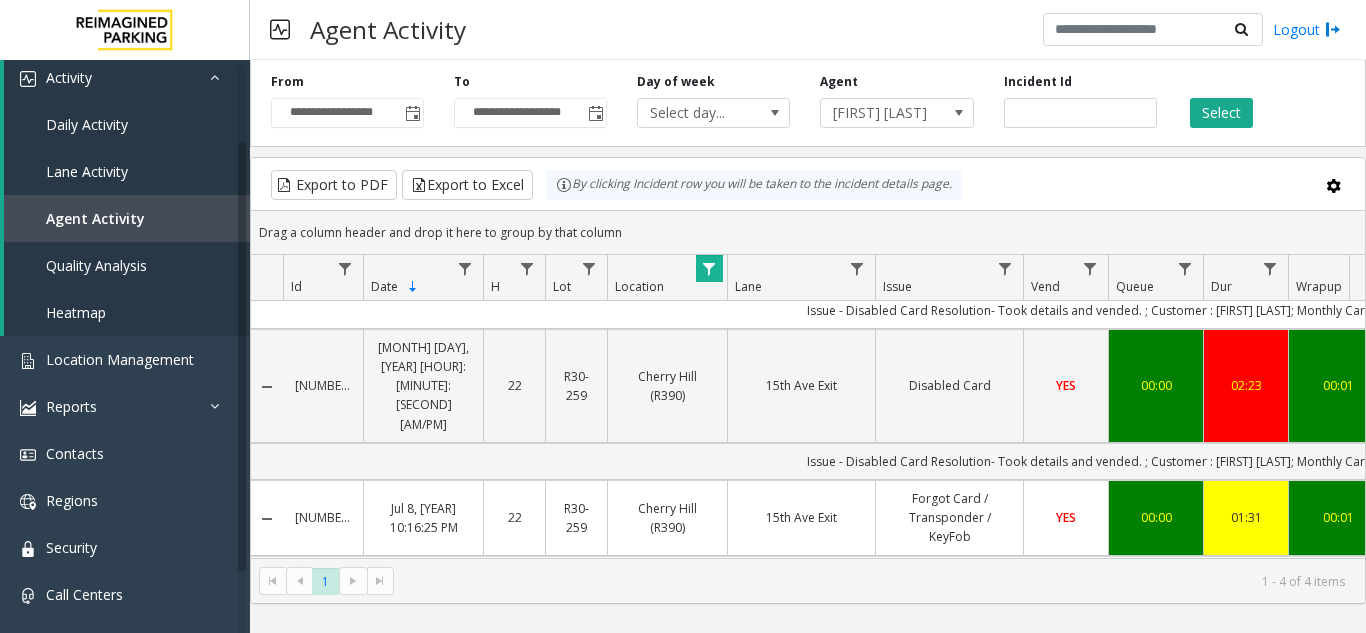scroll, scrollTop: 100, scrollLeft: 0, axis: vertical 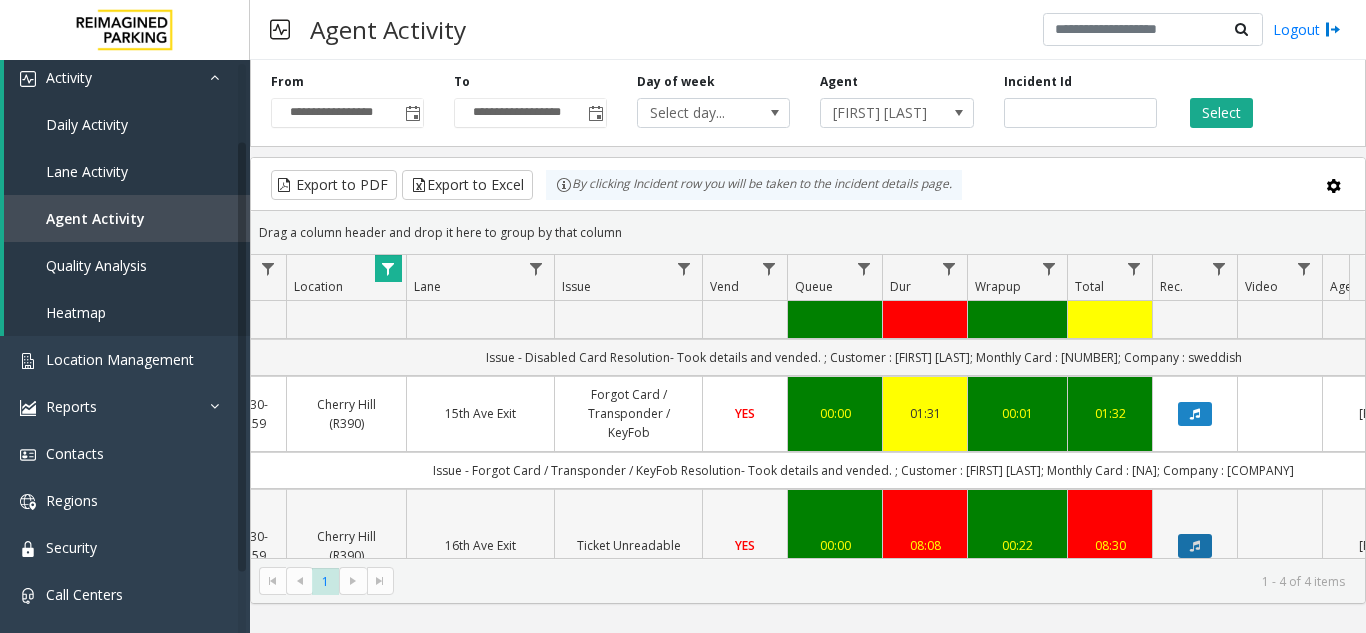 click 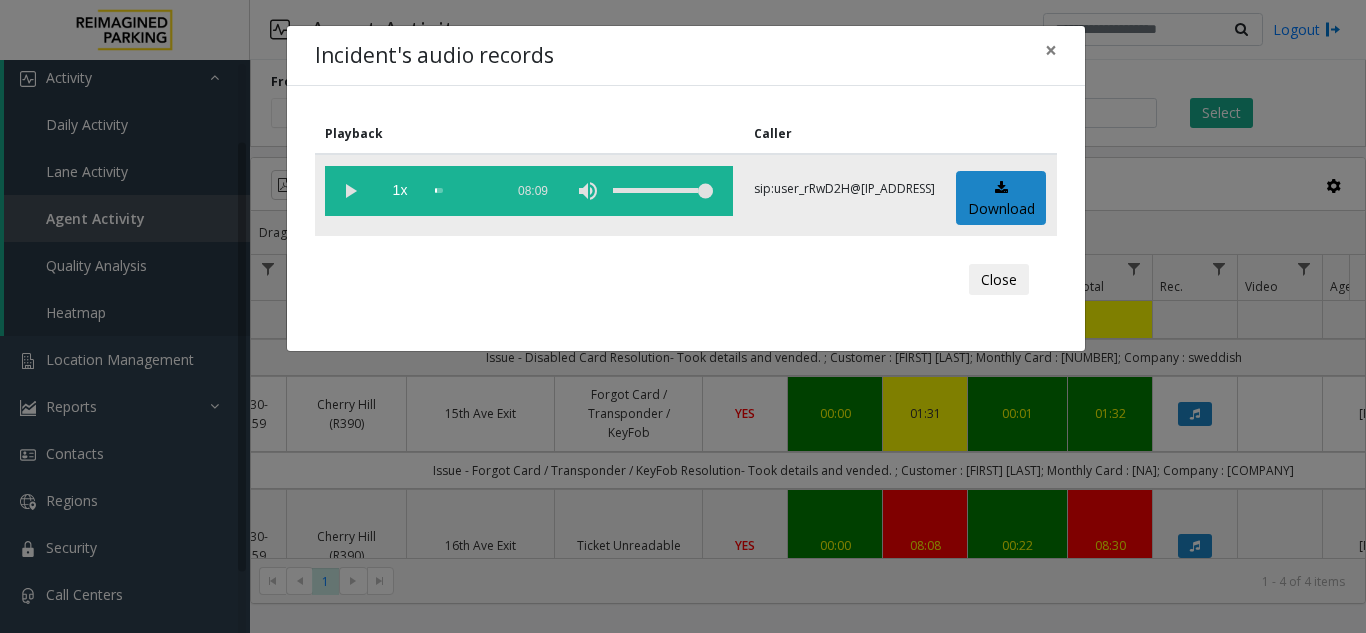 click 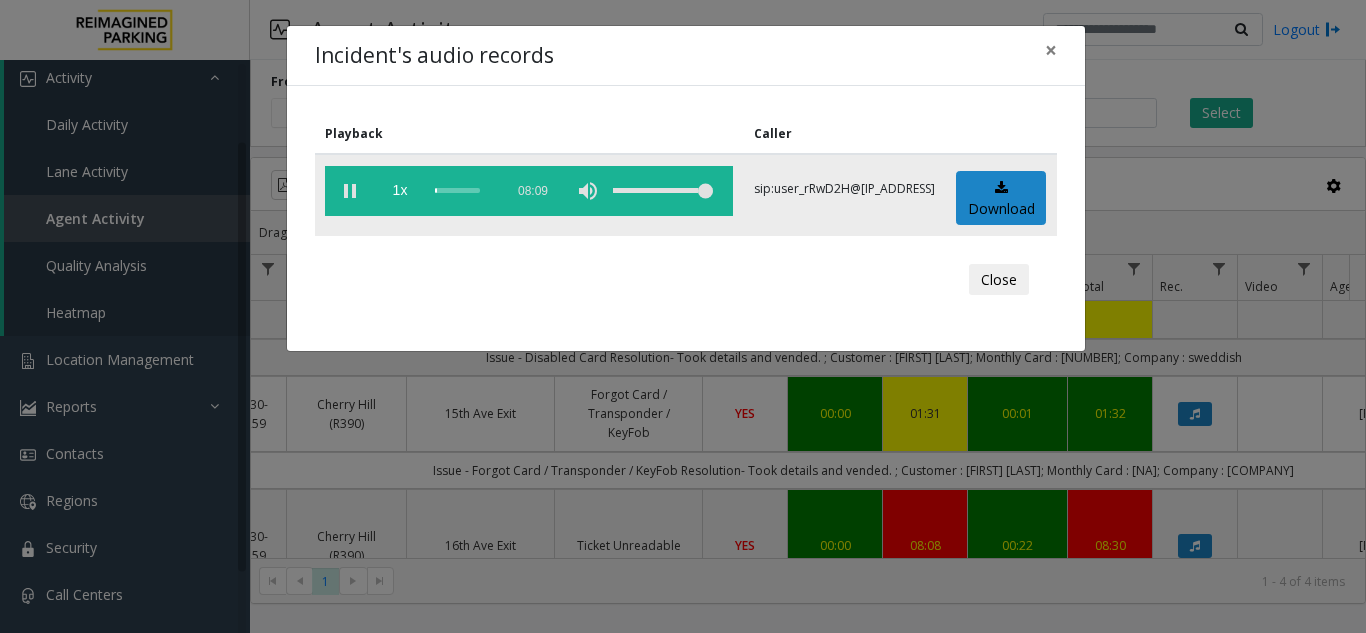 click 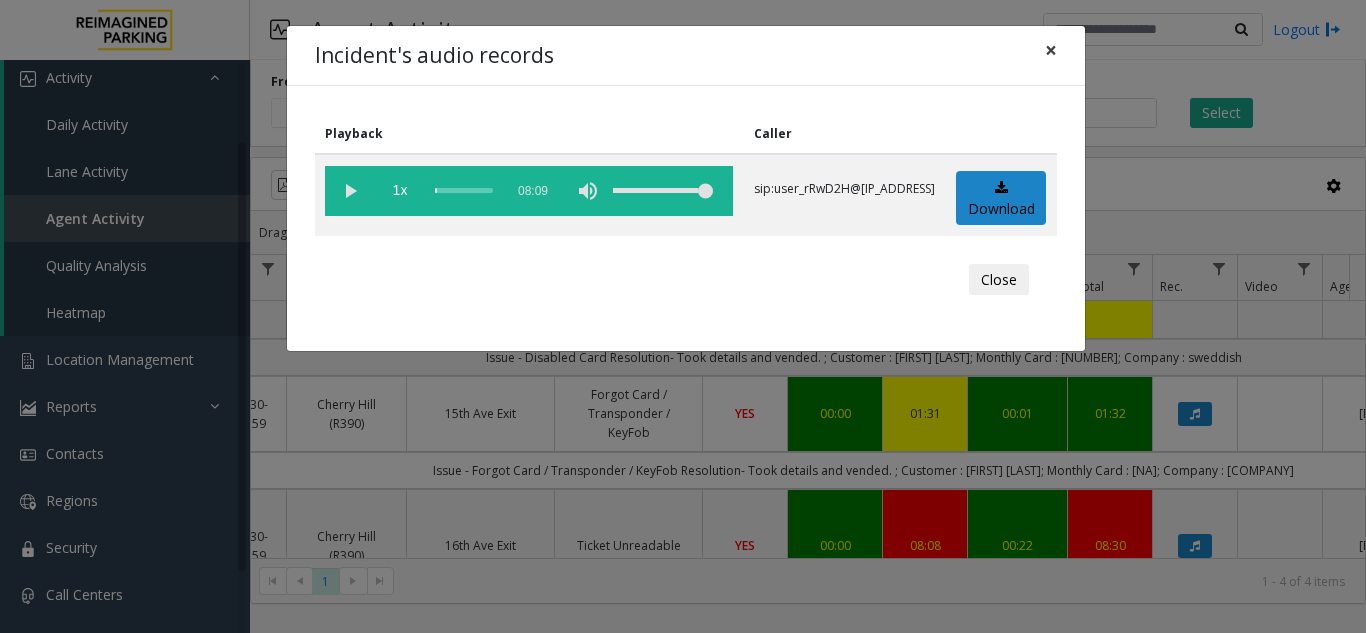 click on "×" 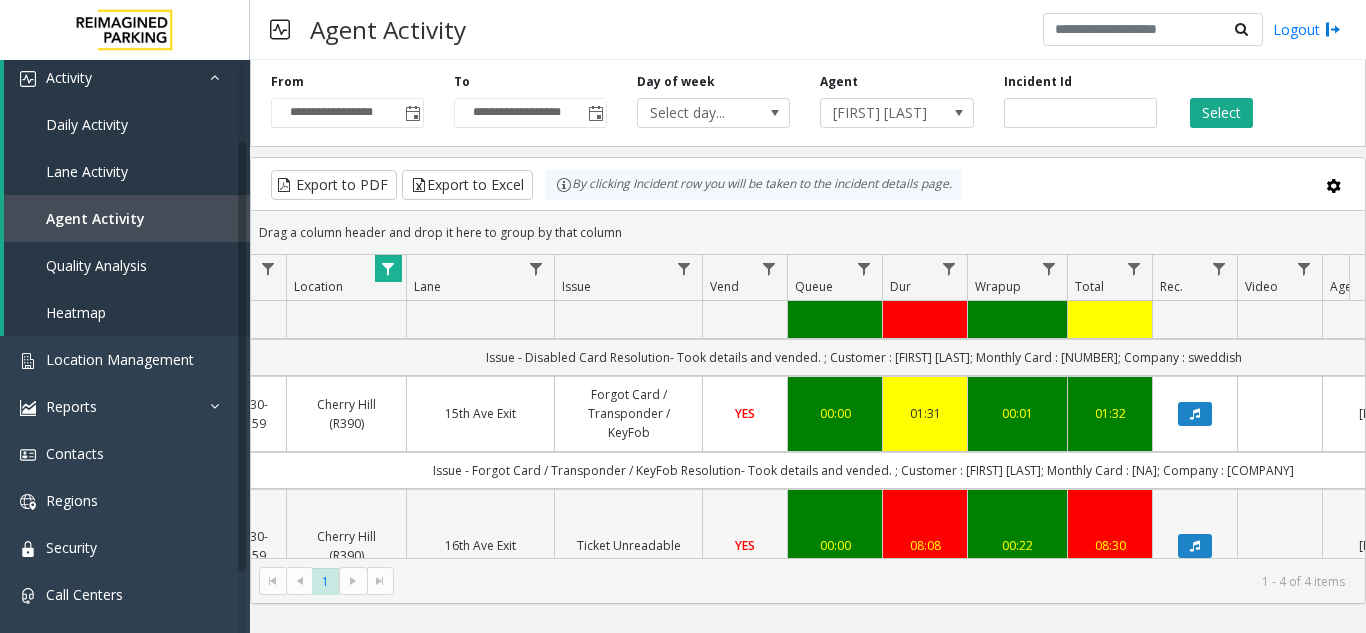 click on "Ticket Unreadable" 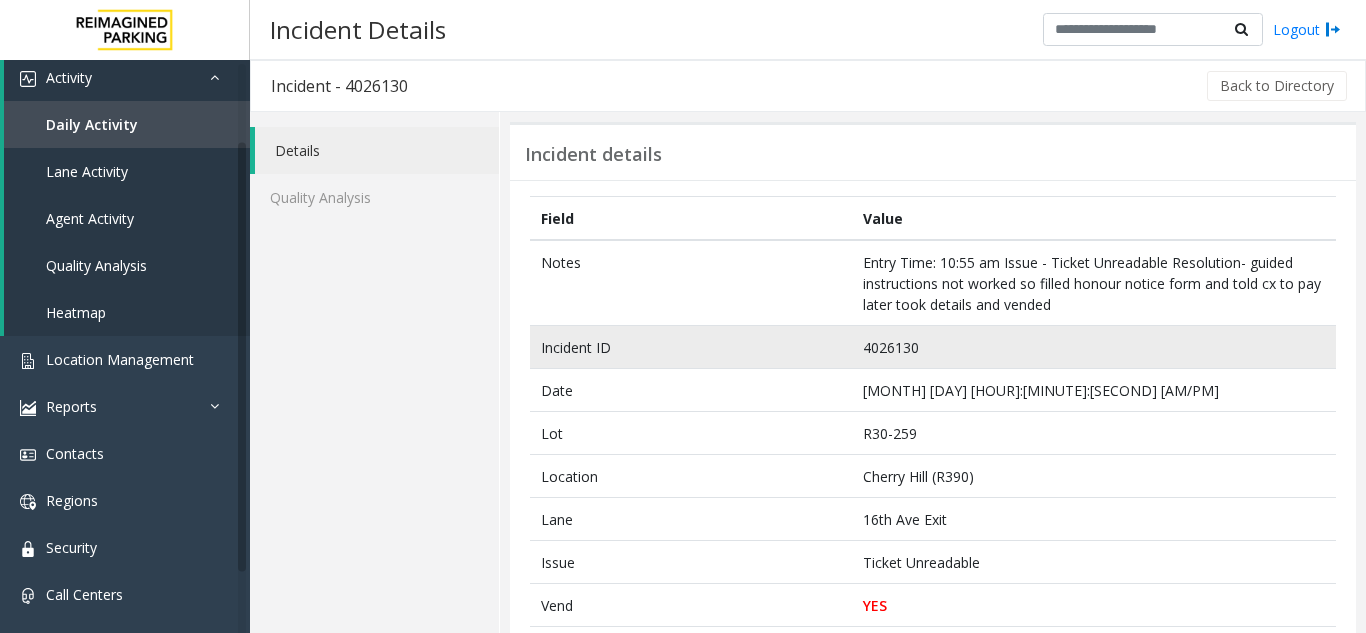 click on "4026130" 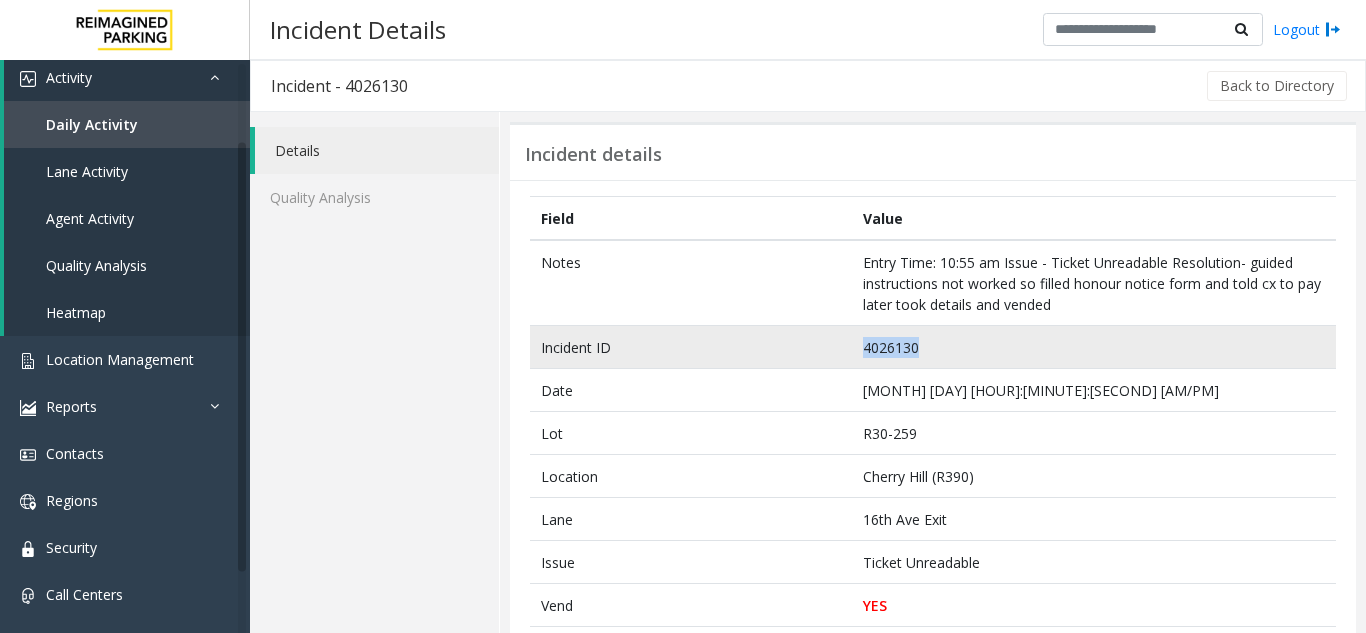 click on "4026130" 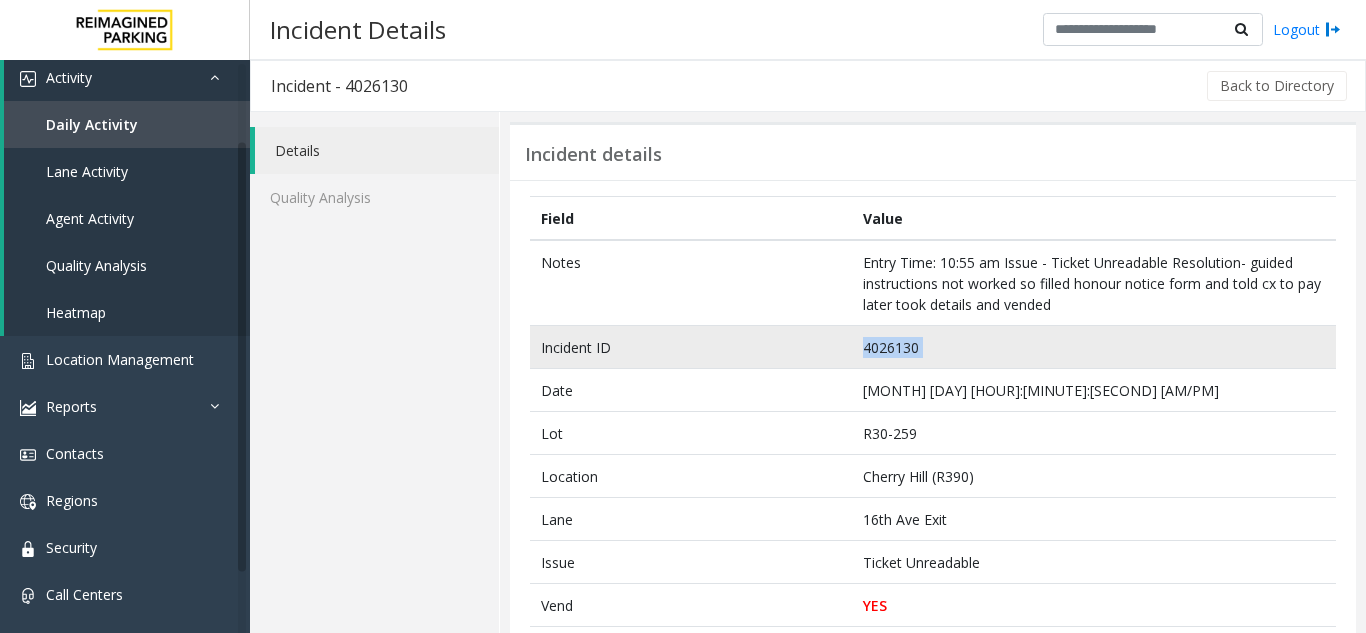 click on "4026130" 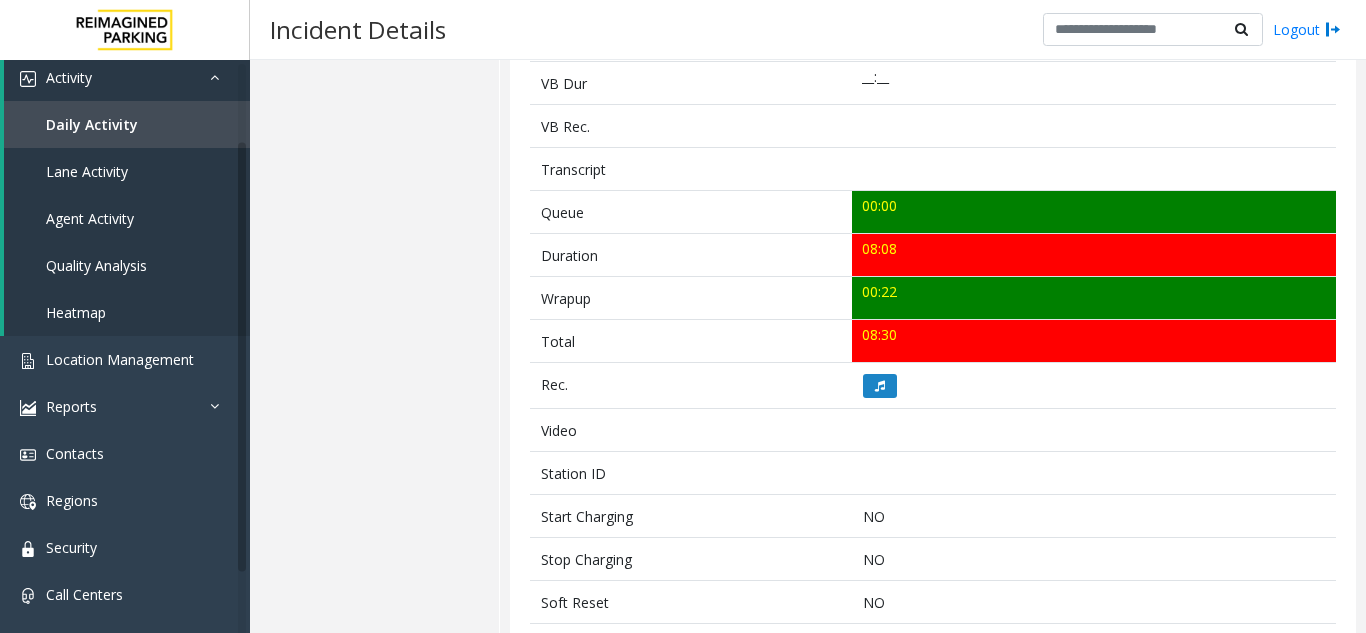 scroll, scrollTop: 629, scrollLeft: 0, axis: vertical 